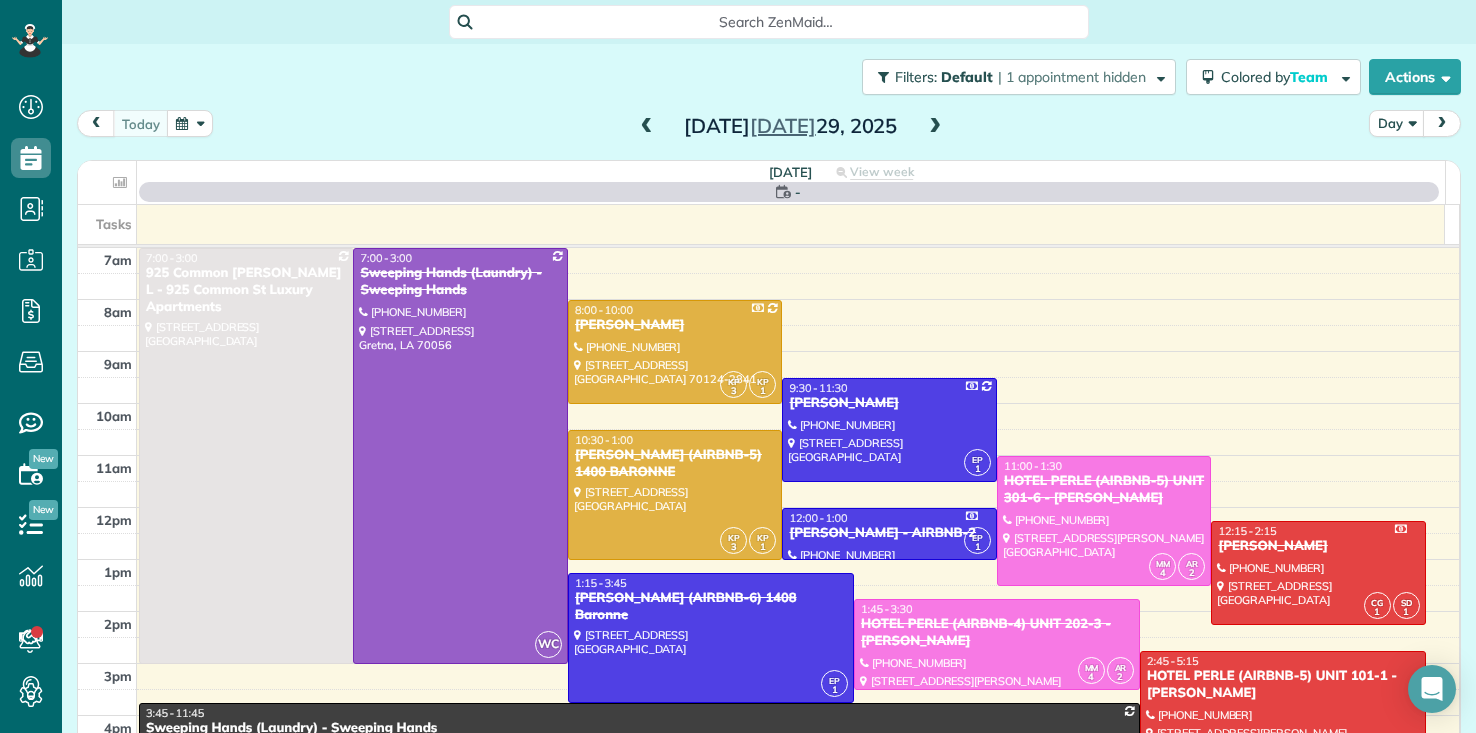 scroll, scrollTop: 0, scrollLeft: 0, axis: both 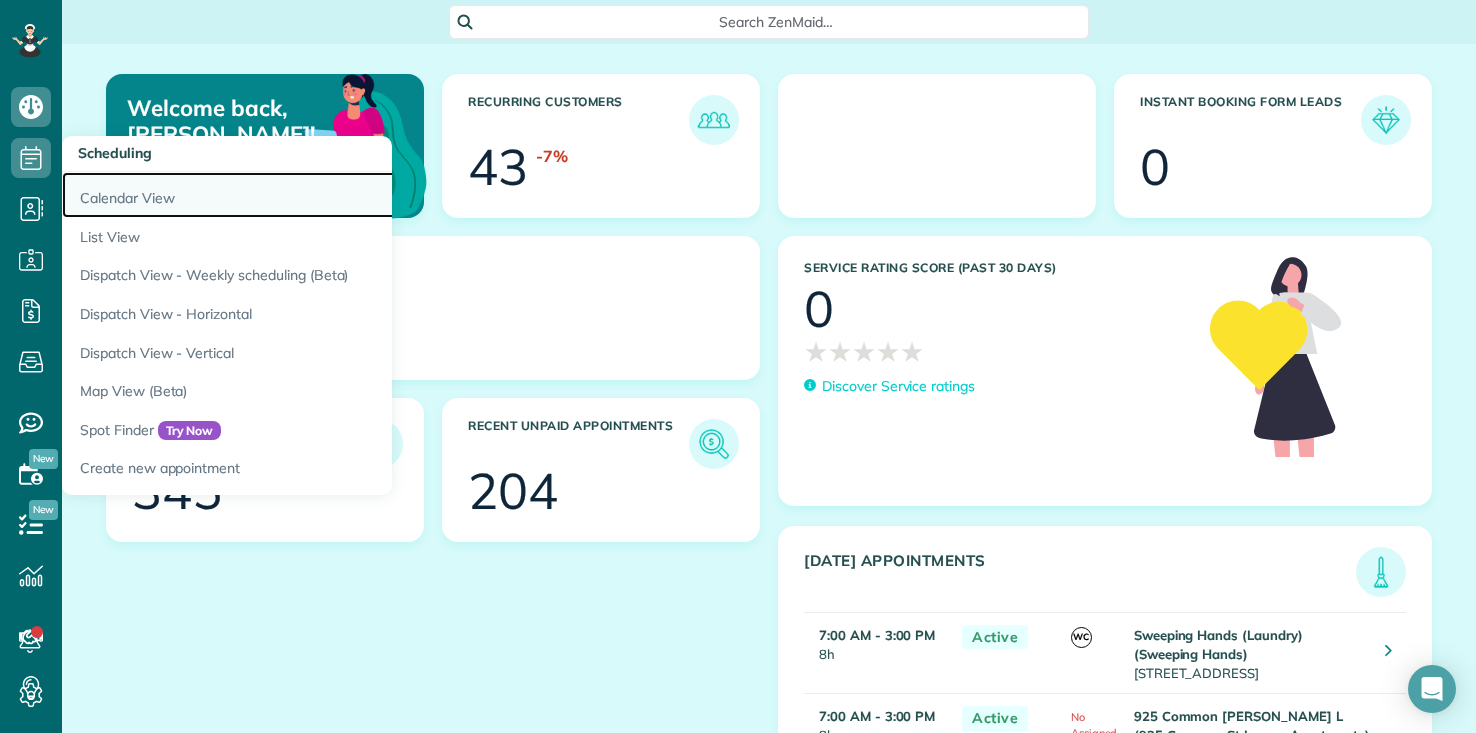 click on "Calendar View" at bounding box center [312, 195] 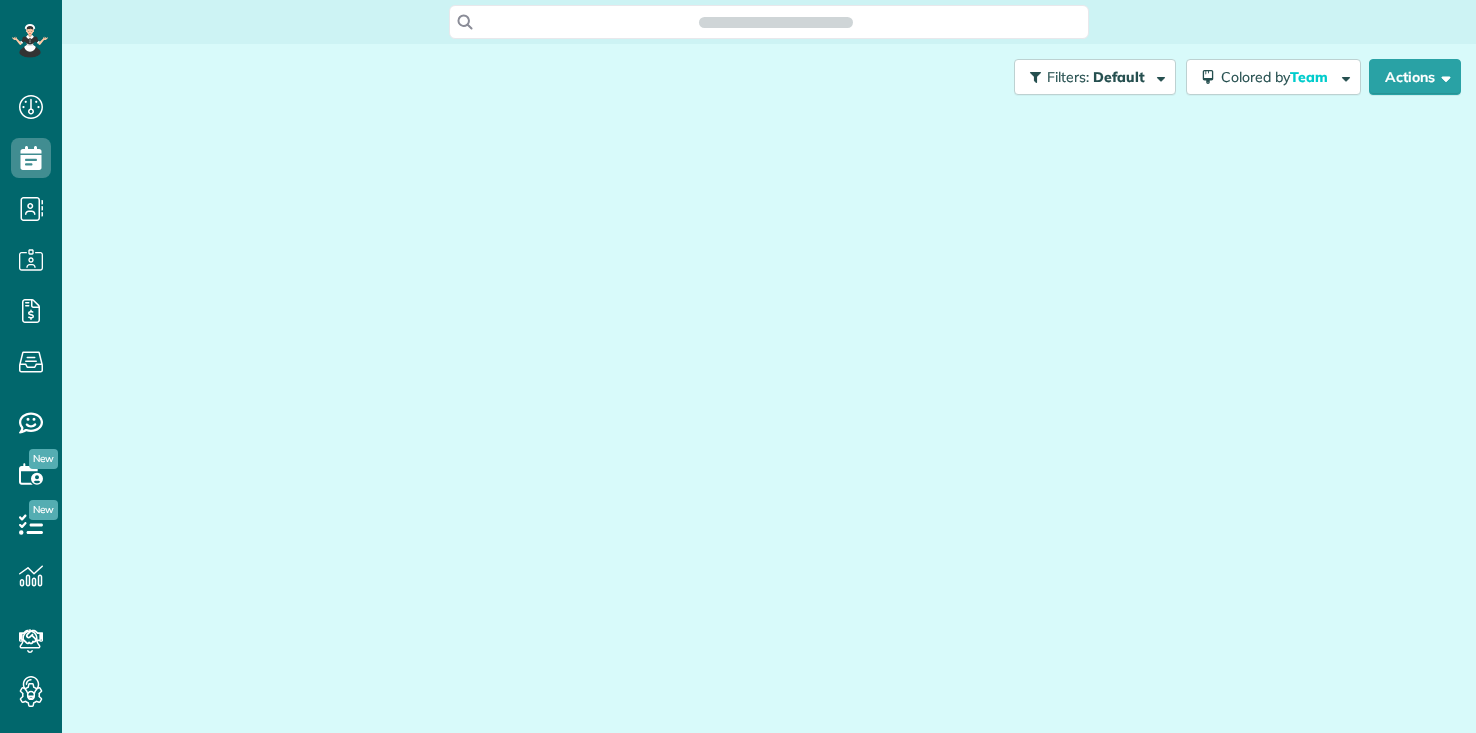 scroll, scrollTop: 0, scrollLeft: 0, axis: both 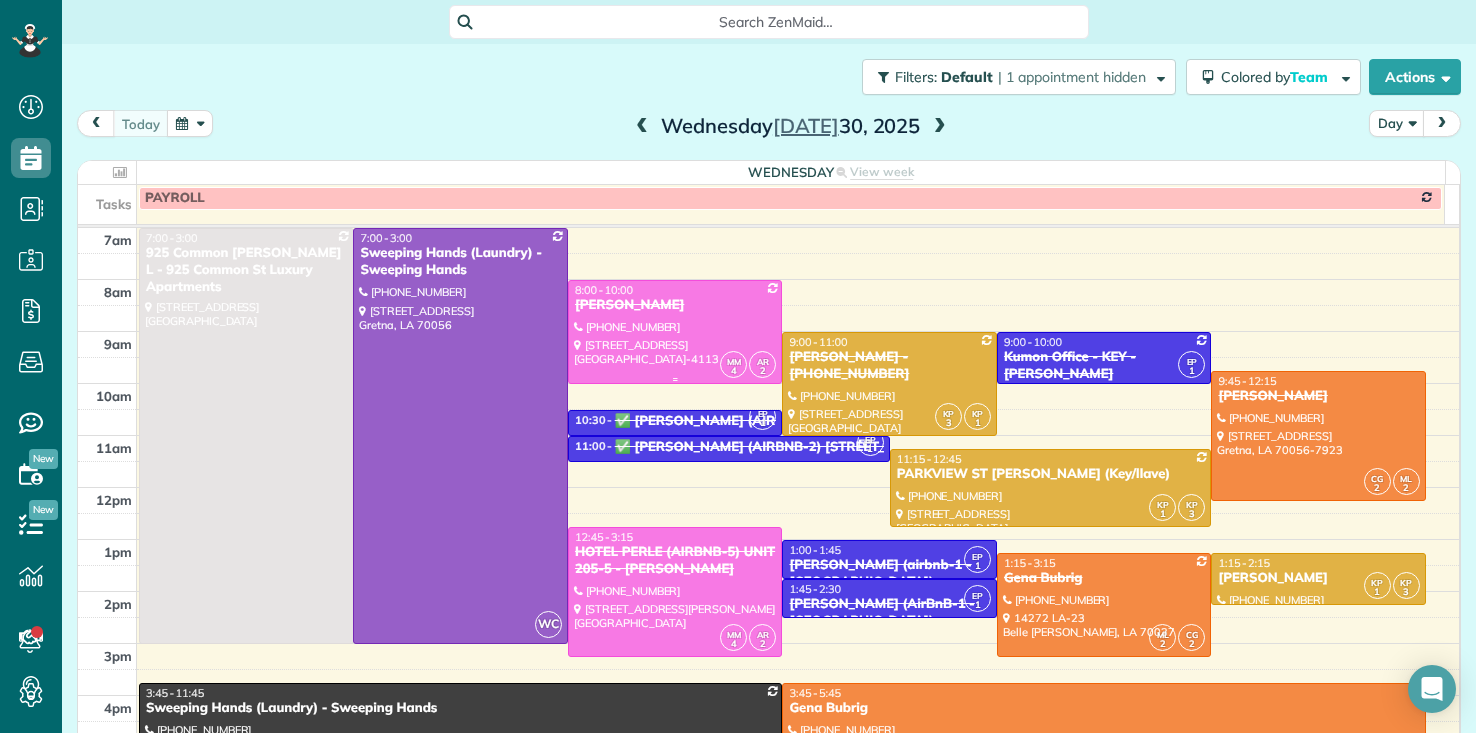 click at bounding box center (675, 332) 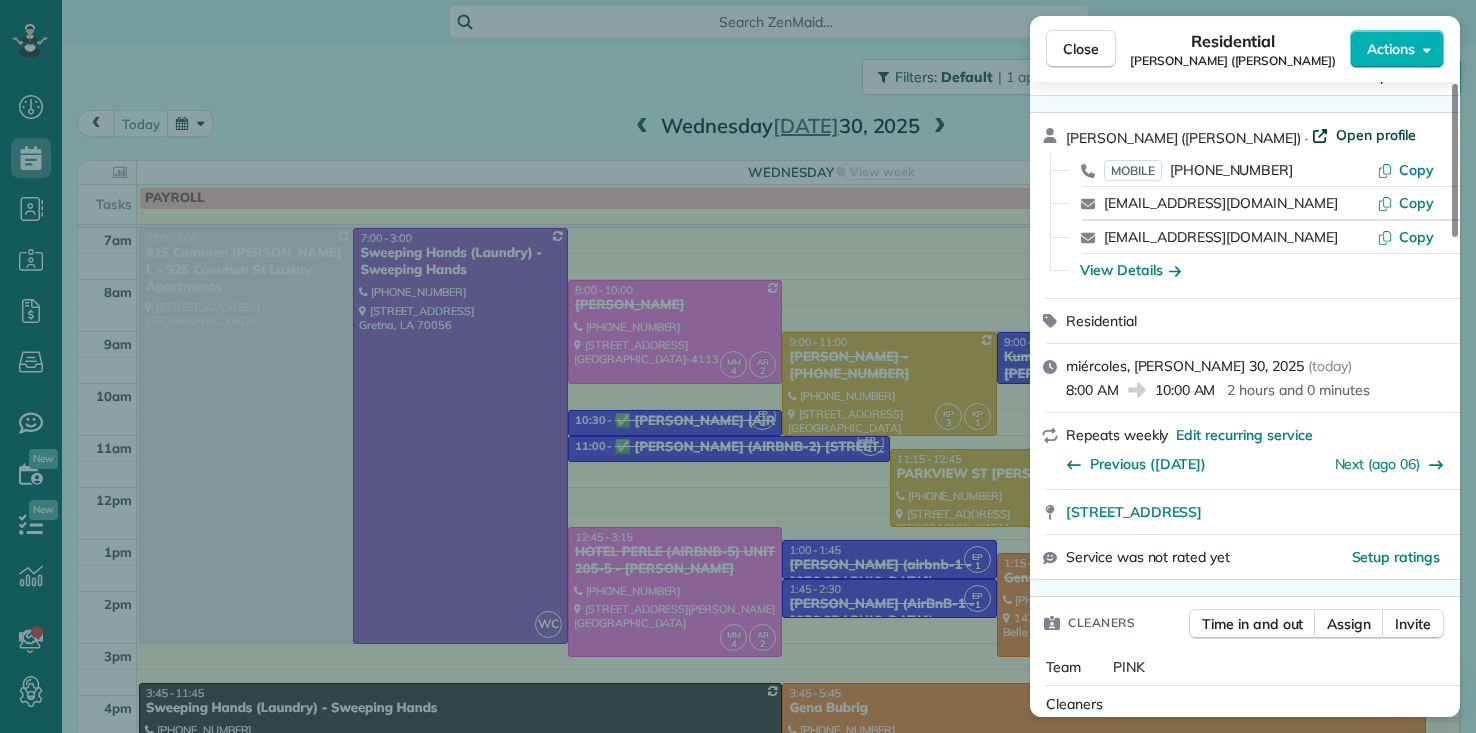 scroll, scrollTop: 0, scrollLeft: 0, axis: both 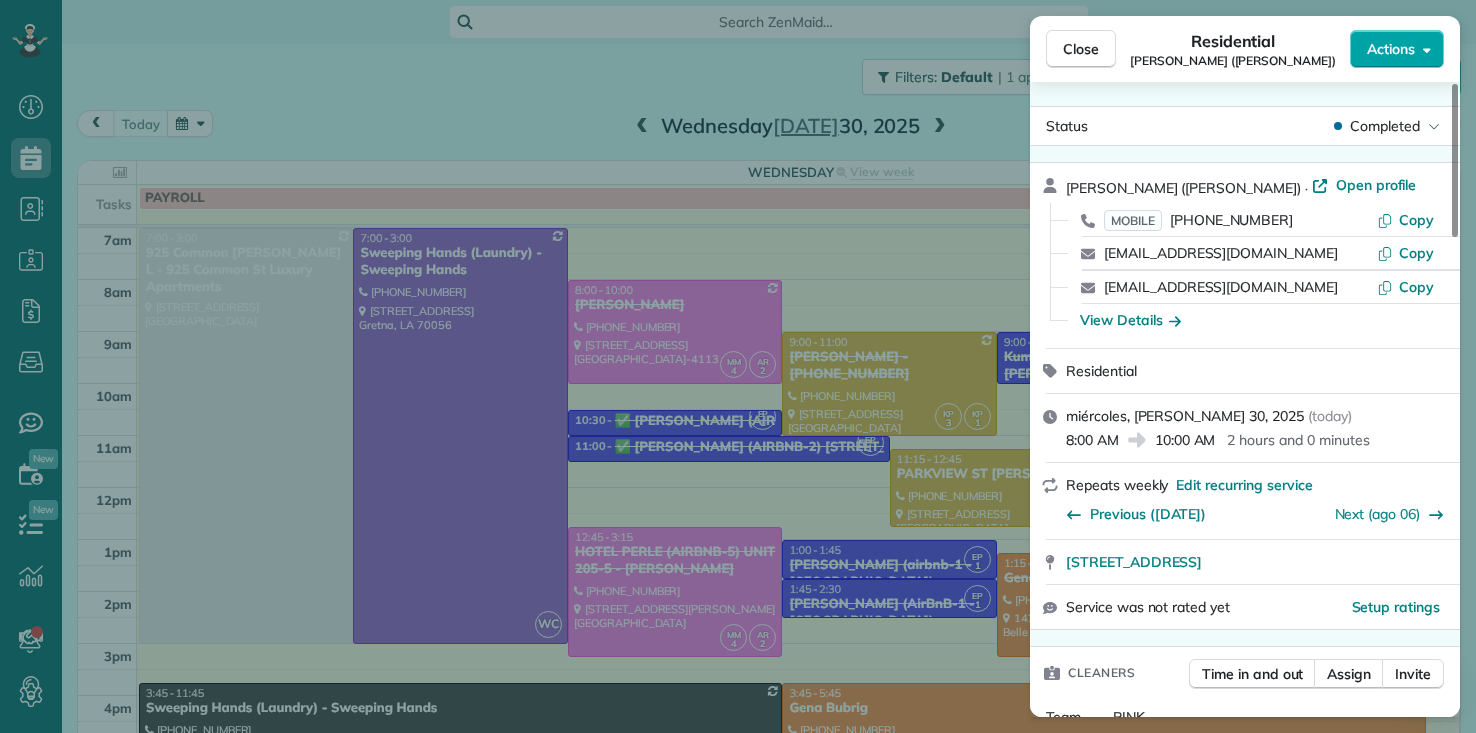 click on "Close Residential RACHEL AFRICK (NATE) Actions" at bounding box center [1245, 49] 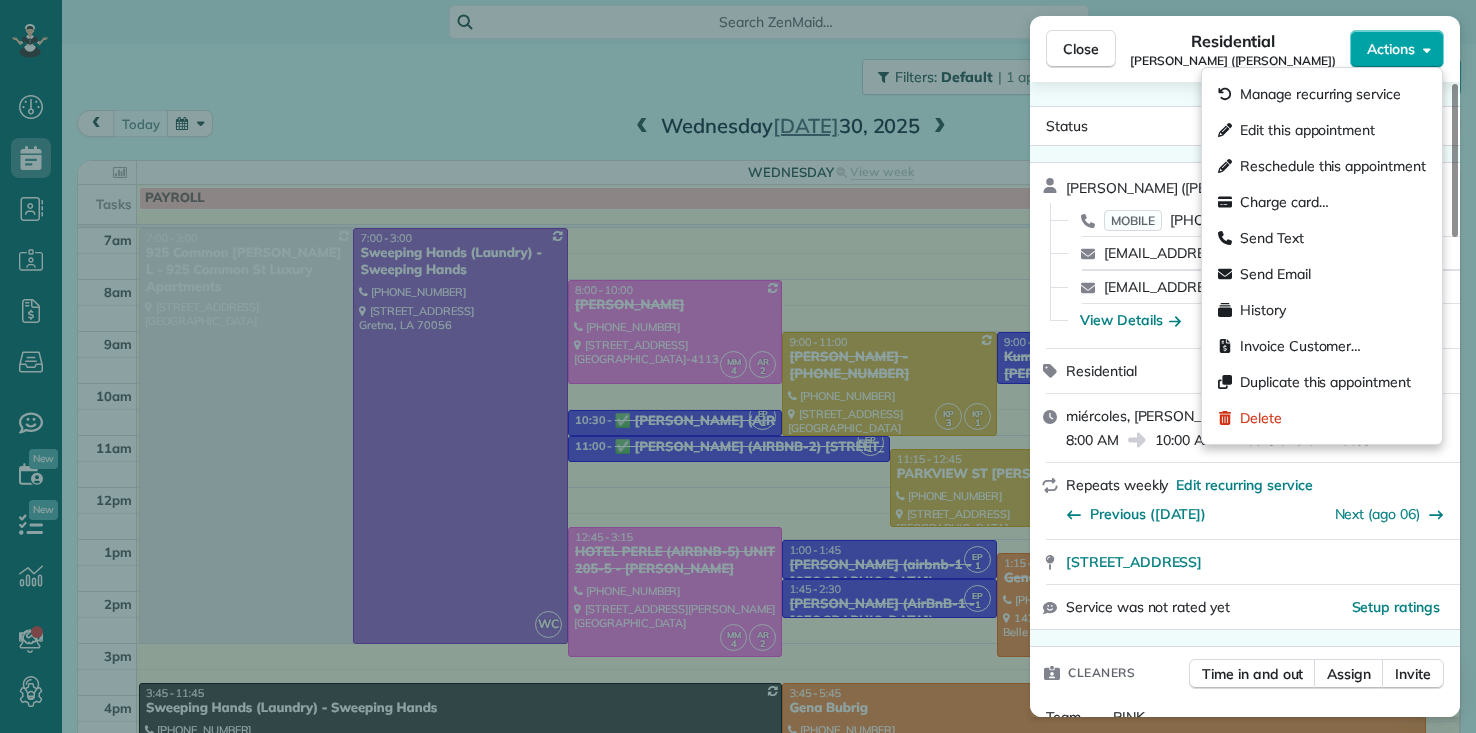 click on "Actions" at bounding box center [1391, 49] 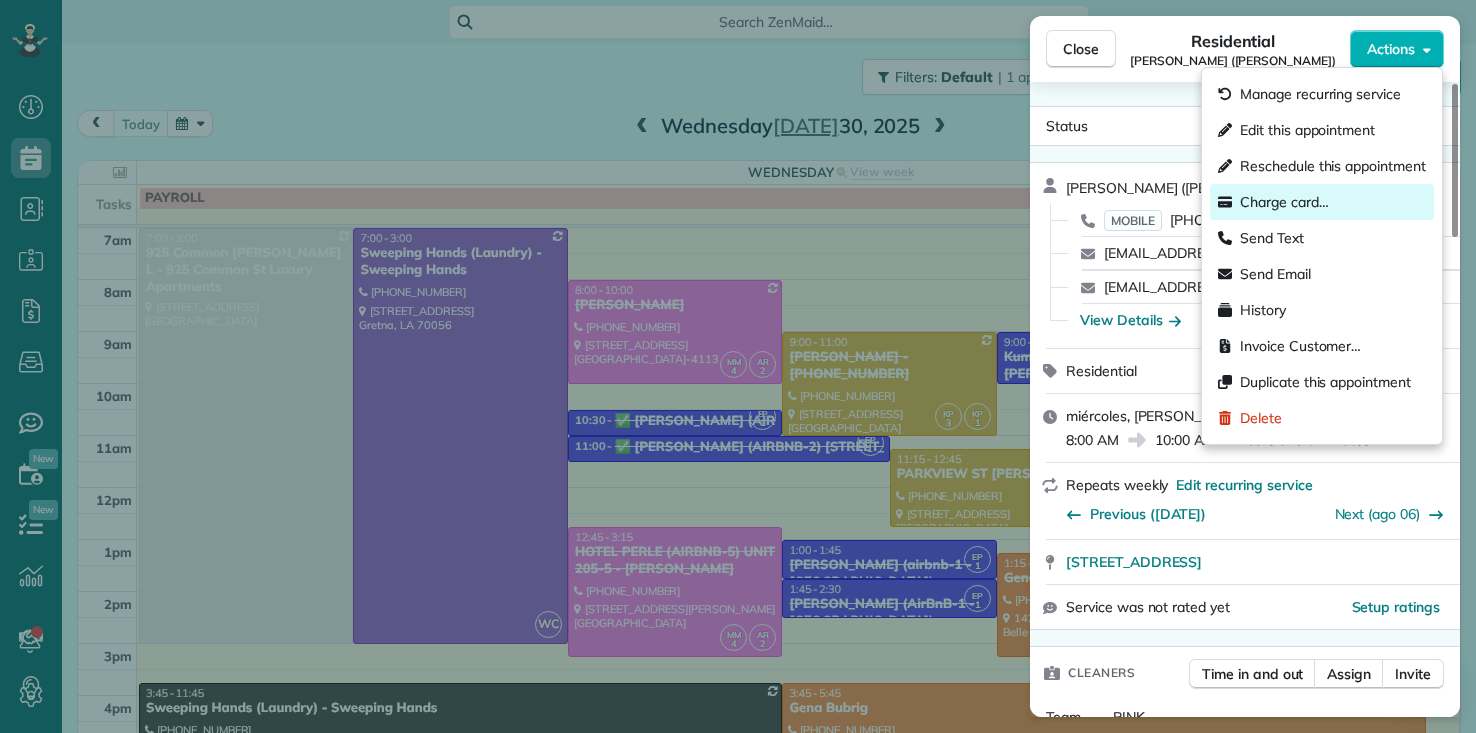 click on "Charge card…" at bounding box center [1284, 202] 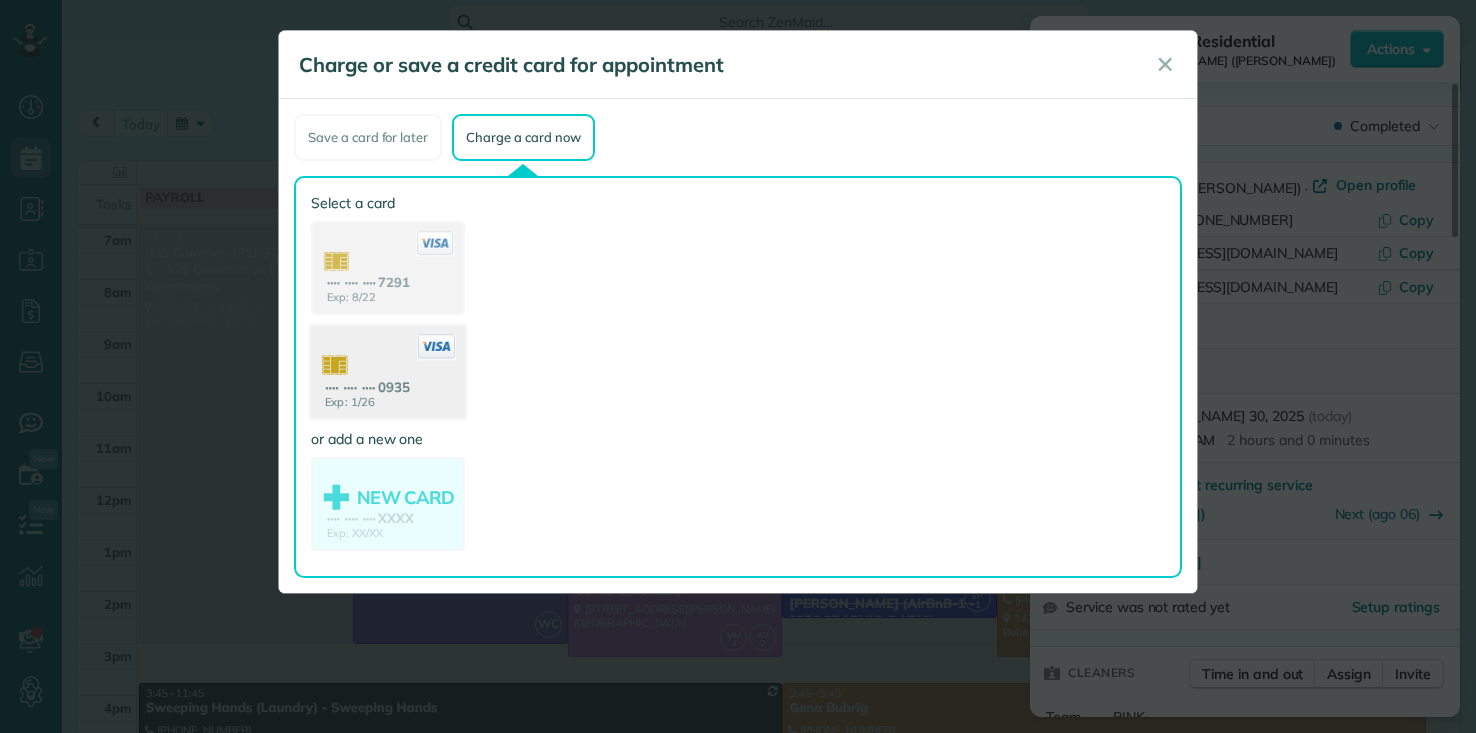 click 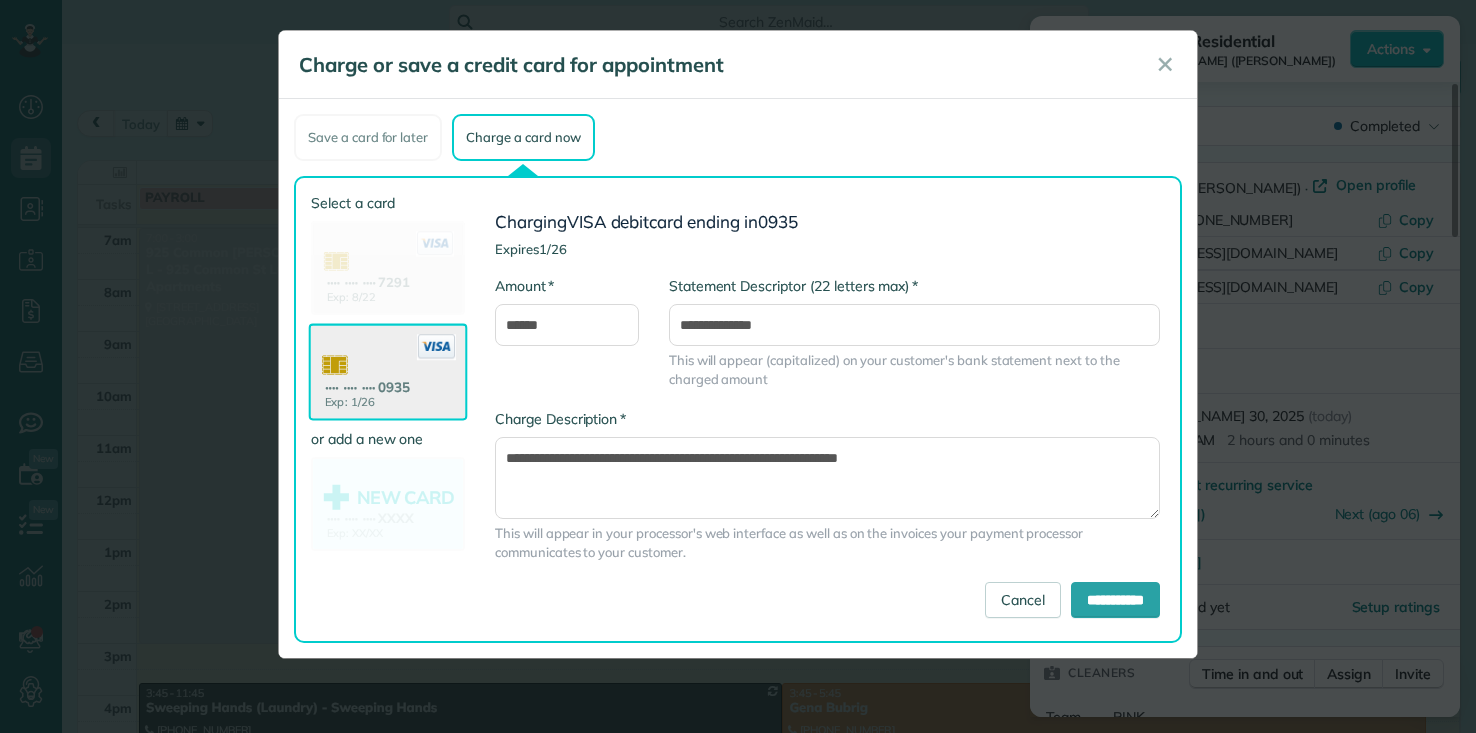 click on "Charge or save a credit card for appointment
✕
Save a card for later
Charge a card now
Select a card
Exp: 8/22
•••• •••• •••• 7291
Exp: 1/26
•••• •••• •••• 0935
or add a new one
NEW CARD
Exp: XX/XX
XXXX" at bounding box center [738, 366] 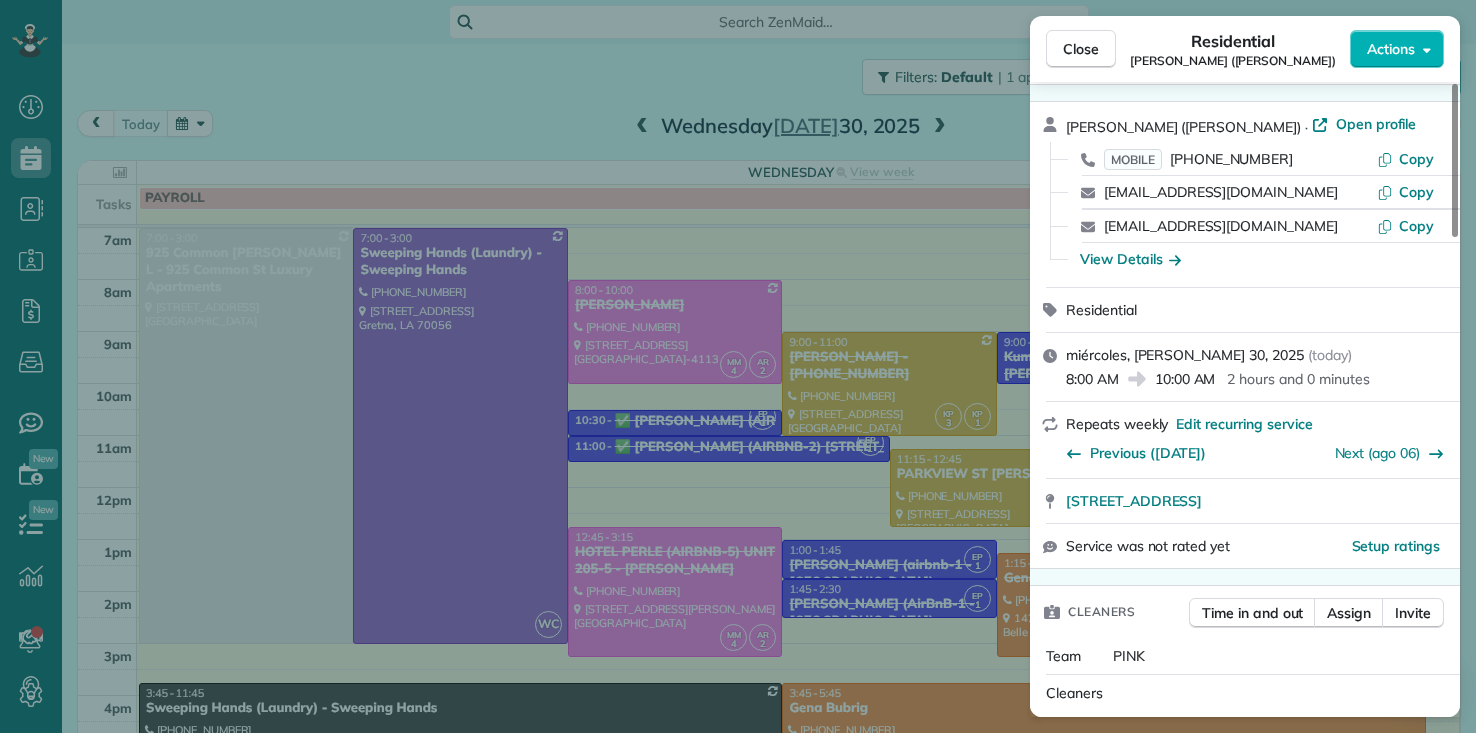 scroll, scrollTop: 0, scrollLeft: 0, axis: both 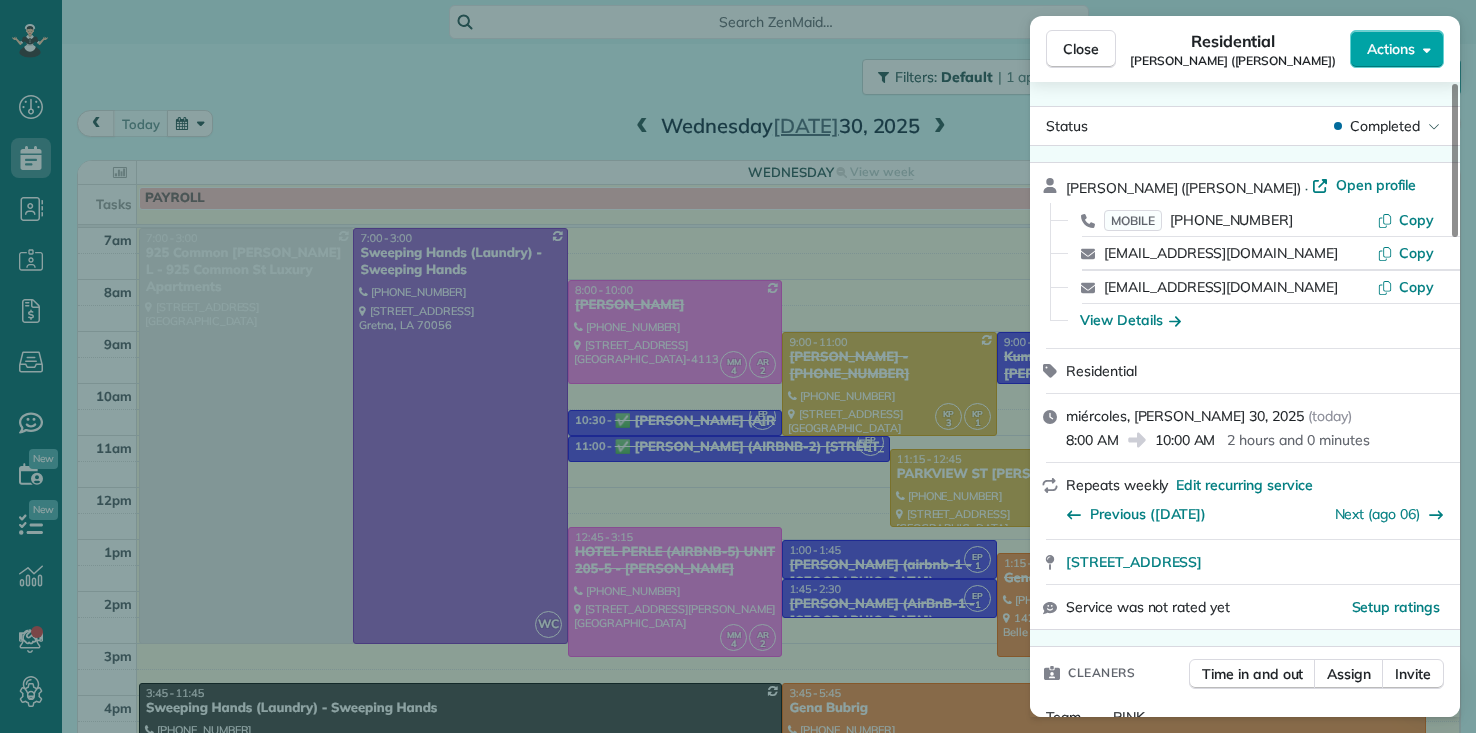 click on "Actions" at bounding box center [1391, 49] 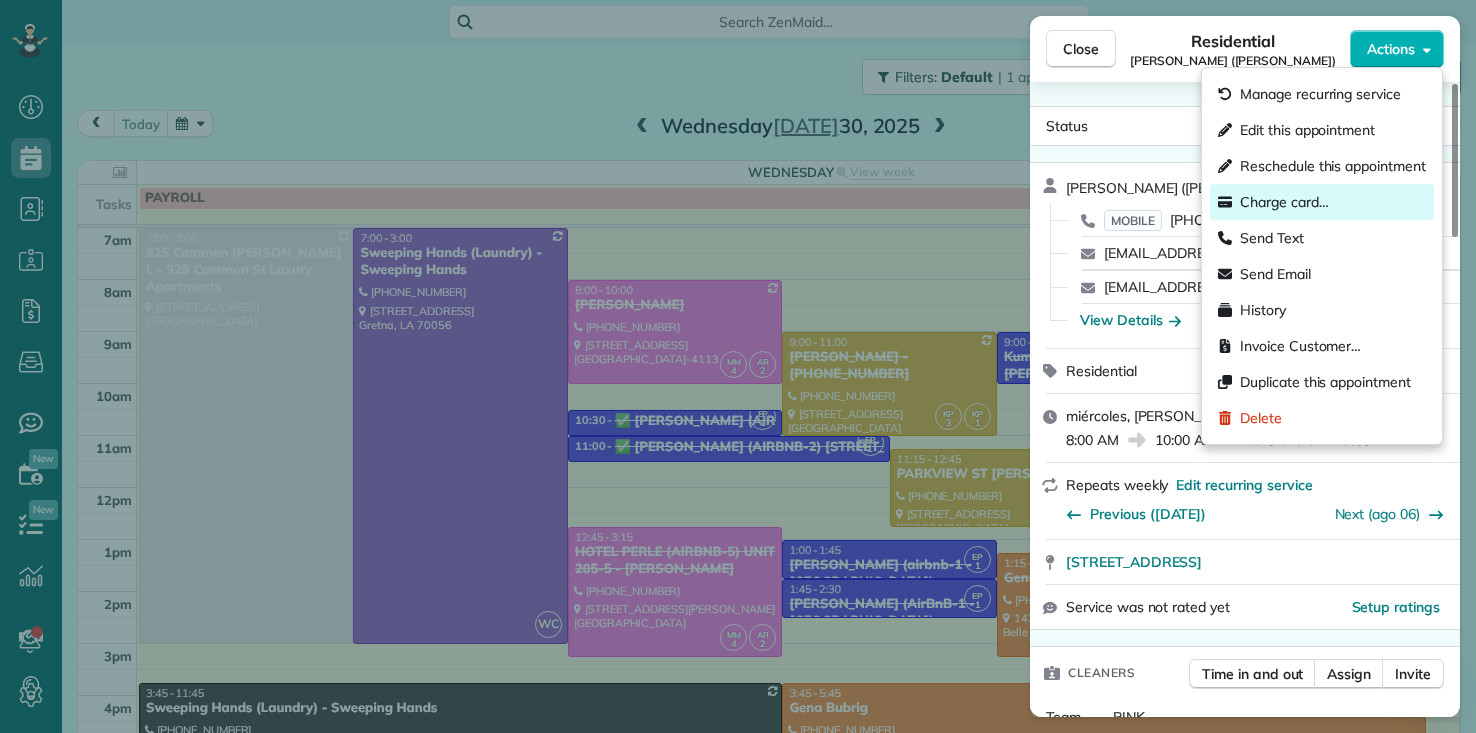 click on "Charge card…" at bounding box center (1284, 202) 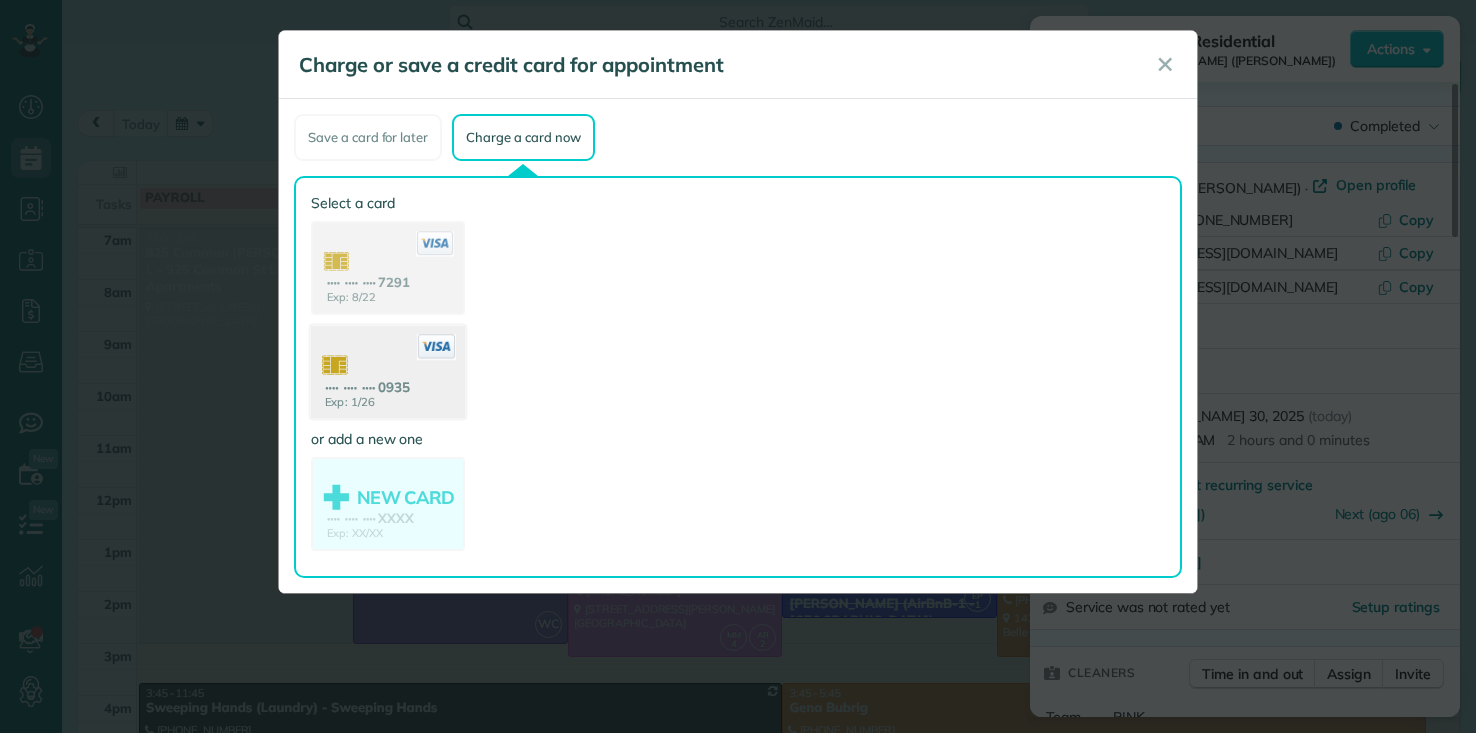 click 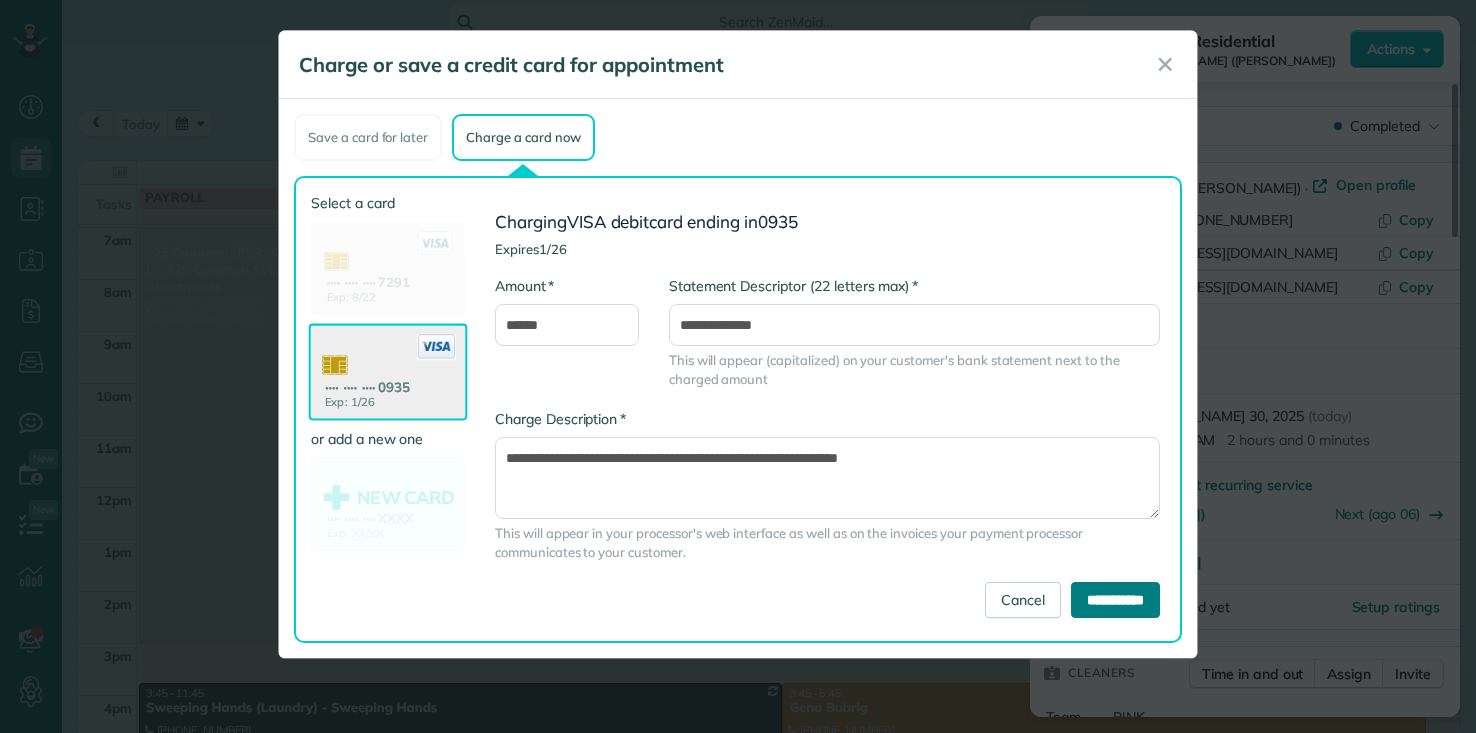 click on "**********" at bounding box center [1115, 600] 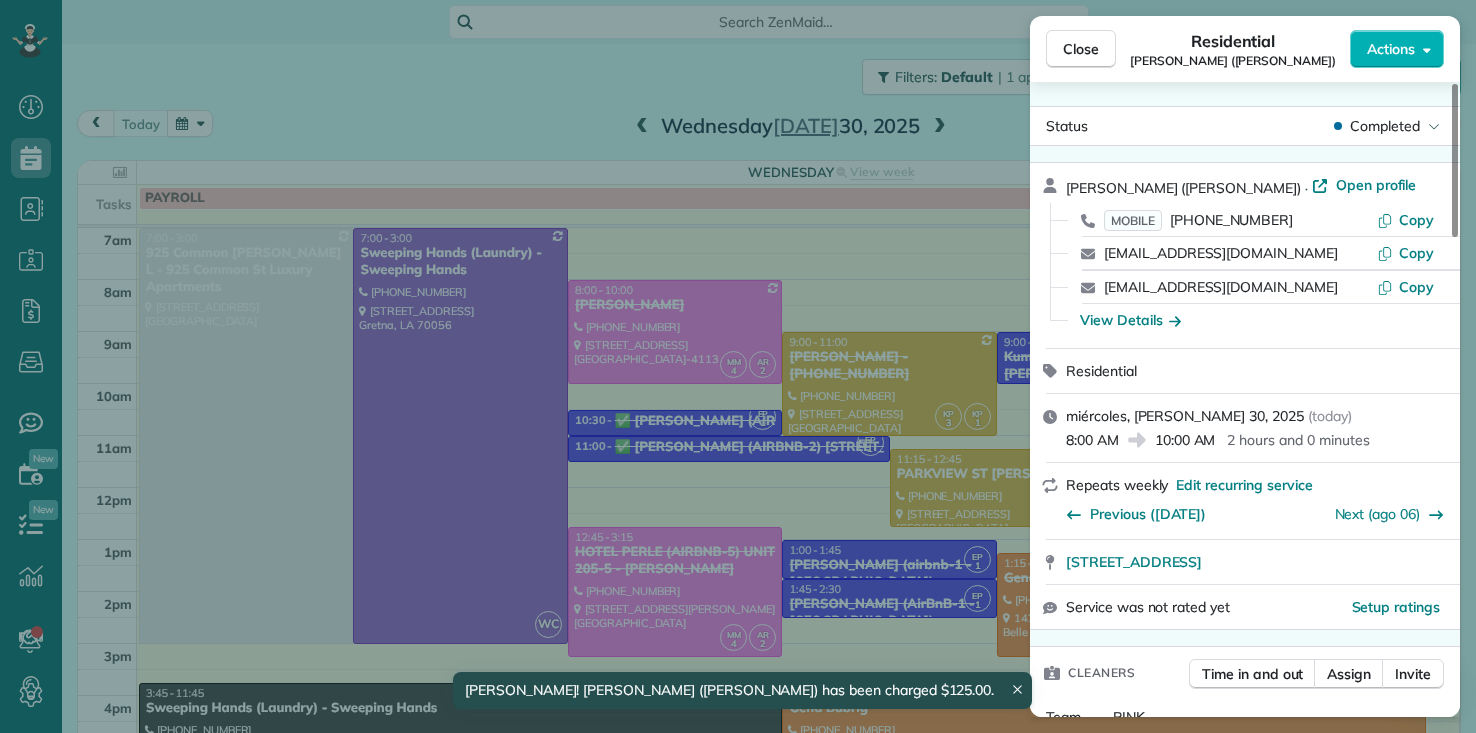 click on "Close Residential RACHEL AFRICK (NATE) Actions Status Completed RACHEL AFRICK (NATE) · Open profile MOBILE (318) 347-4323 Copy lucrf@hotmail.com Copy nsaa126@aol.com Copy View Details Residential miércoles, julio 30, 2025 ( today ) 8:00 AM 10:00 AM 2 hours and 0 minutes Repeats weekly Edit recurring service Previous (jul 23) Next (ago 06) 39 Versailles Blvd New Orleans LA 70125-4113 Service was not rated yet Setup ratings Cleaners Time in and out Assign Invite Team PINK Cleaners MARYURIE   MURILLO 8:12 AM 10:10 AM ALISENIA   RAMIREZ 8:12 AM 10:10 AM Checklist Try Now Keep this appointment up to your standards. Stay on top of every detail, keep your cleaners organised, and your client happy. Assign a checklist Watch a 5 min demo Billing Billing actions Service Service Price (1x $125.00) $125.00 Add an item Overcharge $0.00 Discount $0.00 Coupon discount - Primary tax - Secondary tax - Total appointment price $125.00 Tips collected $0.00 Paid by card Total including tip $125.00 Get paid online in no-time! 0 2" at bounding box center [738, 366] 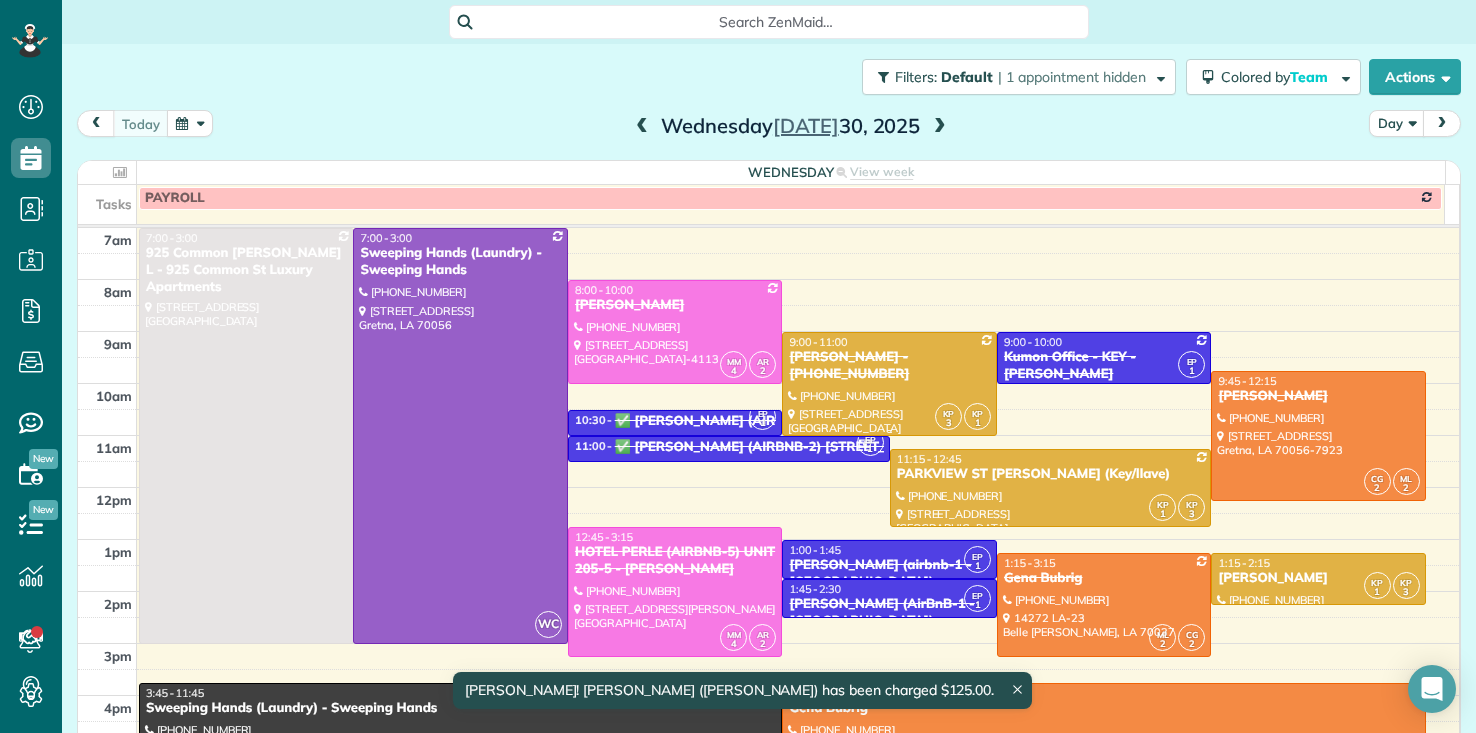 click at bounding box center [889, 384] 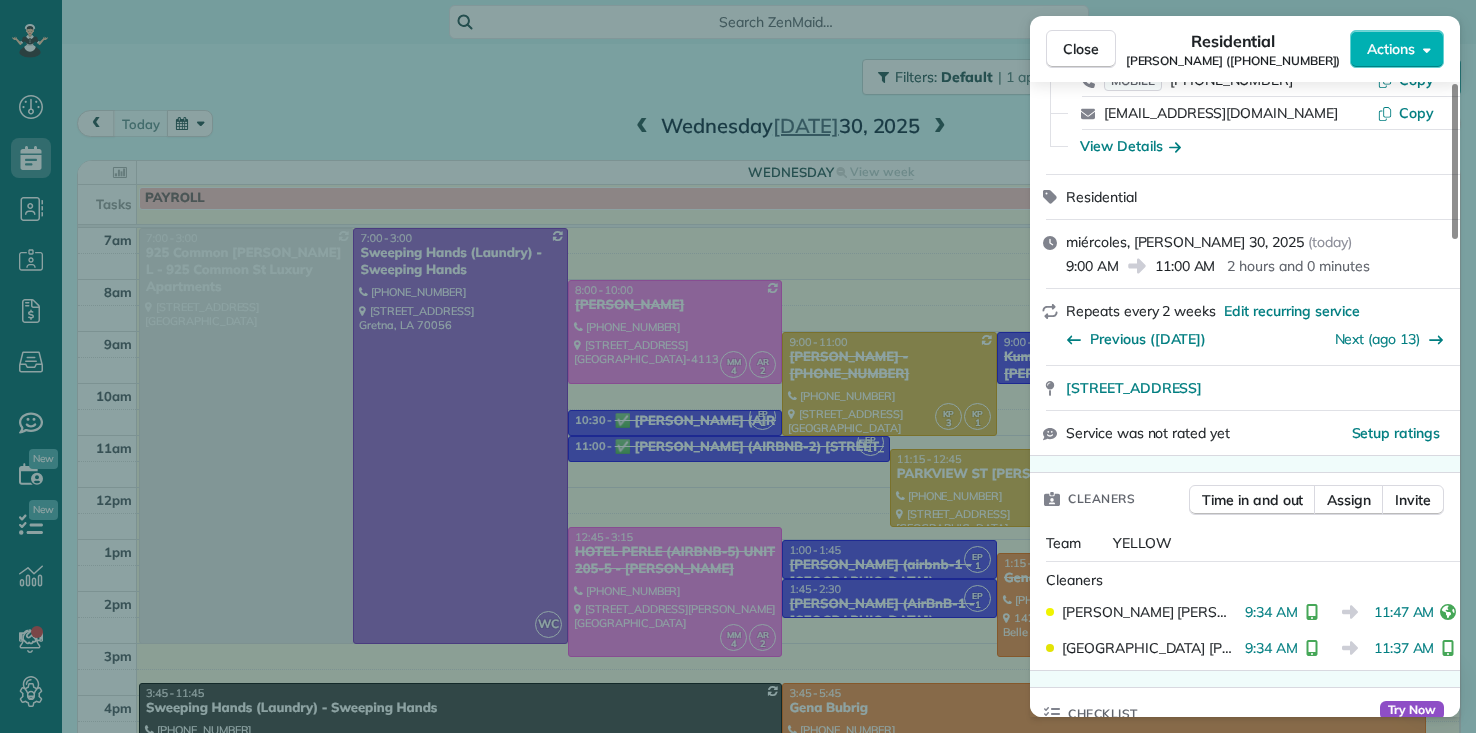 scroll, scrollTop: 0, scrollLeft: 0, axis: both 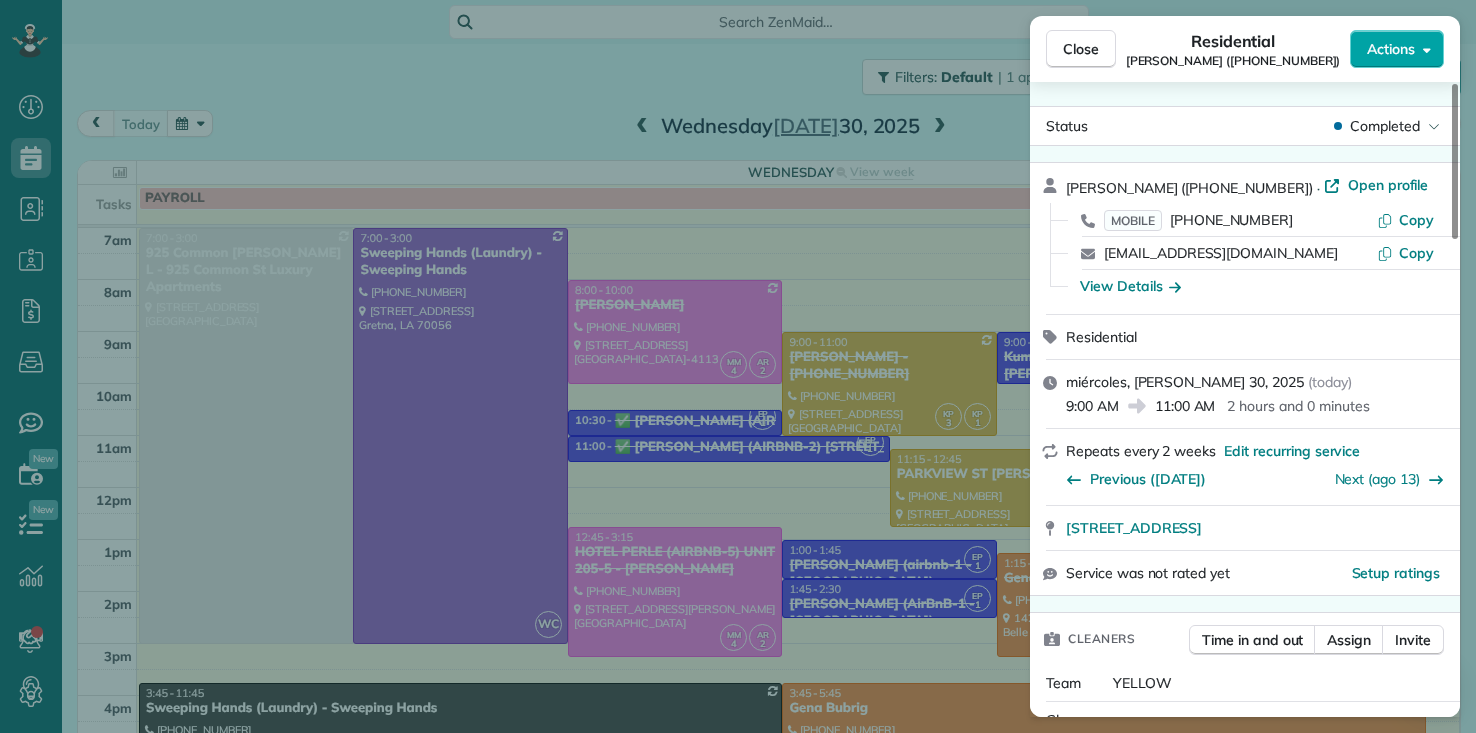 click on "Actions" at bounding box center (1391, 49) 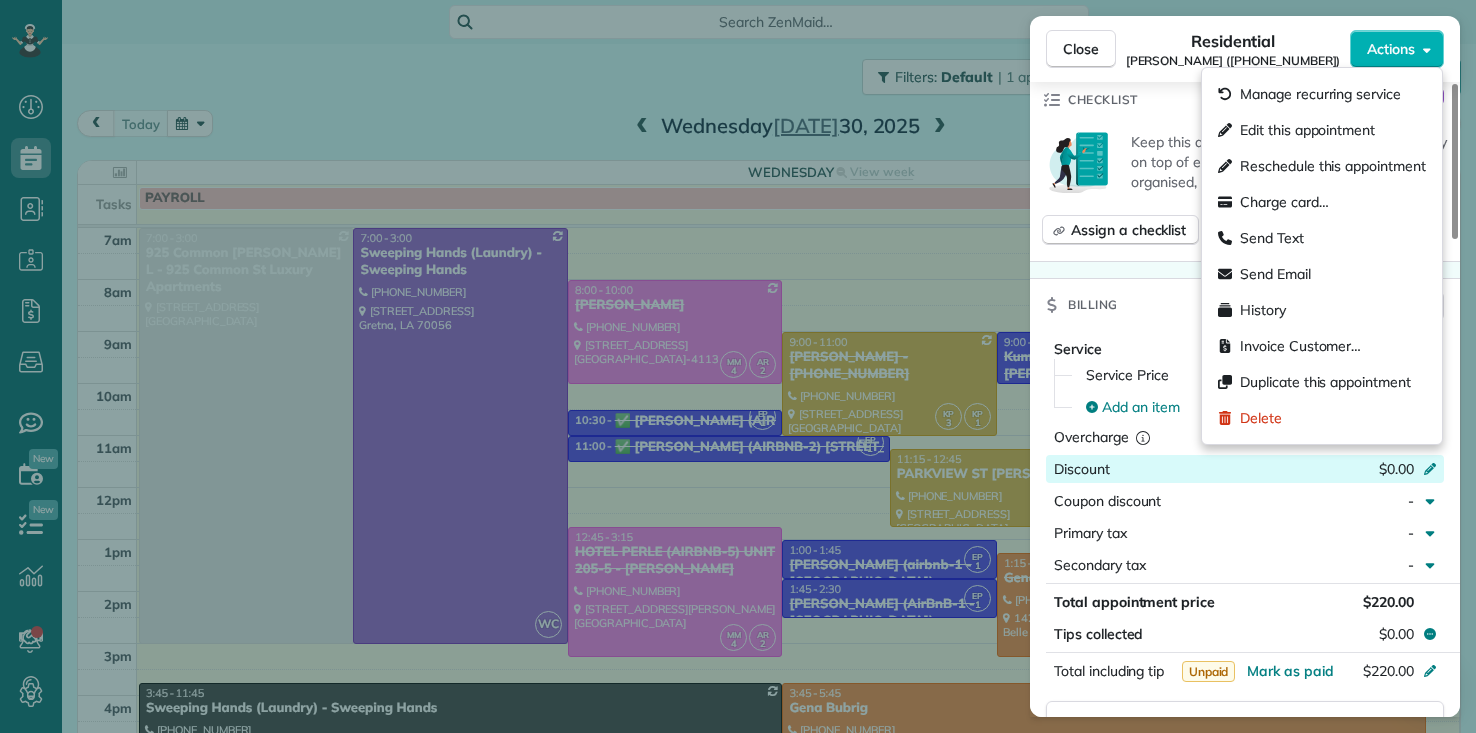 scroll, scrollTop: 800, scrollLeft: 0, axis: vertical 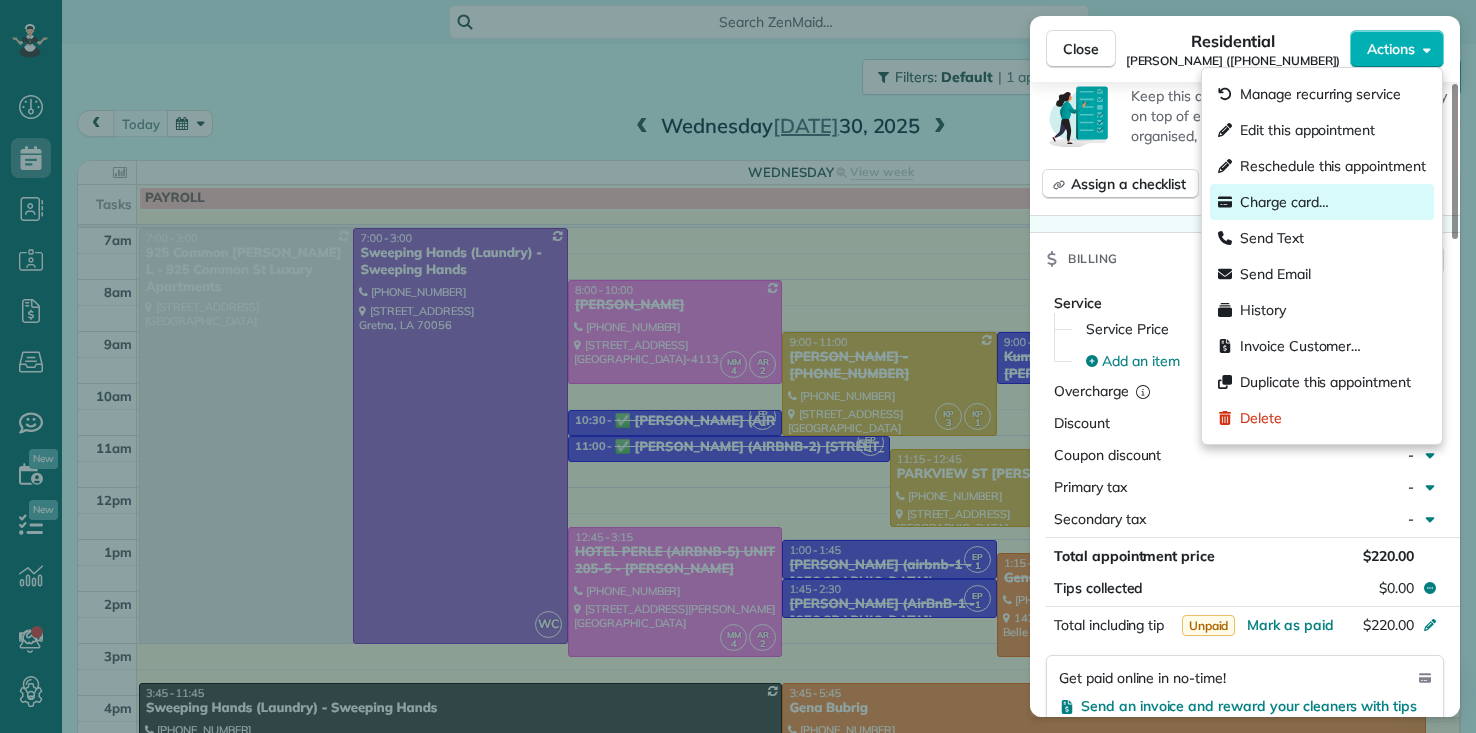 click on "Charge card…" at bounding box center [1284, 202] 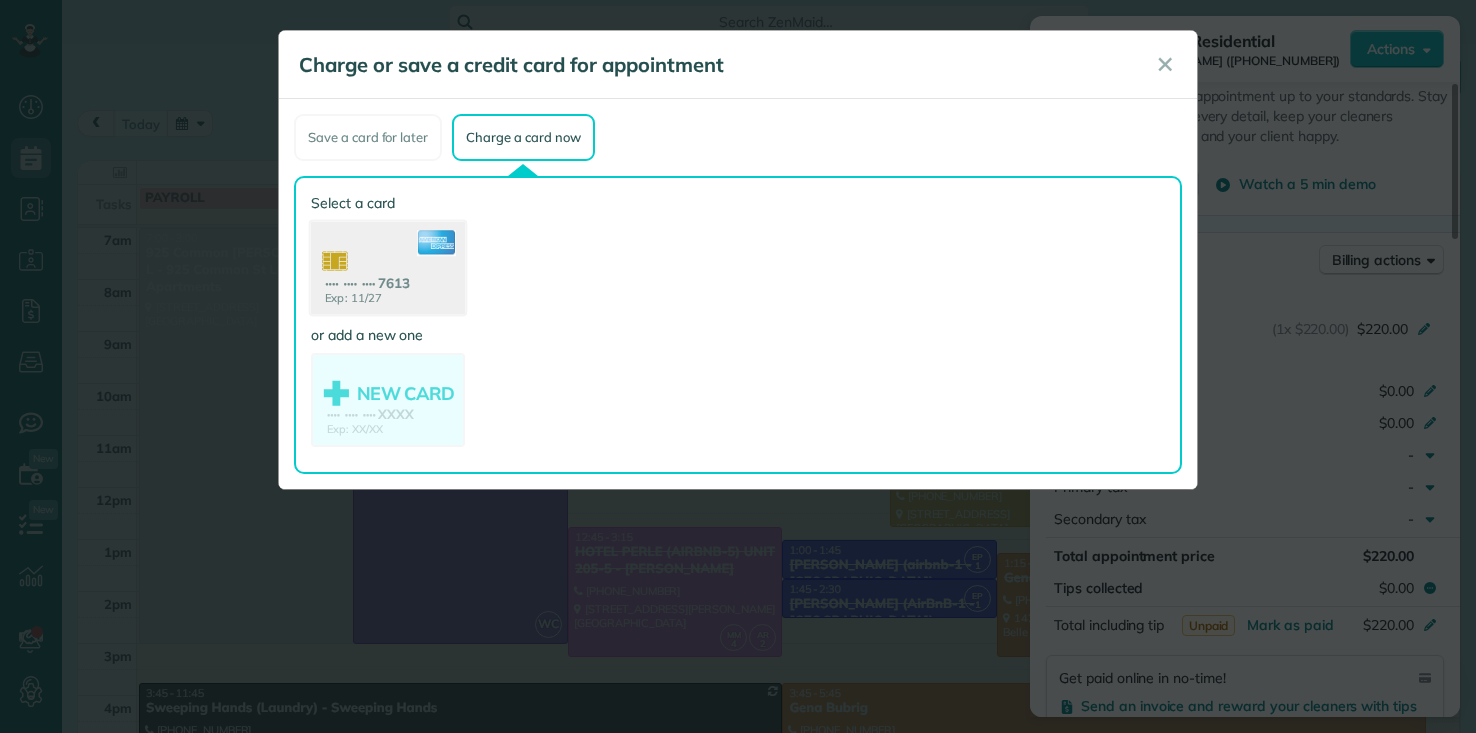 click 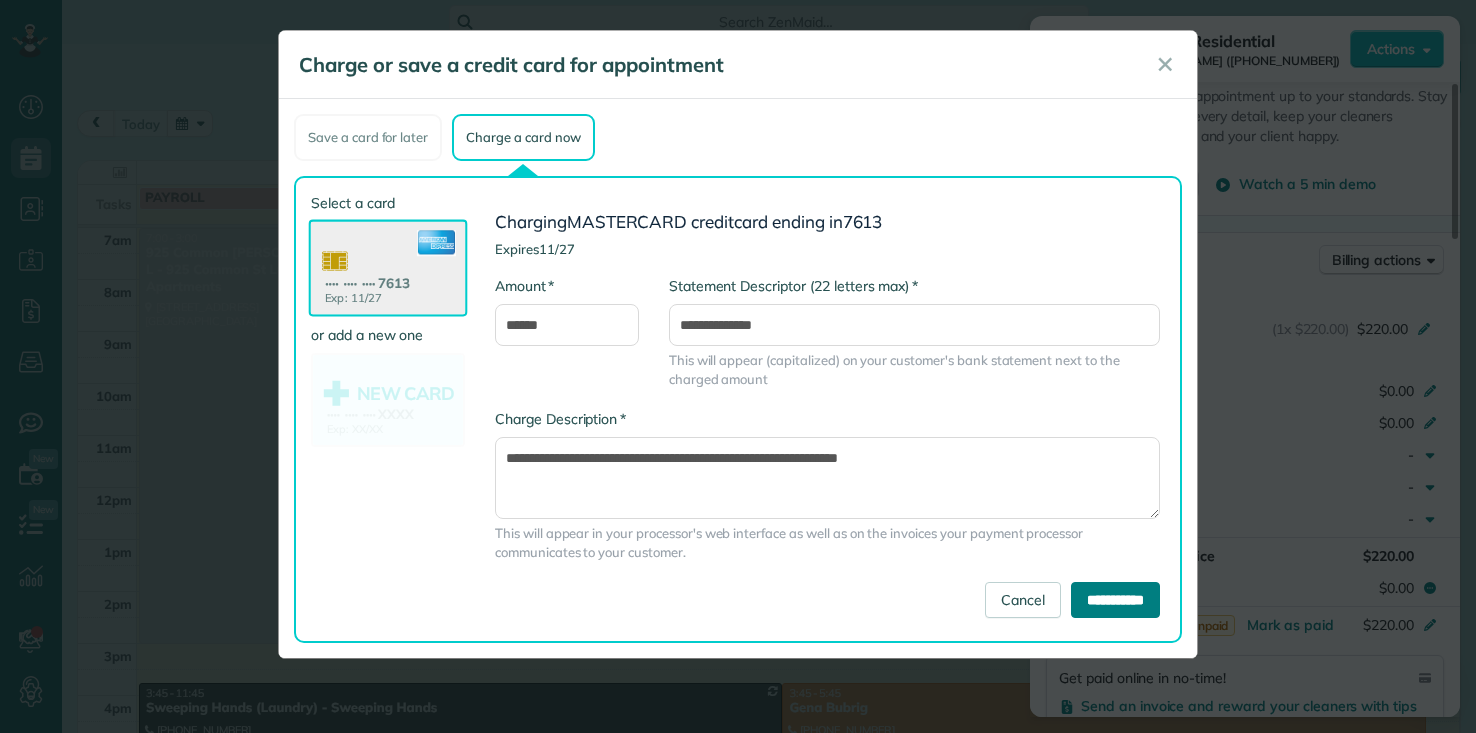 click on "**********" at bounding box center [1115, 600] 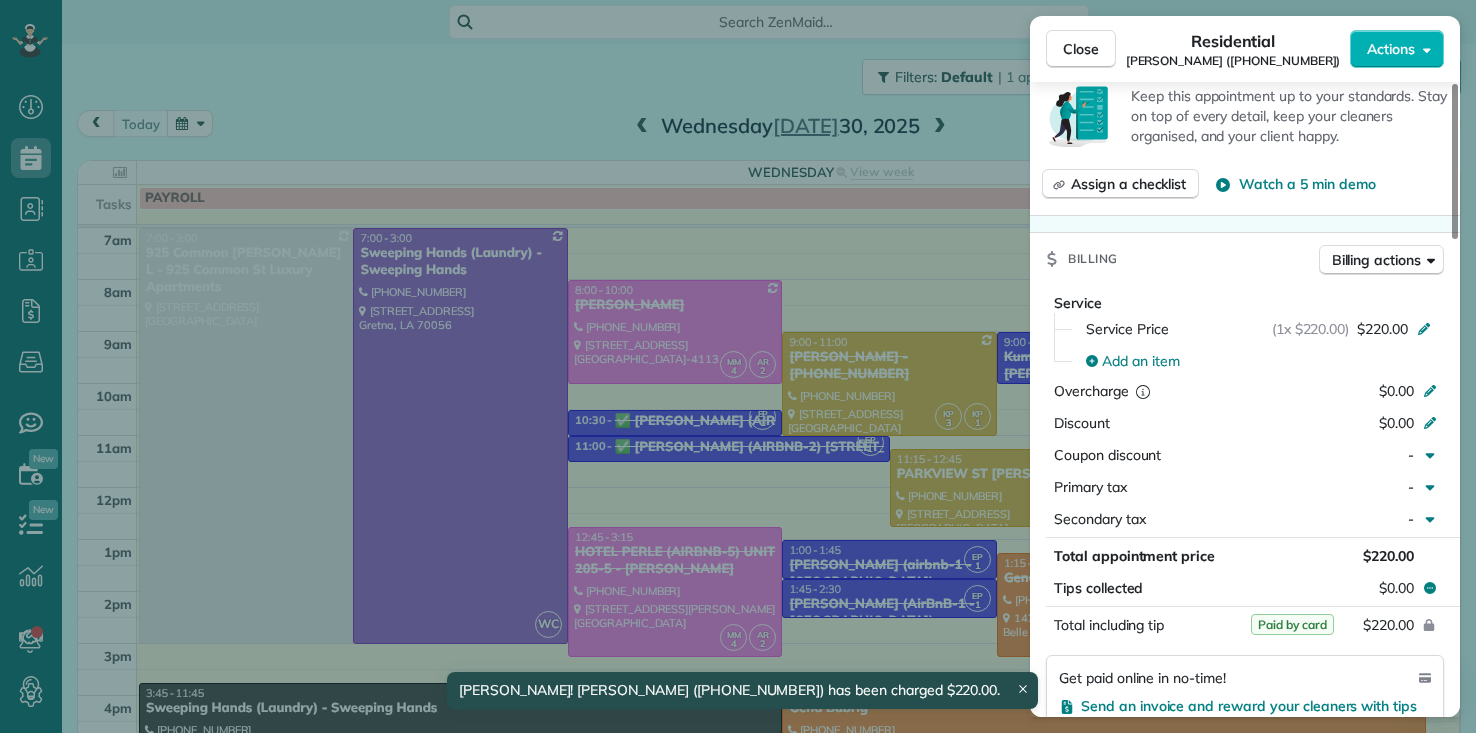 click on "Close Residential Sarah Hoffpauir (504 473 4982) Actions Status Completed Sarah Hoffpauir (504 473 4982) · Open profile MOBILE (504) 473-4982 Copy sehoffpauir@gmail.com Copy View Details Residential miércoles, julio 30, 2025 ( today ) 9:00 AM 11:00 AM 2 hours and 0 minutes Repeats every 2 weeks Edit recurring service Previous (jul 16) Next (ago 13) 4000 Davey Street Condo 207 New Orleans LA 70122 Service was not rated yet Setup ratings Cleaners Time in and out Assign Invite Team YELLOW Cleaners KAREN   PACHECO 9:34 AM 11:47 AM KENIA   PACHECO 9:34 AM 11:37 AM Checklist Try Now Keep this appointment up to your standards. Stay on top of every detail, keep your cleaners organised, and your client happy. Assign a checklist Watch a 5 min demo Billing Billing actions Service Service Price (1x $220.00) $220.00 Add an item Overcharge $0.00 Discount $0.00 Coupon discount - Primary tax - Secondary tax - Total appointment price $220.00 Tips collected $0.00 Paid by card Total including tip $220.00 Work items Notes 0 2" at bounding box center (738, 366) 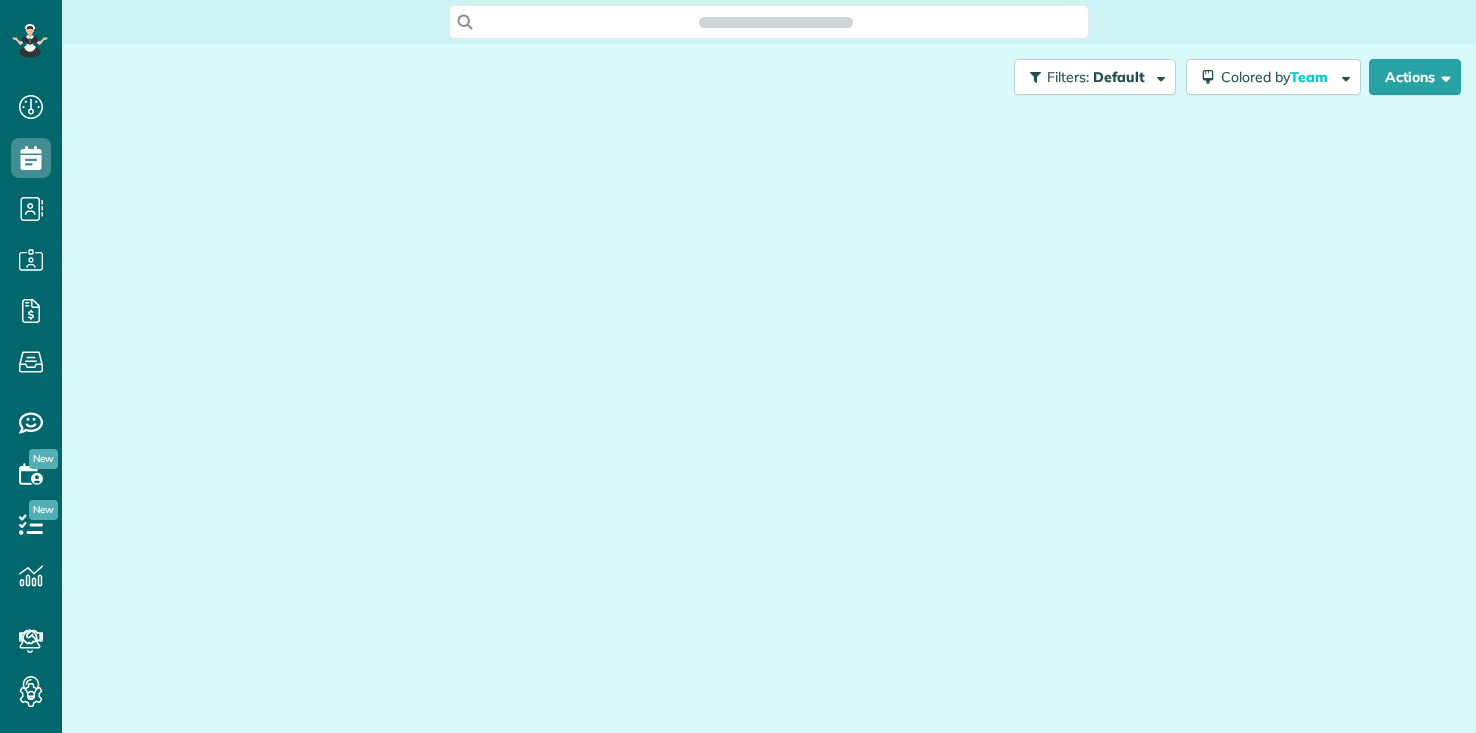 scroll, scrollTop: 0, scrollLeft: 0, axis: both 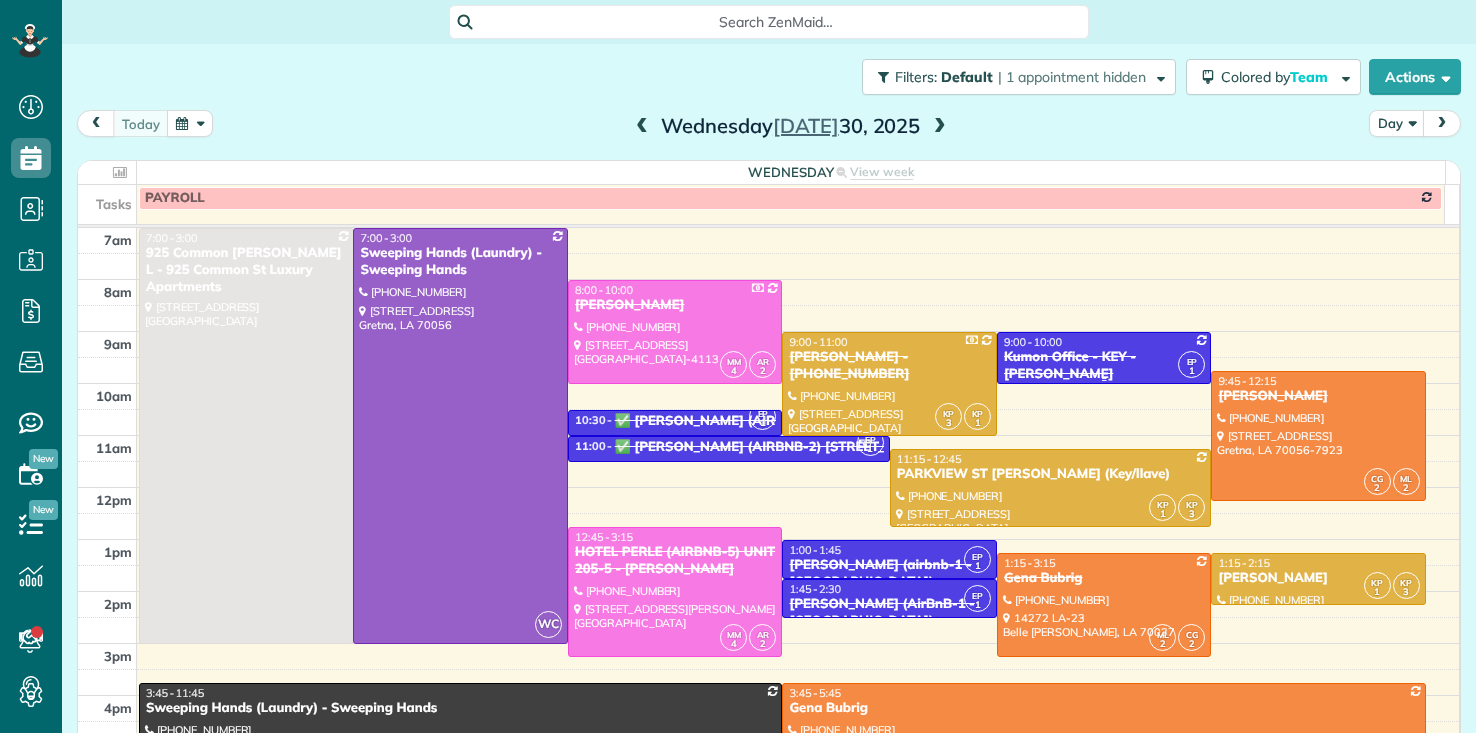 click on "Kumon Office - KEY - Shawan Harris" at bounding box center (1104, 366) 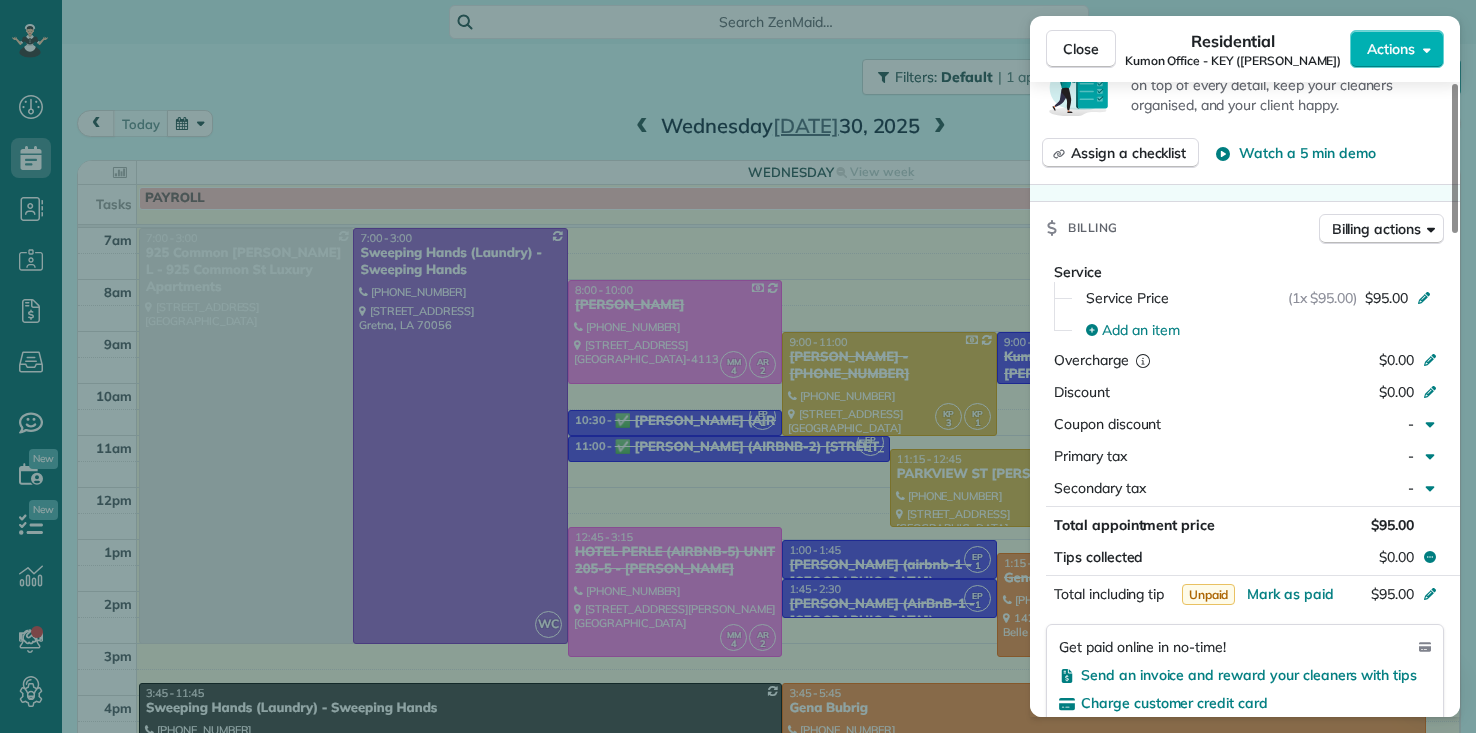 scroll, scrollTop: 1100, scrollLeft: 0, axis: vertical 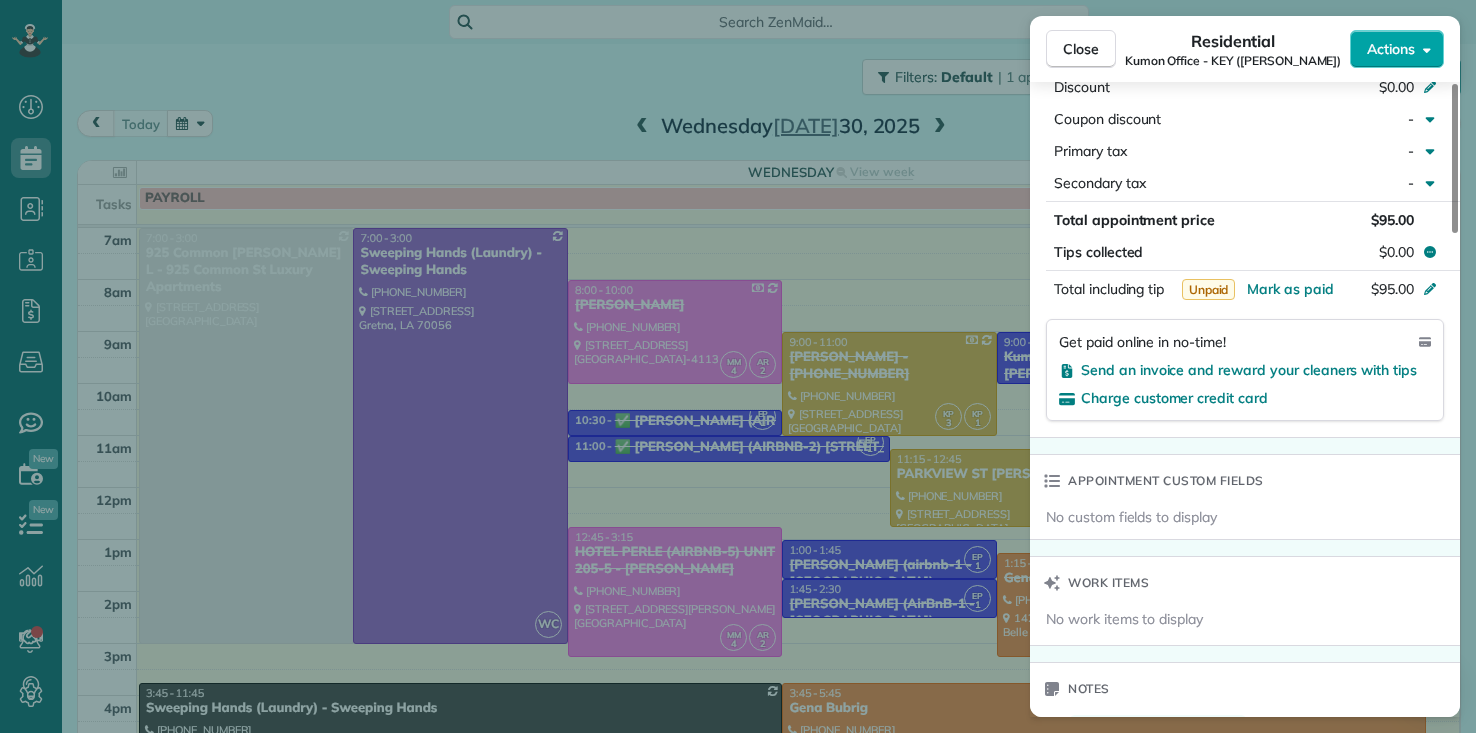 click on "Actions" at bounding box center (1391, 49) 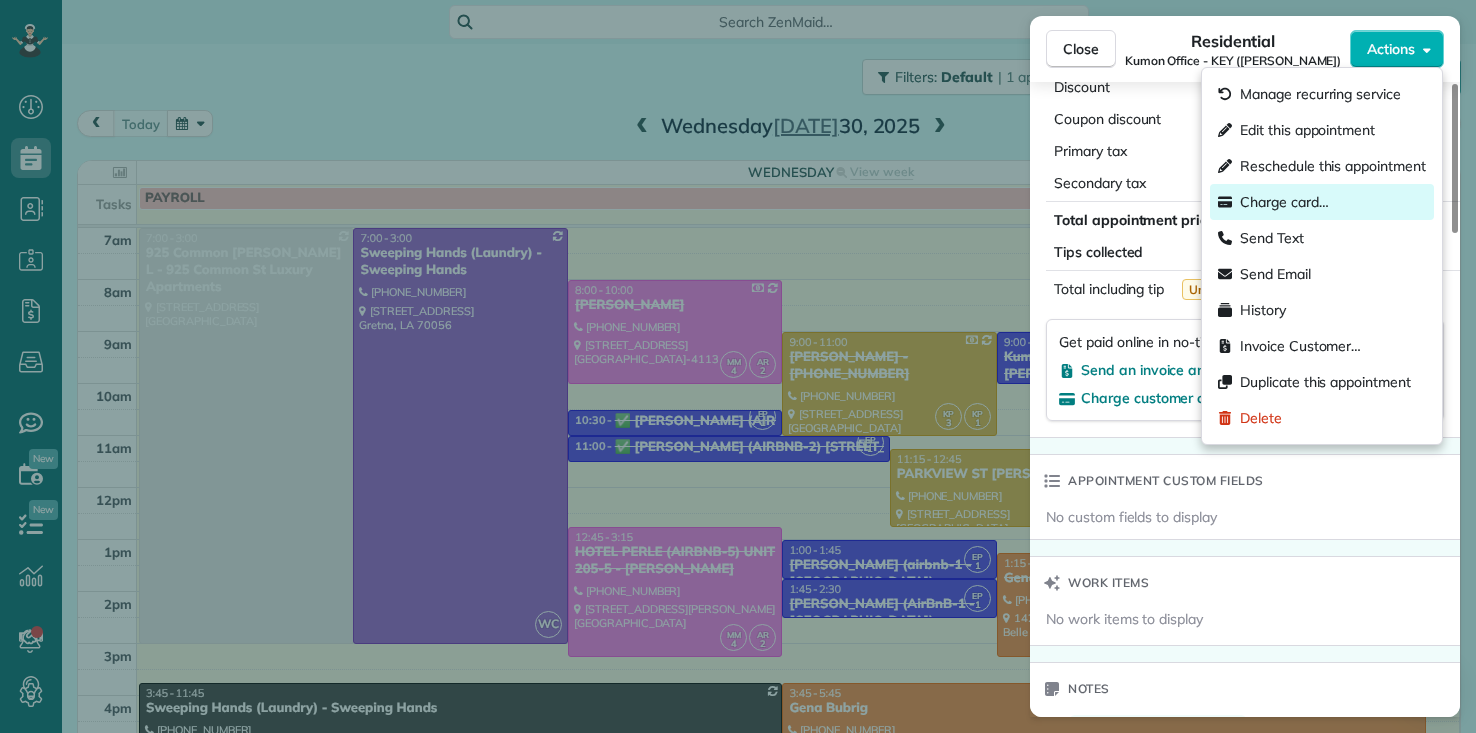 click on "Charge card…" at bounding box center (1284, 202) 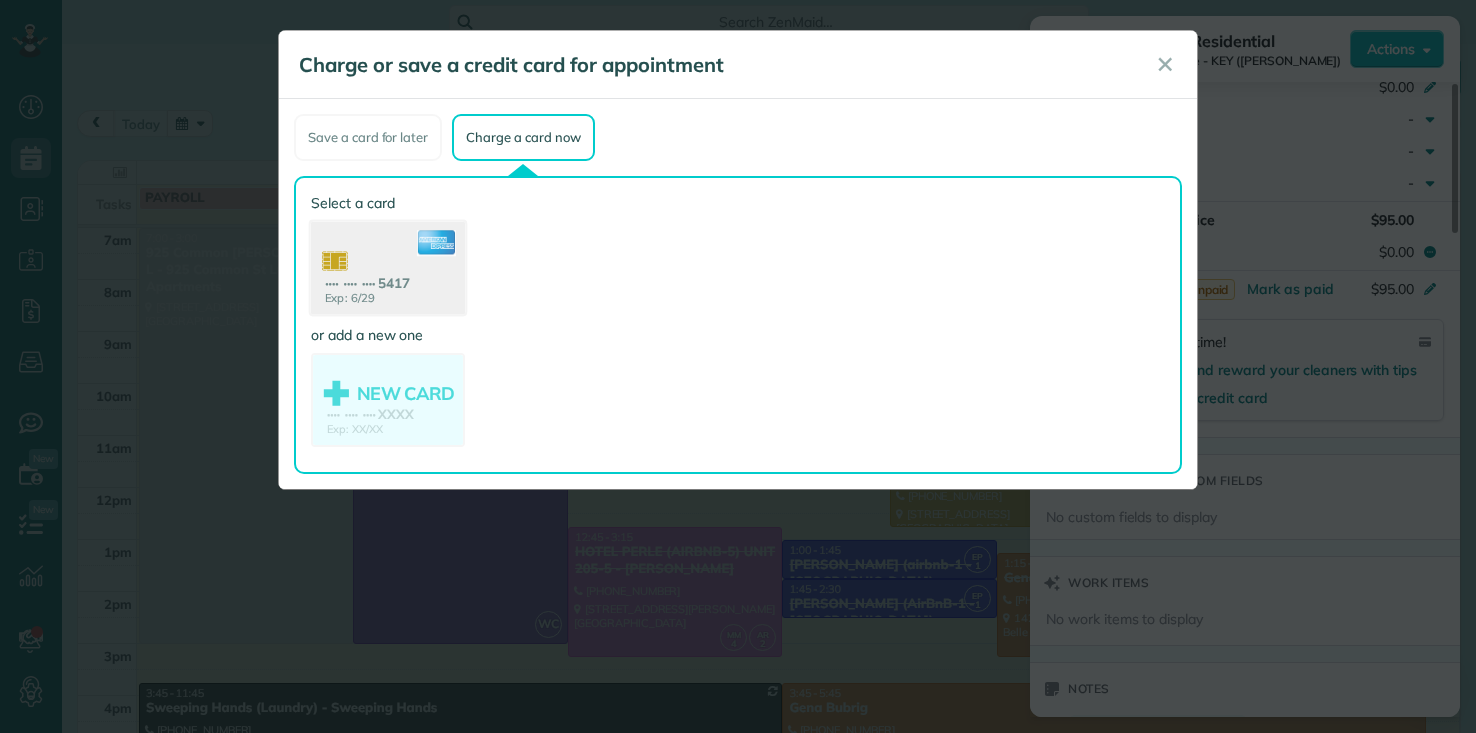 click 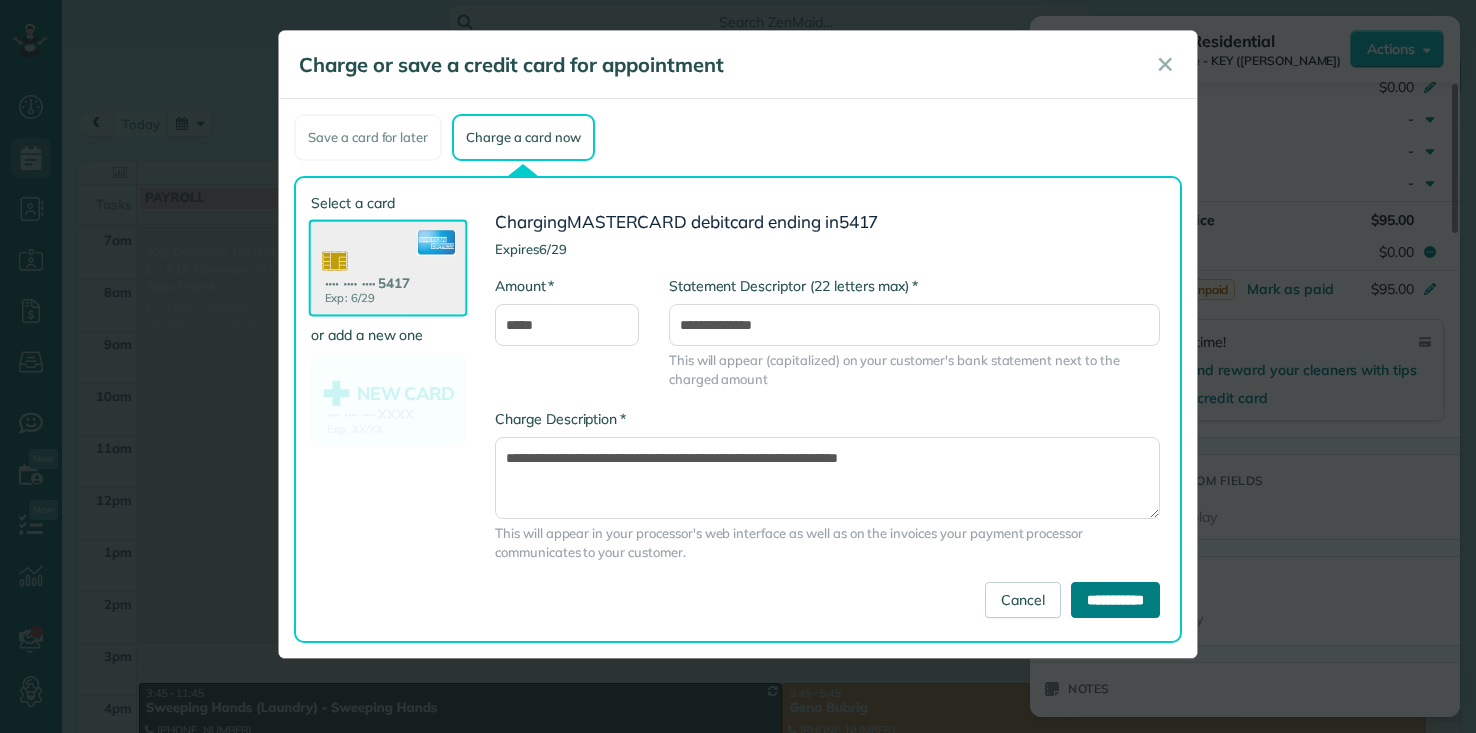 click on "**********" at bounding box center (1115, 600) 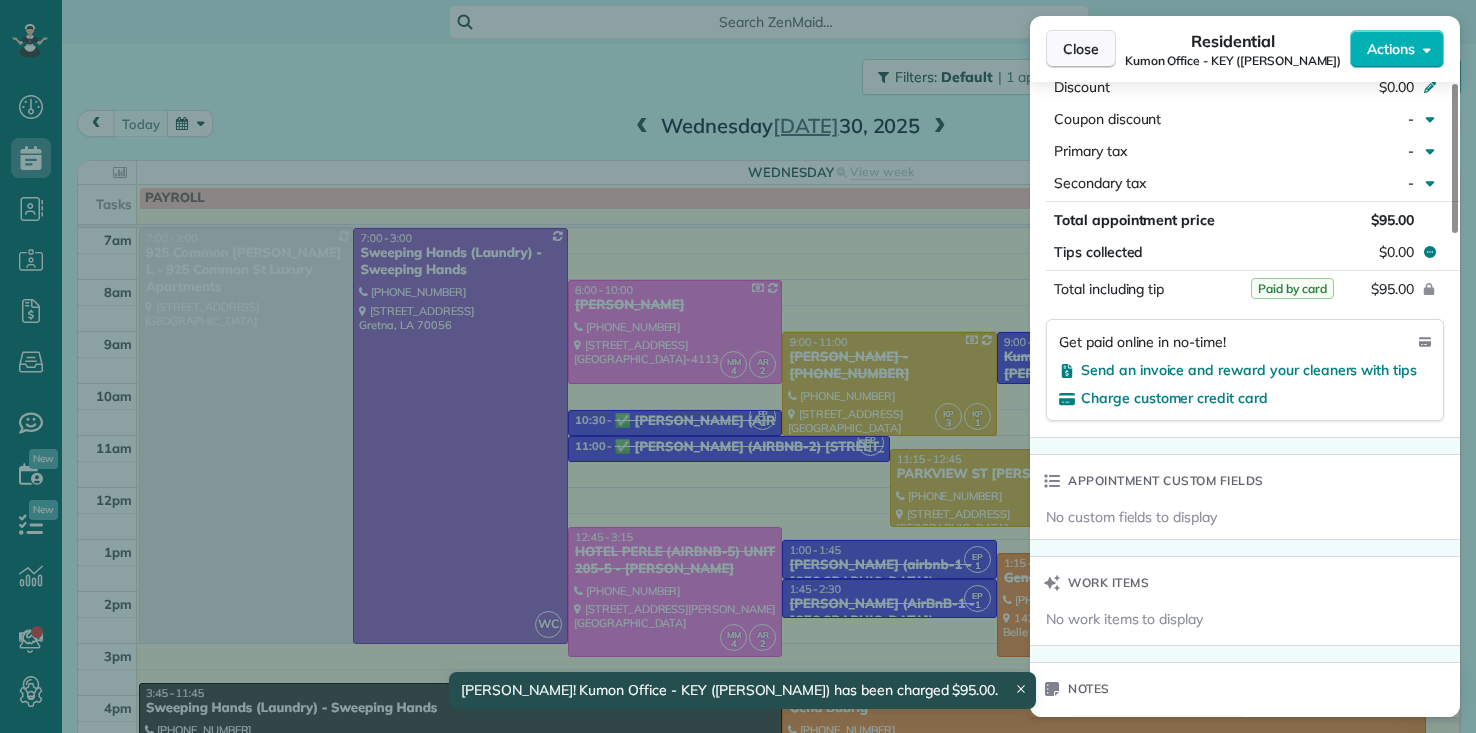 click on "Close" at bounding box center [1081, 49] 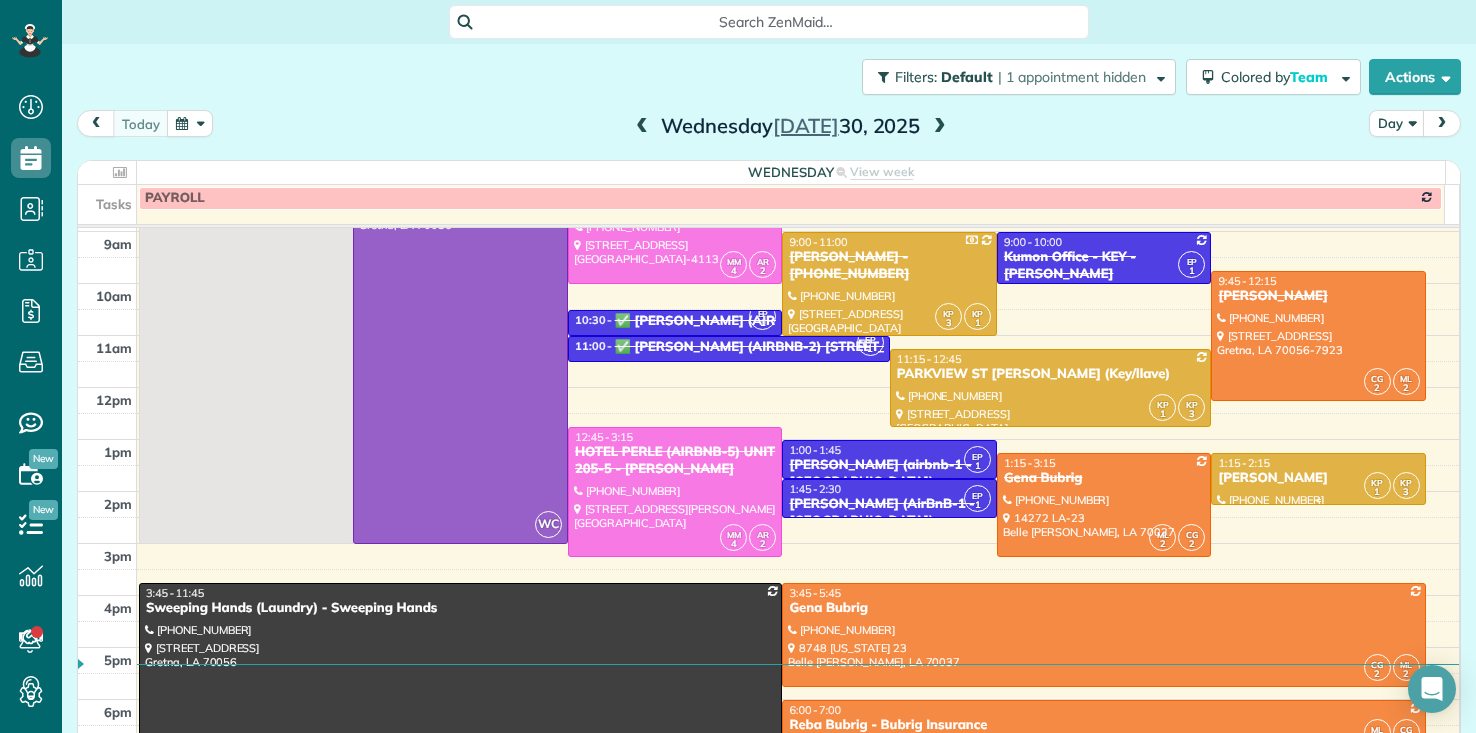 scroll, scrollTop: 200, scrollLeft: 0, axis: vertical 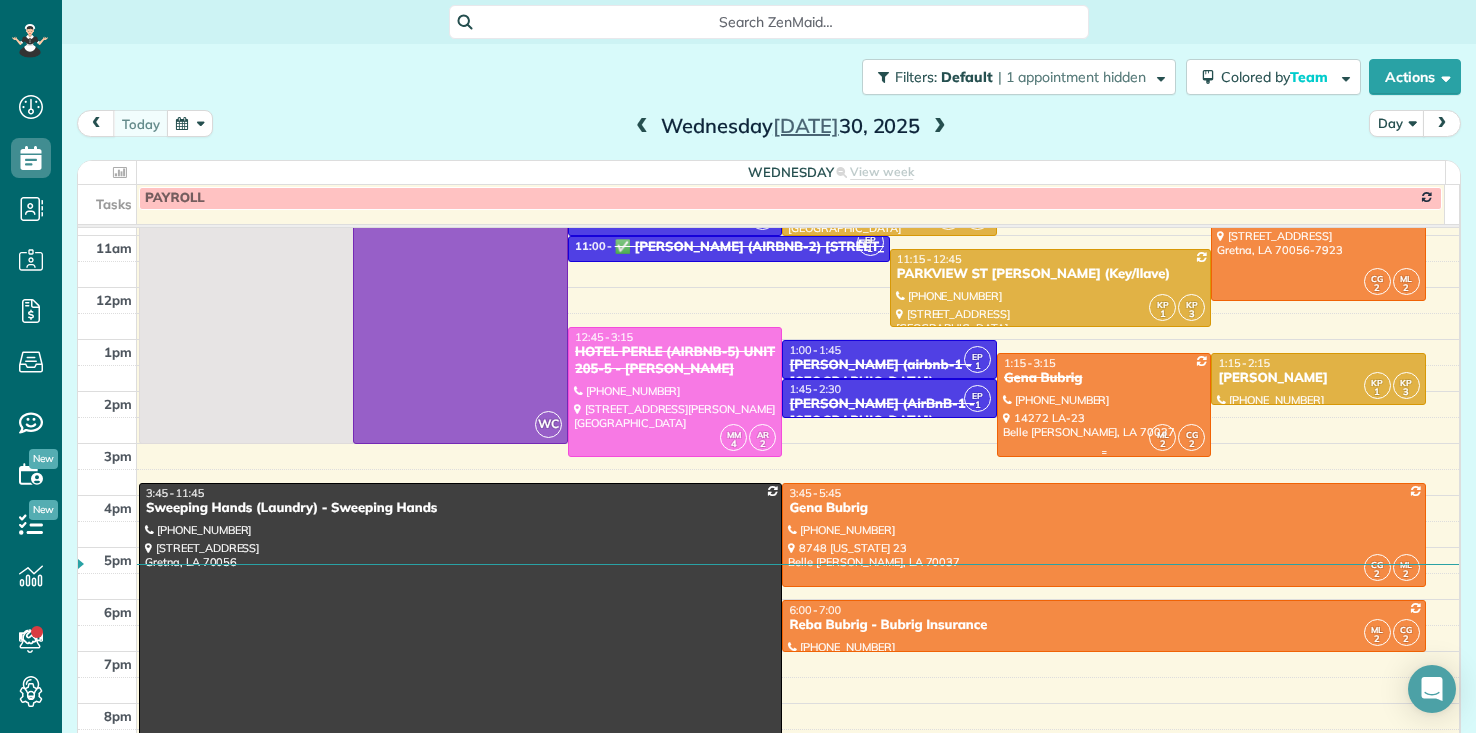 click at bounding box center [1104, 405] 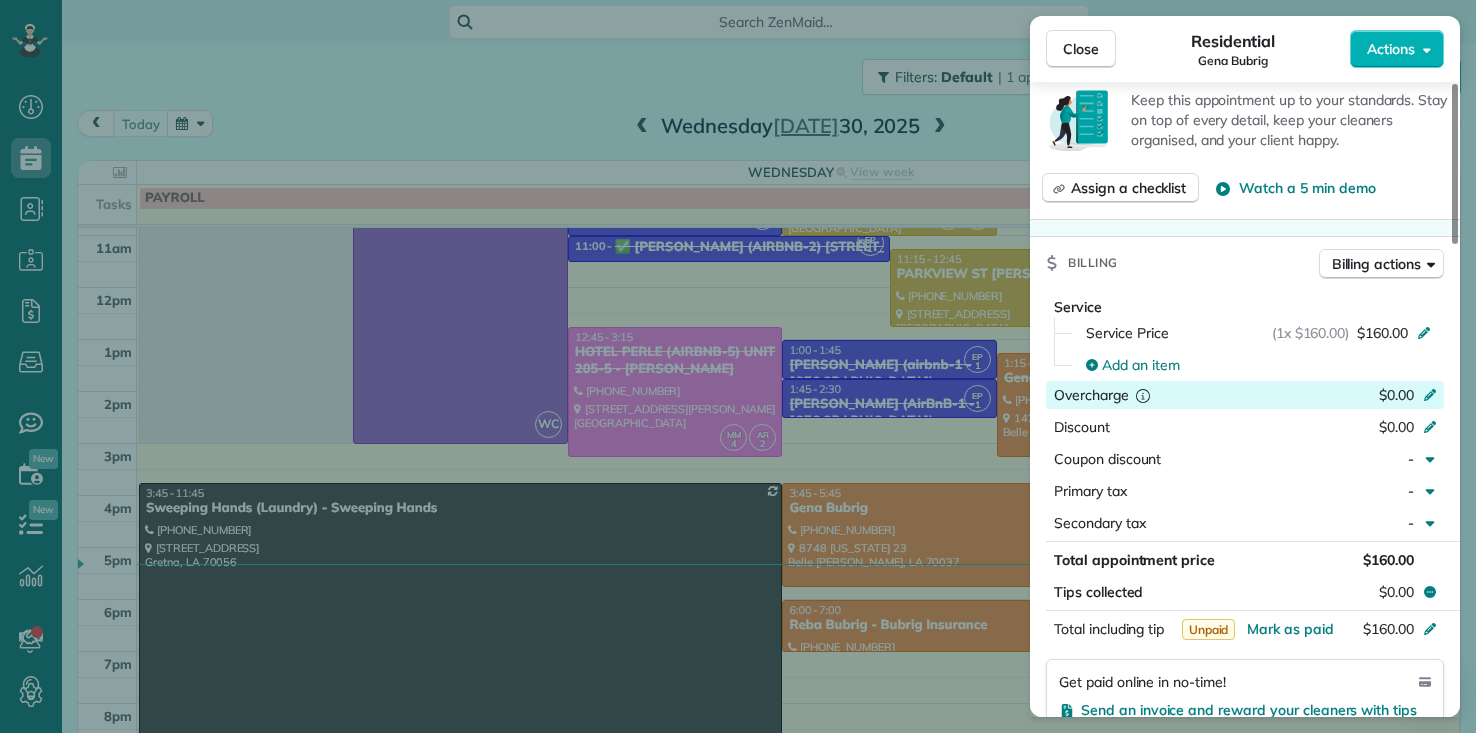 scroll, scrollTop: 1000, scrollLeft: 0, axis: vertical 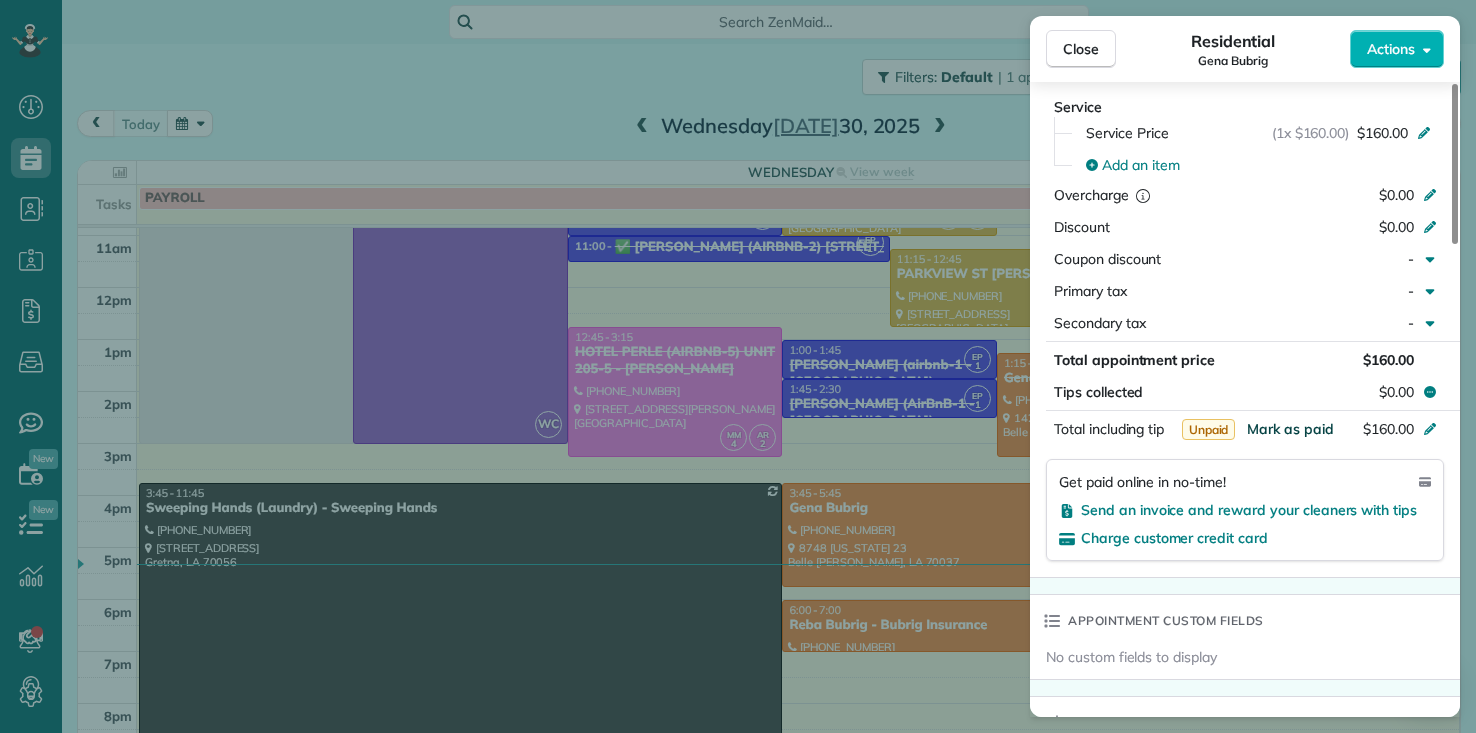 click on "Mark as paid" at bounding box center (1290, 429) 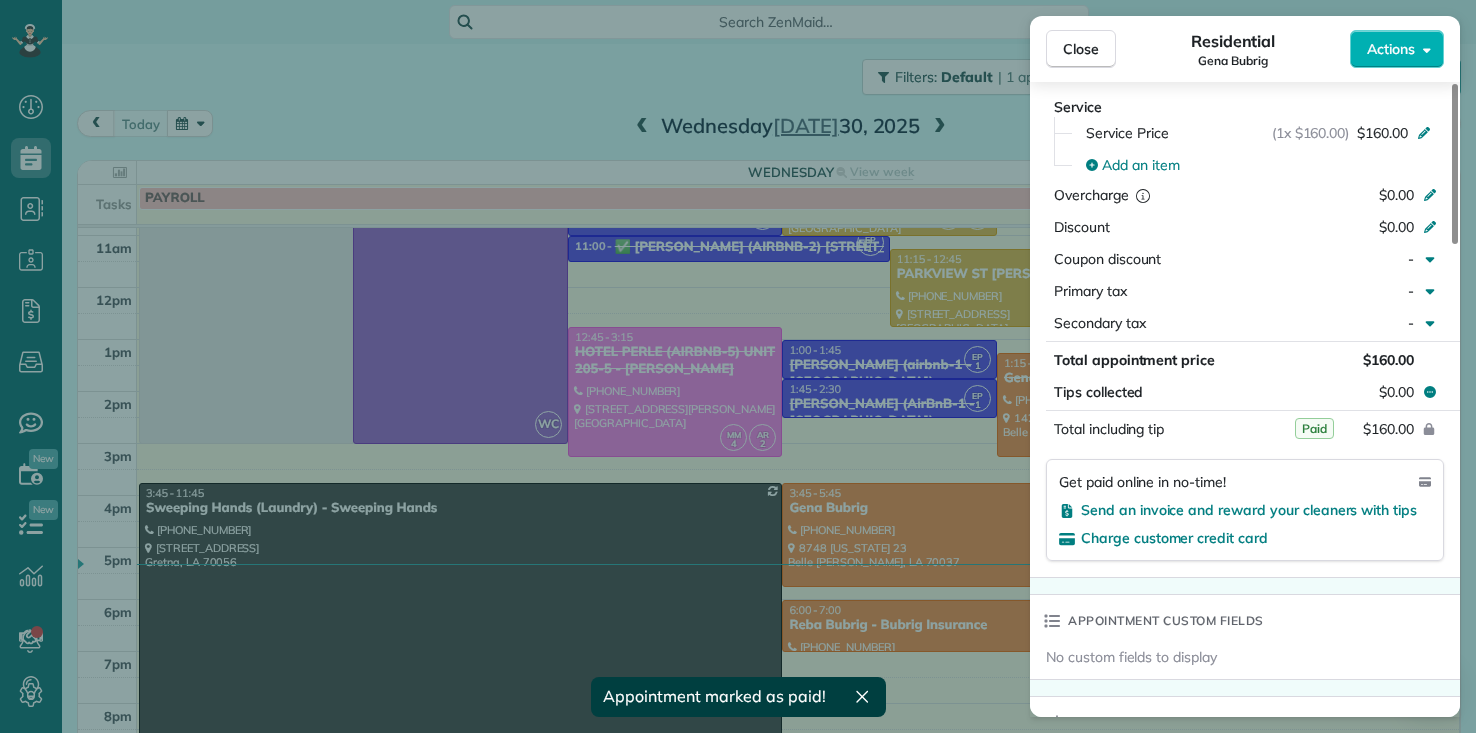 click on "Close Residential Gena Bubrig Actions Status Completed Gena Bubrig · Open profile MOBILE (504) 722-2751 Copy genabubrig@att.net Copy View Details Residential miércoles, julio 30, 2025 ( today ) 1:15 PM 3:15 PM 2 hours and 0 minutes Repeats every 2 weeks Edit recurring service Previous (jul 16) Next (ago 13) 14272 LA-23 Belle Chasse LA 70037 Open access information Service was not rated yet Setup ratings Cleaners Time in and out Assign Invite Team ORANGE Cleaners MARBELLA   LOBO 1:14 PM 3:16 PM CAREN   GARCIA 1:16 PM 3:16 PM Checklist Try Now Keep this appointment up to your standards. Stay on top of every detail, keep your cleaners organised, and your client happy. Assign a checklist Watch a 5 min demo Billing Billing actions Service Service Price (1x $160.00) $160.00 Add an item Overcharge $0.00 Discount $0.00 Coupon discount - Primary tax - Secondary tax - Total appointment price $160.00 Tips collected $0.00 Paid Total including tip $160.00 Get paid online in no-time! Charge customer credit card Notes 0 1" at bounding box center (738, 366) 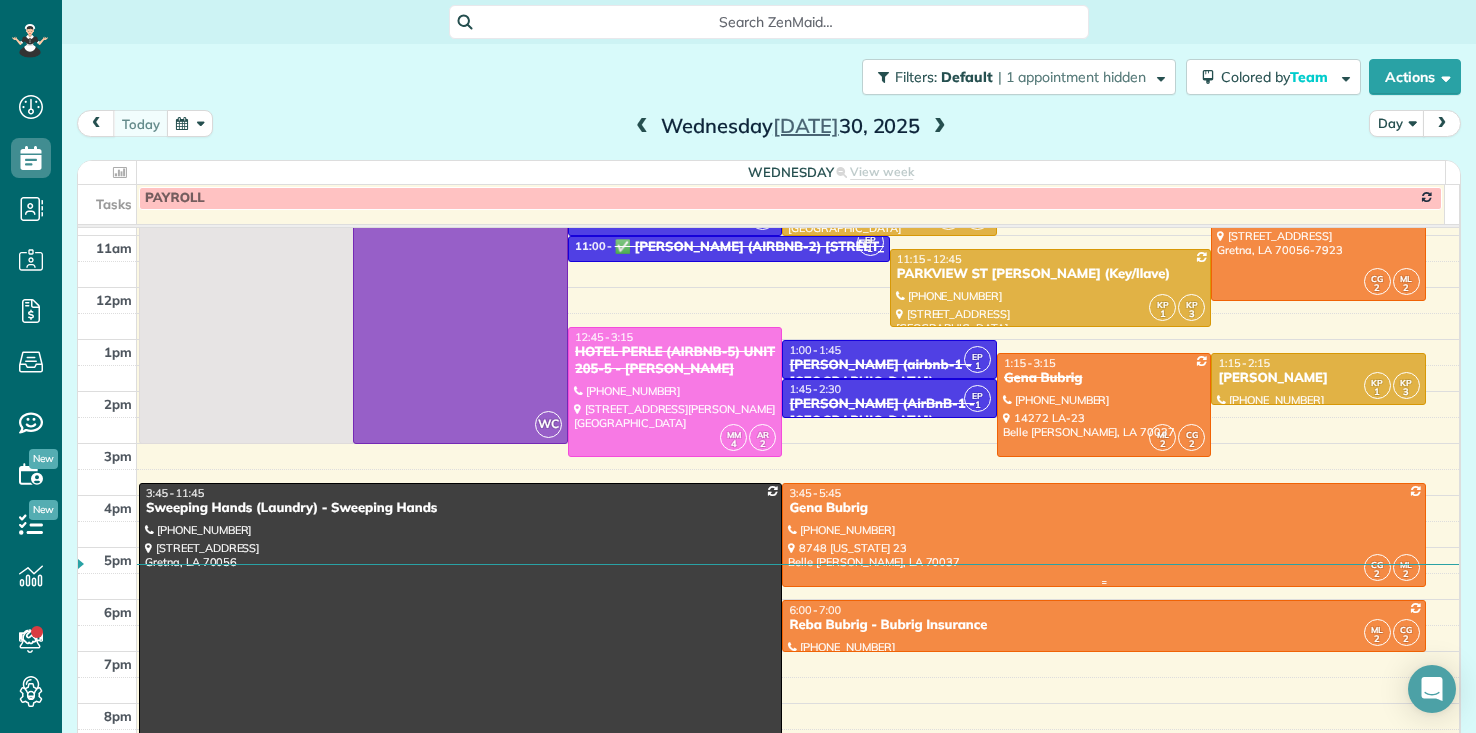 click at bounding box center (1103, 535) 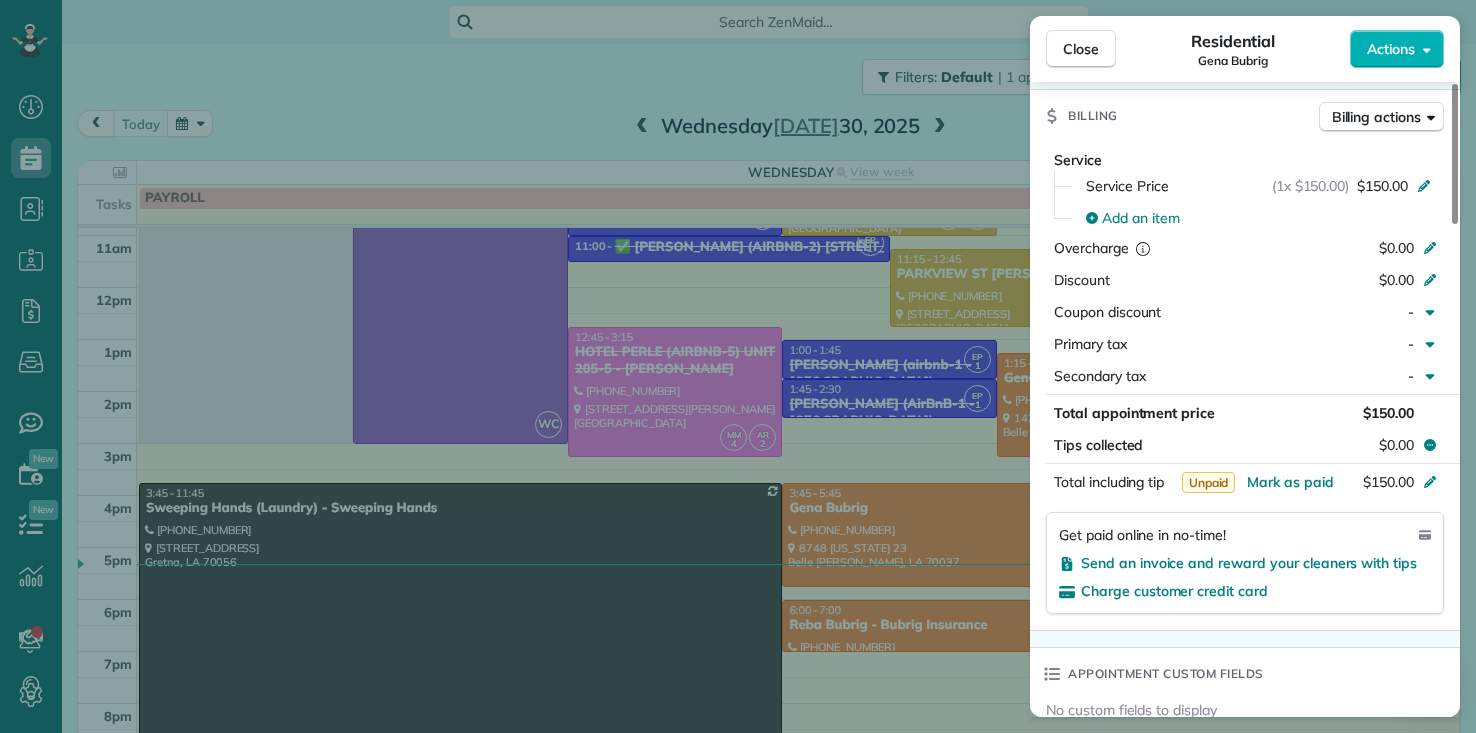 scroll, scrollTop: 1000, scrollLeft: 0, axis: vertical 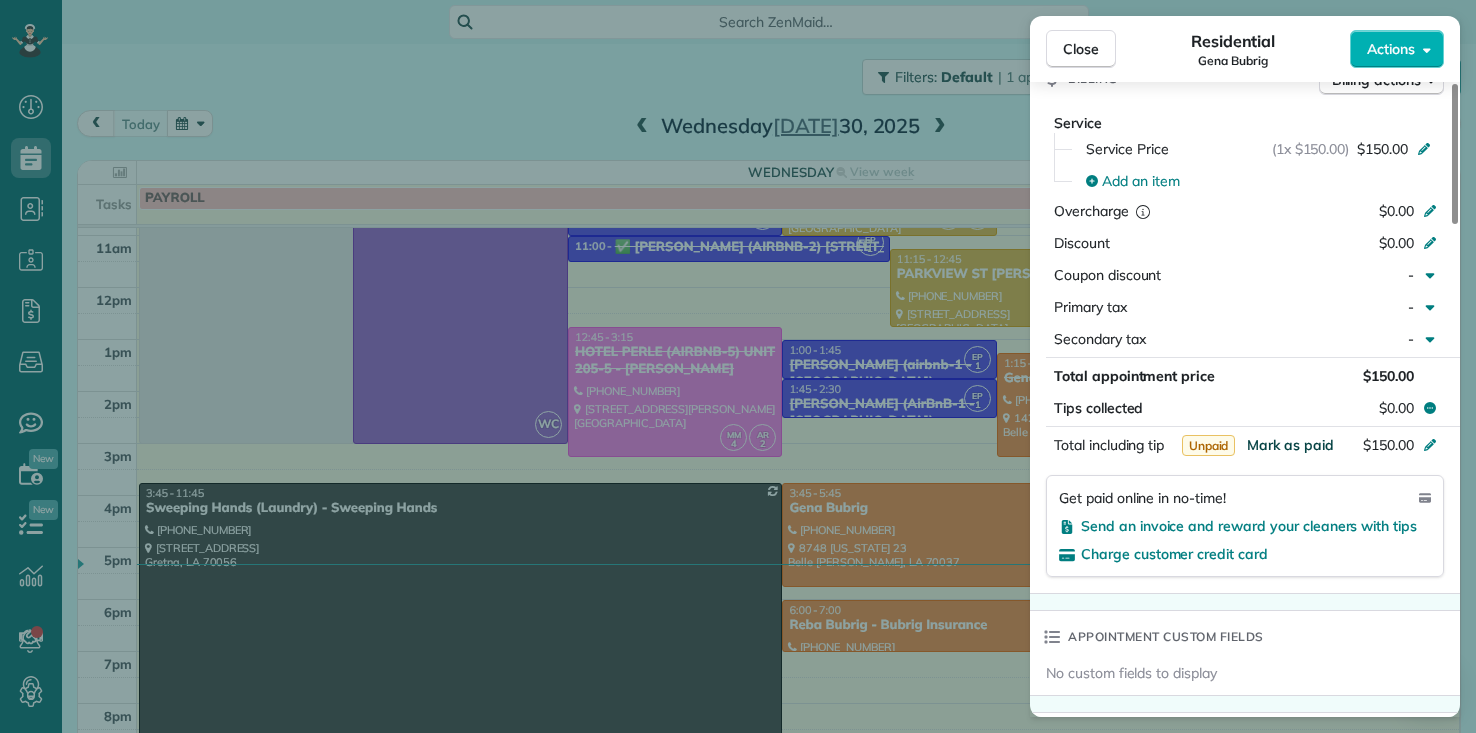 click on "Mark as paid" at bounding box center [1290, 445] 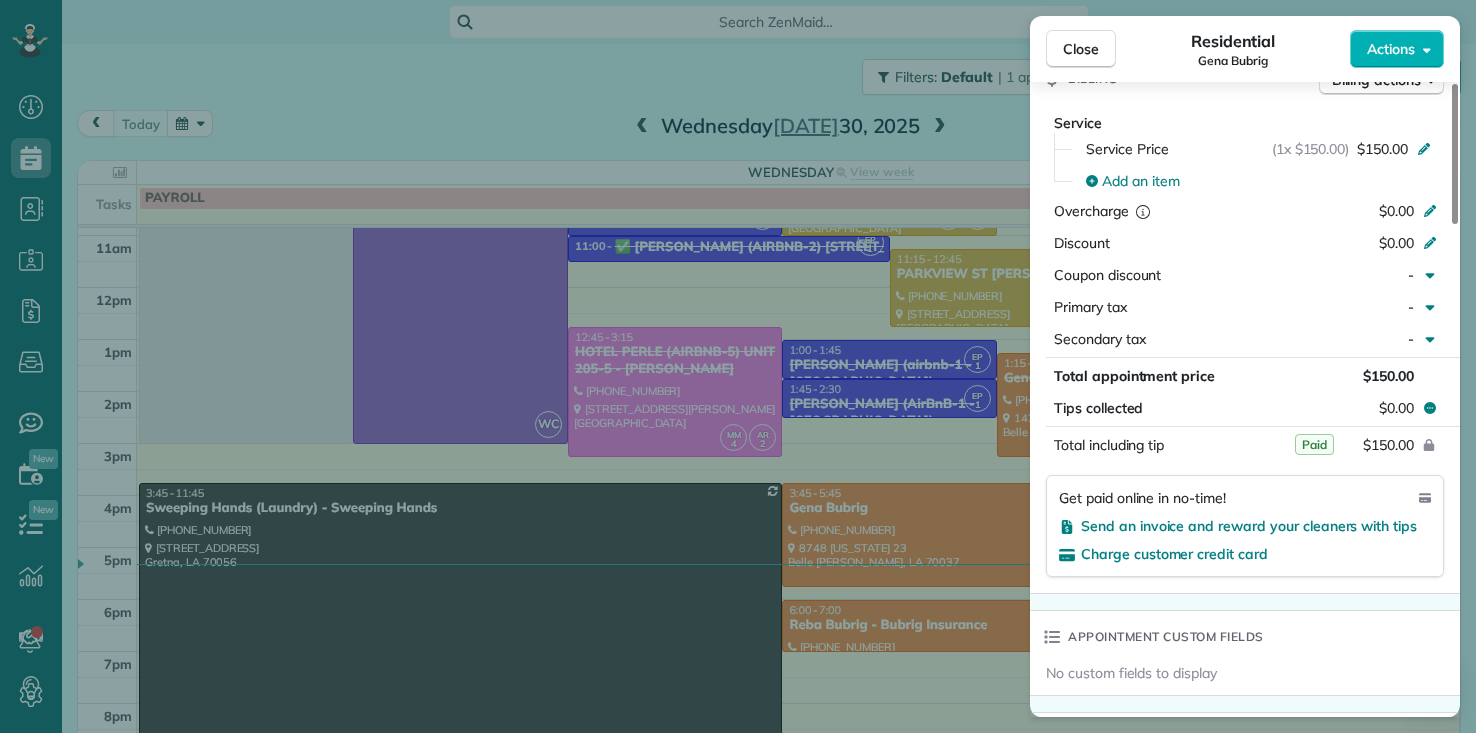 click on "Close Residential Gena Bubrig Actions Status Active Gena Bubrig · Open profile MOBILE (504) 722-2751 Copy genabubrig@att.net Copy View Details Residential miércoles, julio 30, 2025 ( today ) 3:45 PM 5:45 PM 2 hours and 0 minutes Repeats every 2 weeks Edit recurring service Previous (jul 16) Next (ago 13) 8748 Louisiana 23 BACK HOUSE Belle Chasse LA 70037 Open access information Service was not rated yet Setup ratings Cleaners Time in and out Assign Invite Team ORANGE Cleaners CAREN   GARCIA 3:52 PM 5:45 PM MARBELLA   LOBO 3:51 PM 5:45 PM Checklist Try Now Keep this appointment up to your standards. Stay on top of every detail, keep your cleaners organised, and your client happy. Assign a checklist Watch a 5 min demo Billing Billing actions Service Service Price (1x $150.00) $150.00 Add an item Overcharge $0.00 Discount $0.00 Coupon discount - Primary tax - Secondary tax - Total appointment price $150.00 Tips collected $0.00 Paid Total including tip $150.00 Get paid online in no-time! Work items Notes 2 1 (" at bounding box center [738, 366] 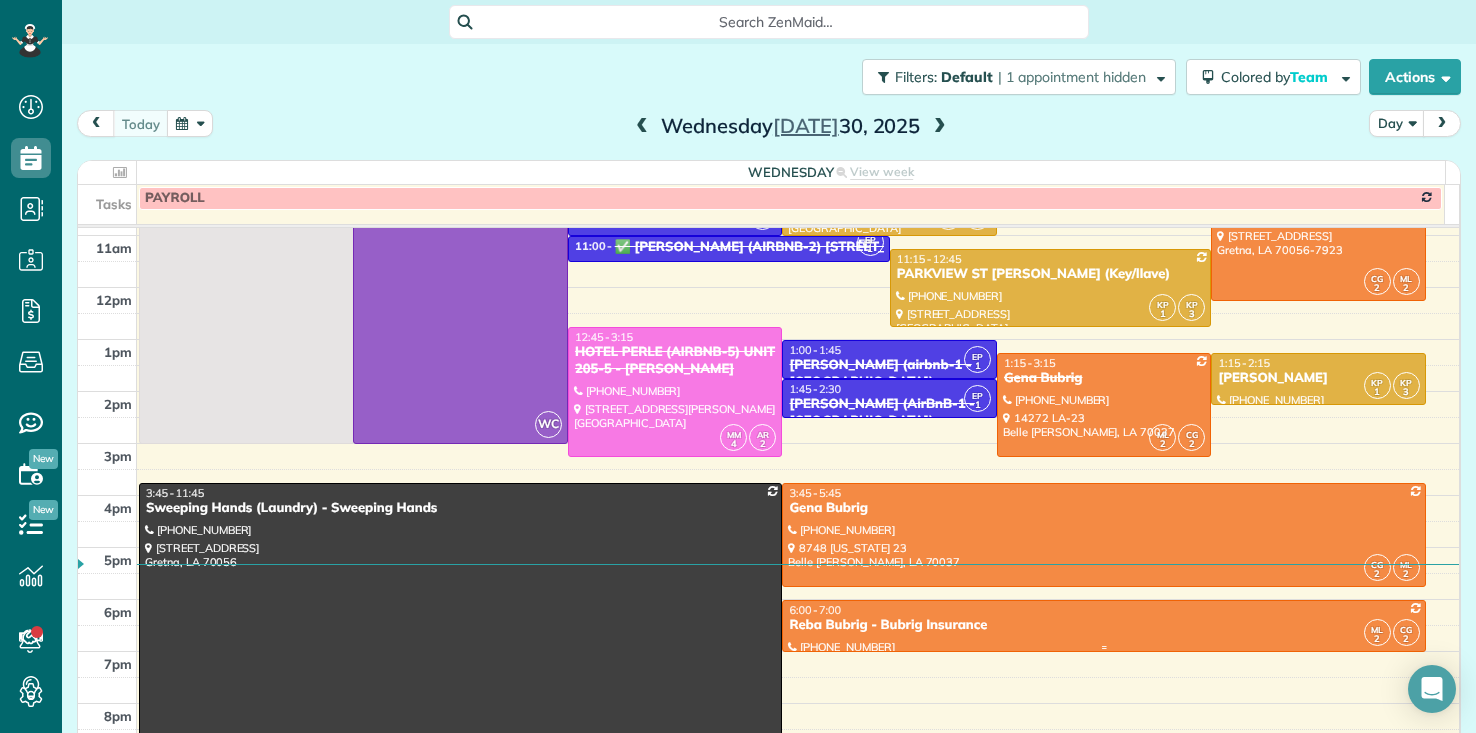 click on "Reba Bubrig - Bubrig Insurance" at bounding box center [1103, 625] 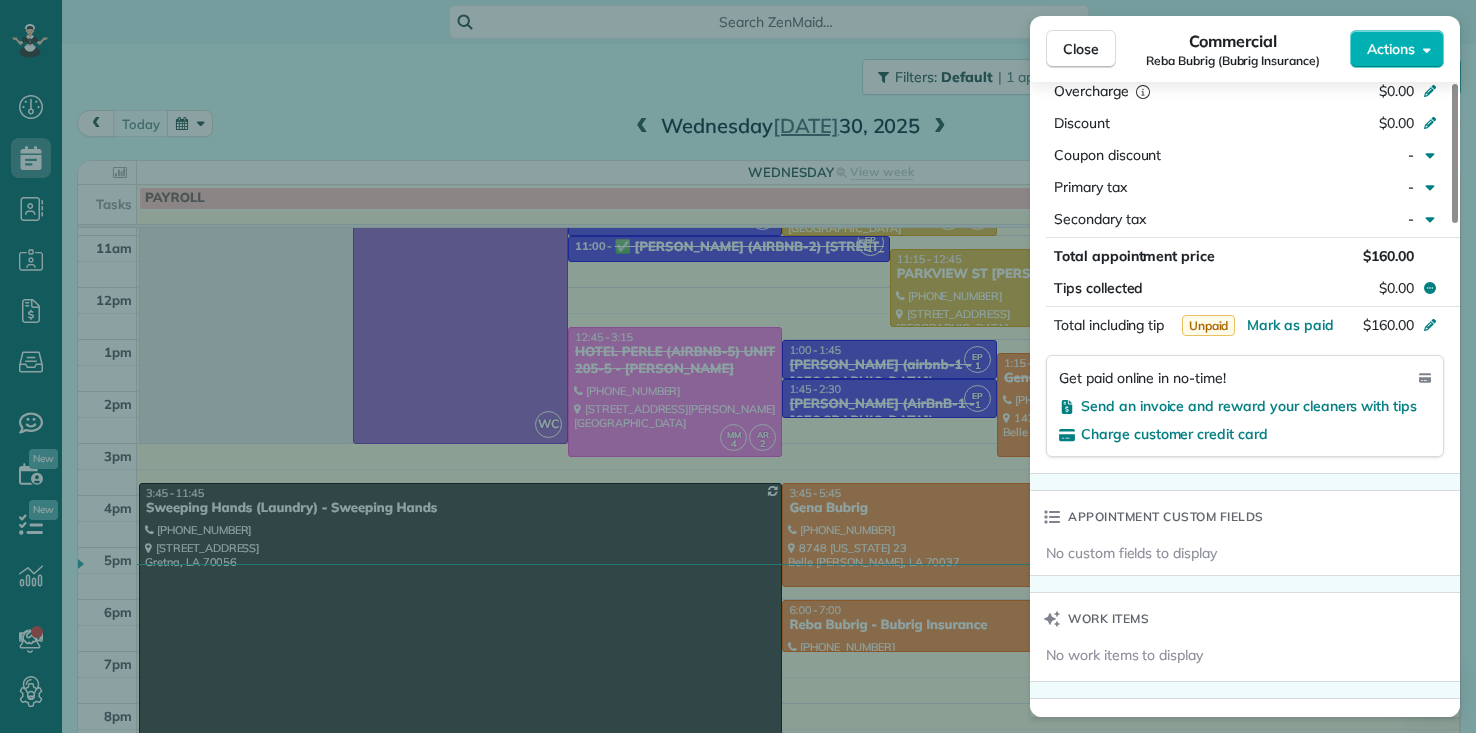 scroll, scrollTop: 1200, scrollLeft: 0, axis: vertical 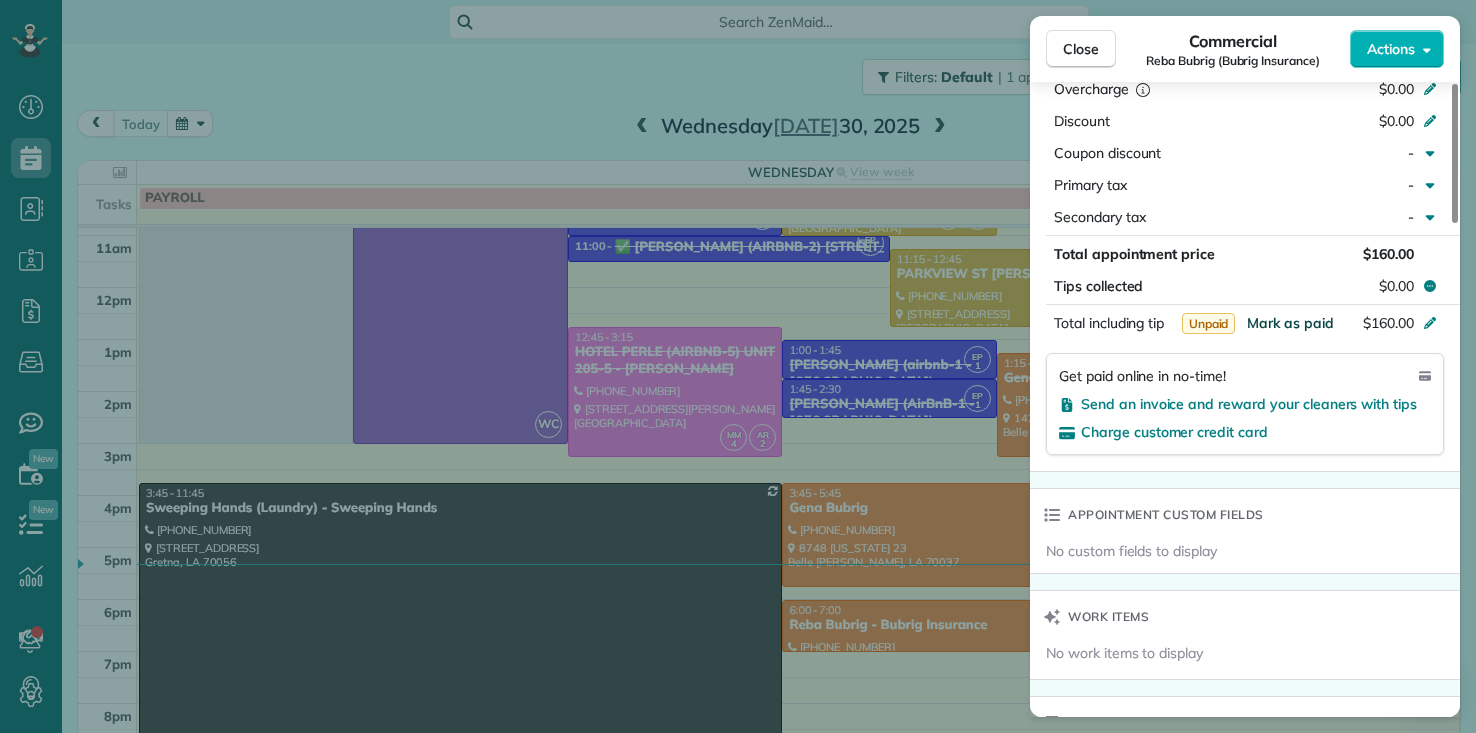 click on "Mark as paid" at bounding box center [1290, 323] 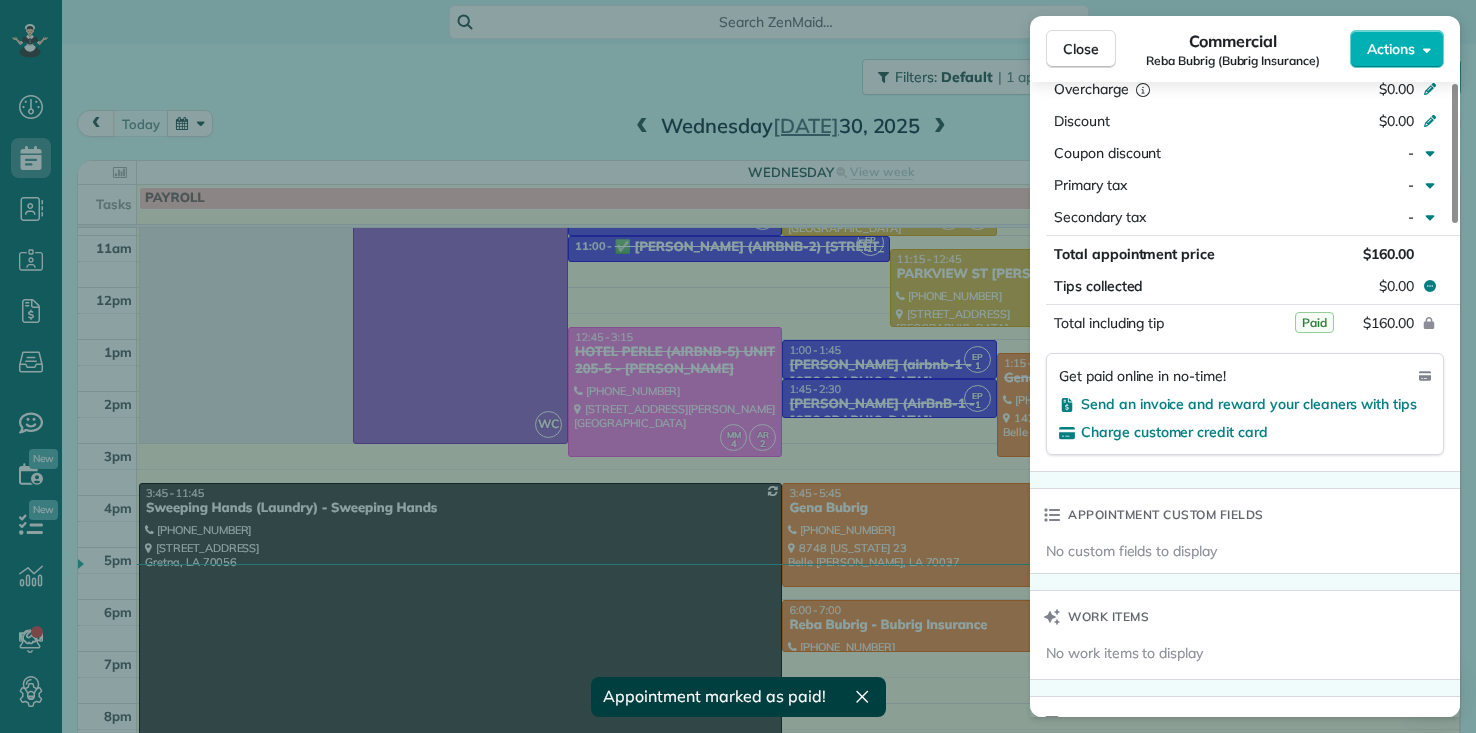 click on "Close Commercial Reba Bubrig (Bubrig Insurance) Actions Status Active Reba Bubrig (Bubrig Insurance) · Open profile MOBILE (504) 881-7901 Copy HOME (504) 433-2875 Copy WORK (504) 382-4898 Copy cathy.sullivan@hubinternational.com Copy View Details Commercial miércoles, julio 30, 2025 ( today ) 6:00 PM 7:00 PM 1 hours and 0 minutes Repeats every 2 weeks Edit recurring service Previous (jul 16) Next (ago 13) 8748 LA-23 Belle Chasse LA 70037 Service was not rated yet Setup ratings Cleaners Time in and out Assign Invite Team ORANGE Cleaners MARBELLA   LOBO 6:00 PM 7:00 PM CAREN   GARCIA 6:00 PM 7:00 PM Checklist Try Now Keep this appointment up to your standards. Stay on top of every detail, keep your cleaners organised, and your client happy. Assign a checklist Watch a 5 min demo Billing Billing actions Service Service Price (1x $160.00) $160.00 Add an item Overcharge $0.00 Discount $0.00 Coupon discount - Primary tax - Secondary tax - Total appointment price $160.00 Tips collected $0.00 Paid $160.00 Work items" at bounding box center (738, 366) 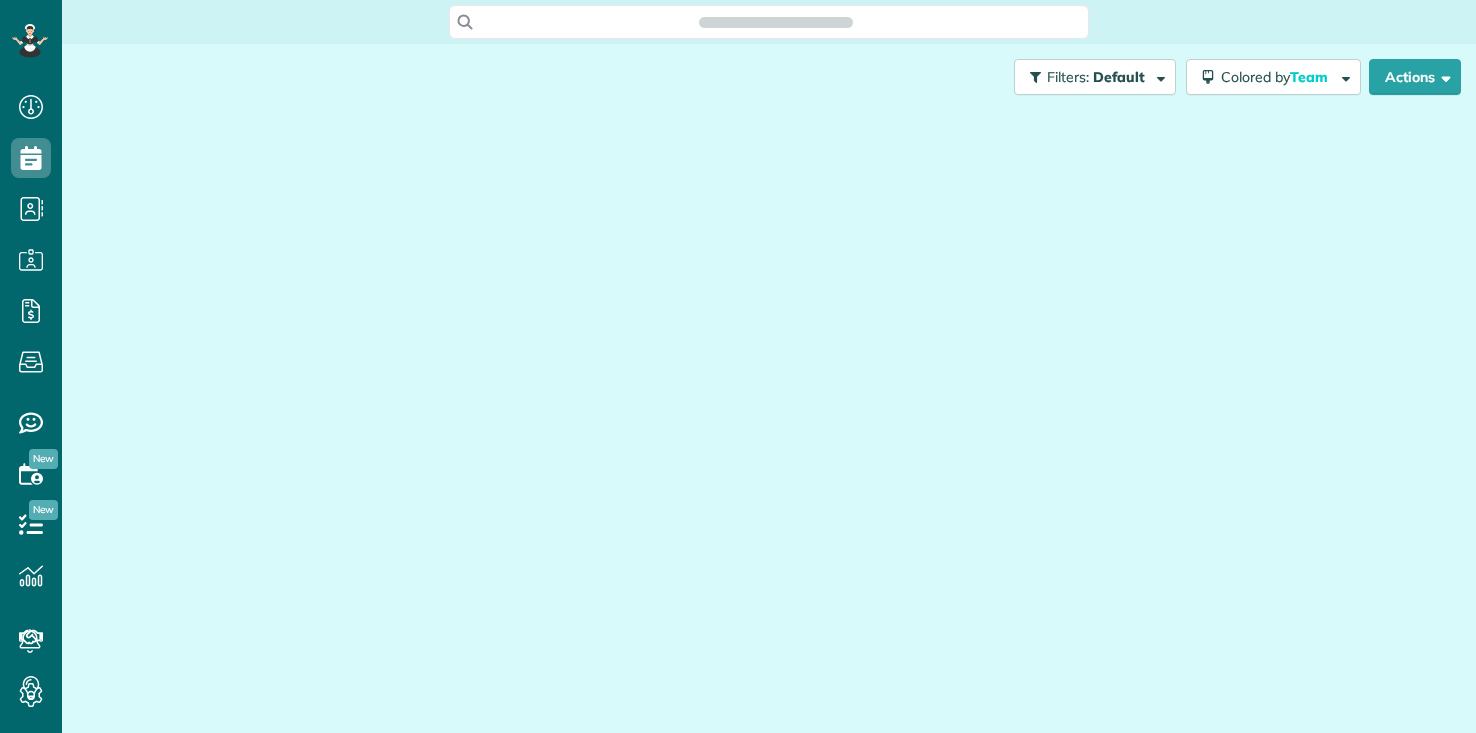 scroll, scrollTop: 0, scrollLeft: 0, axis: both 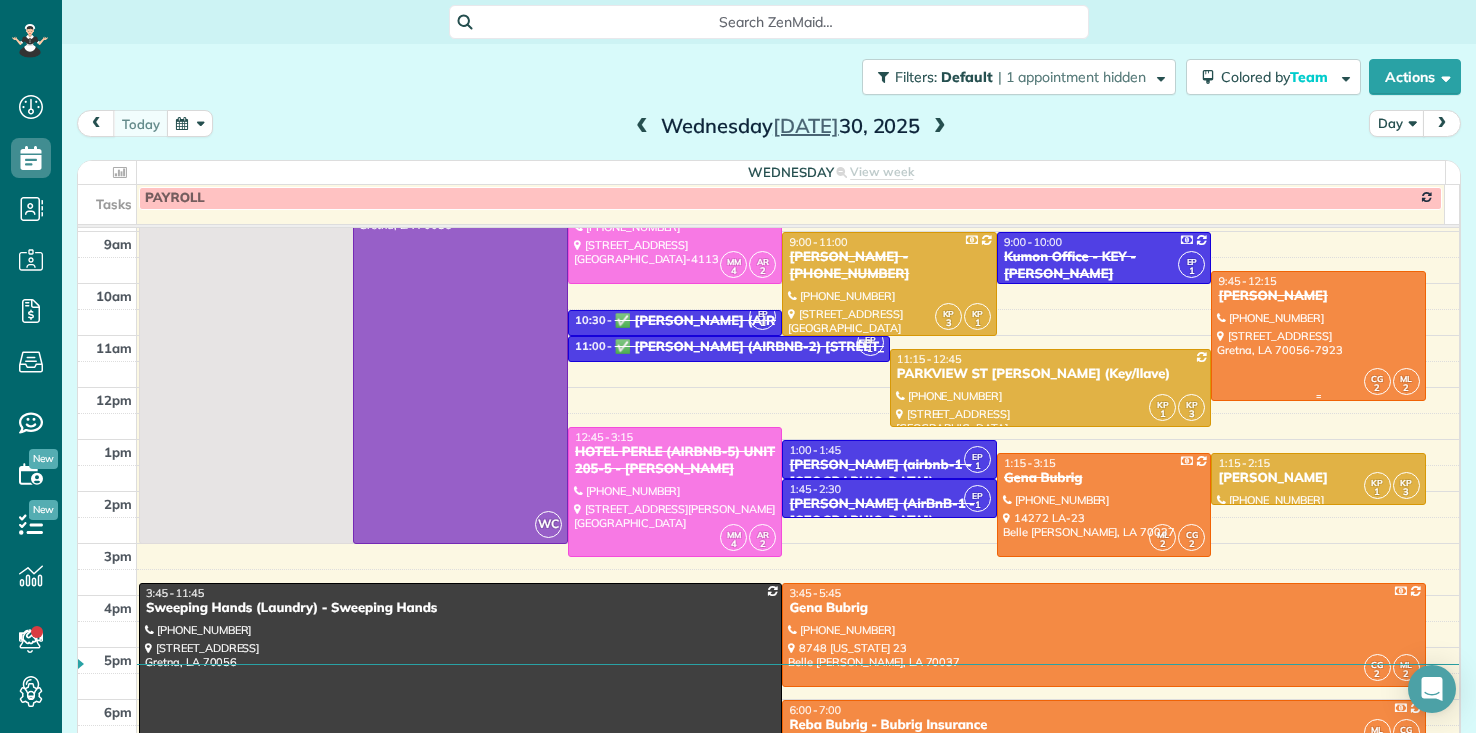 click at bounding box center [1318, 336] 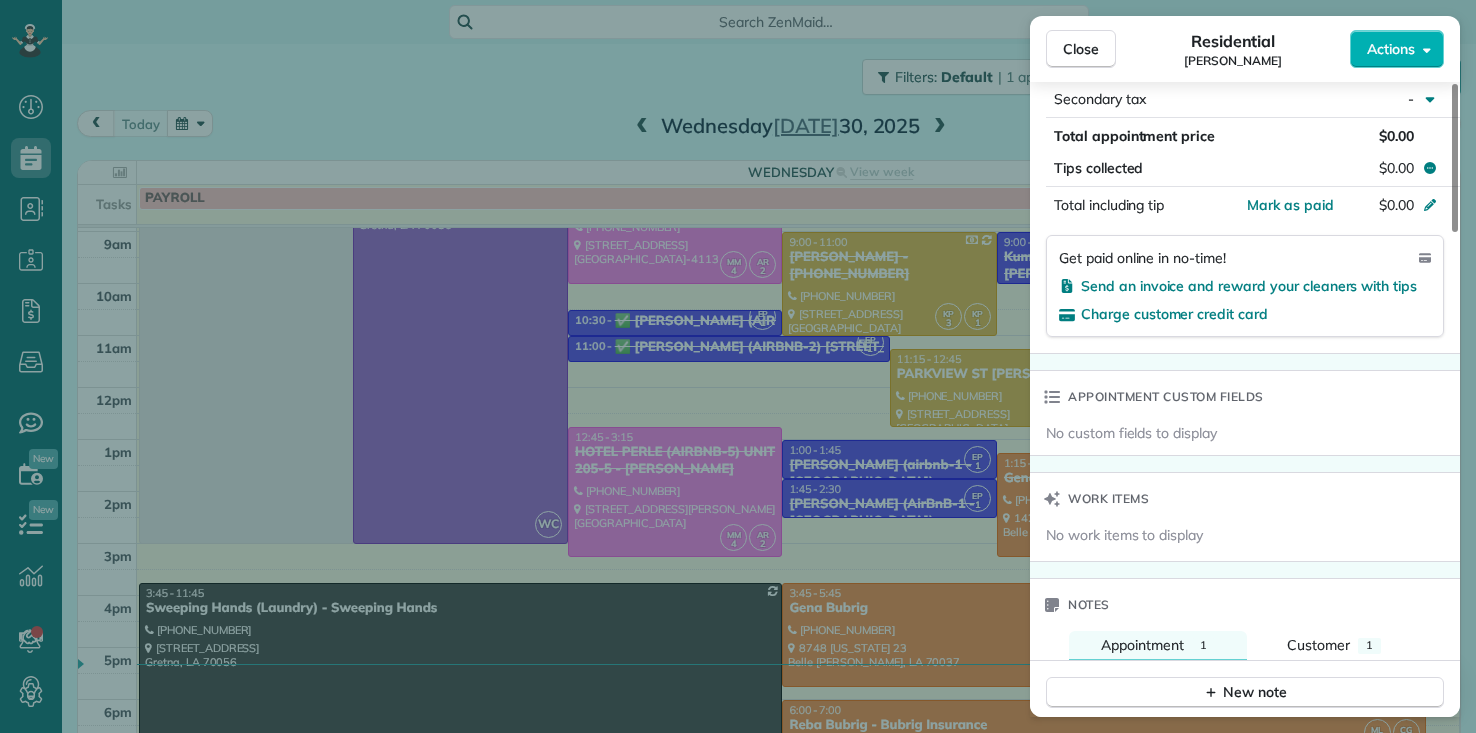 scroll, scrollTop: 1200, scrollLeft: 0, axis: vertical 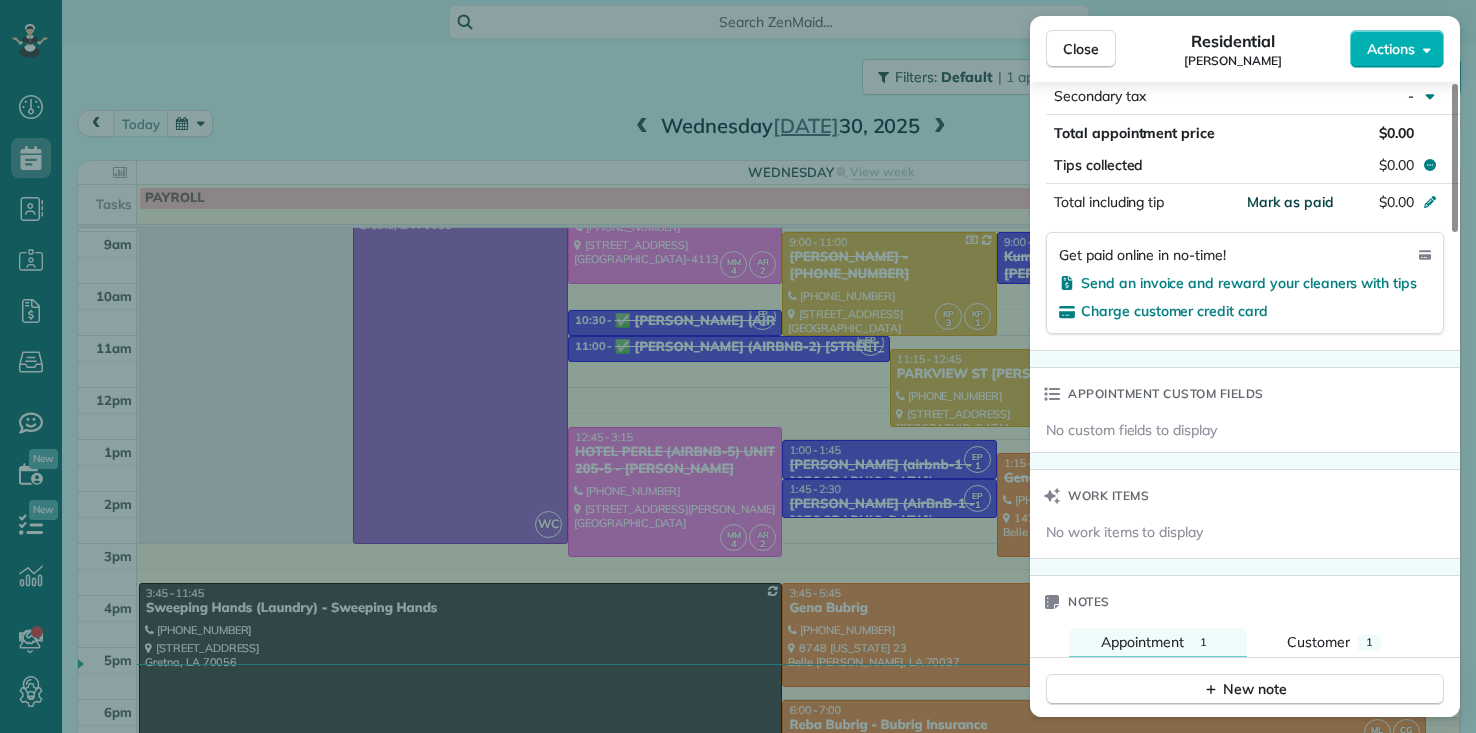 click on "Mark as paid" at bounding box center (1290, 202) 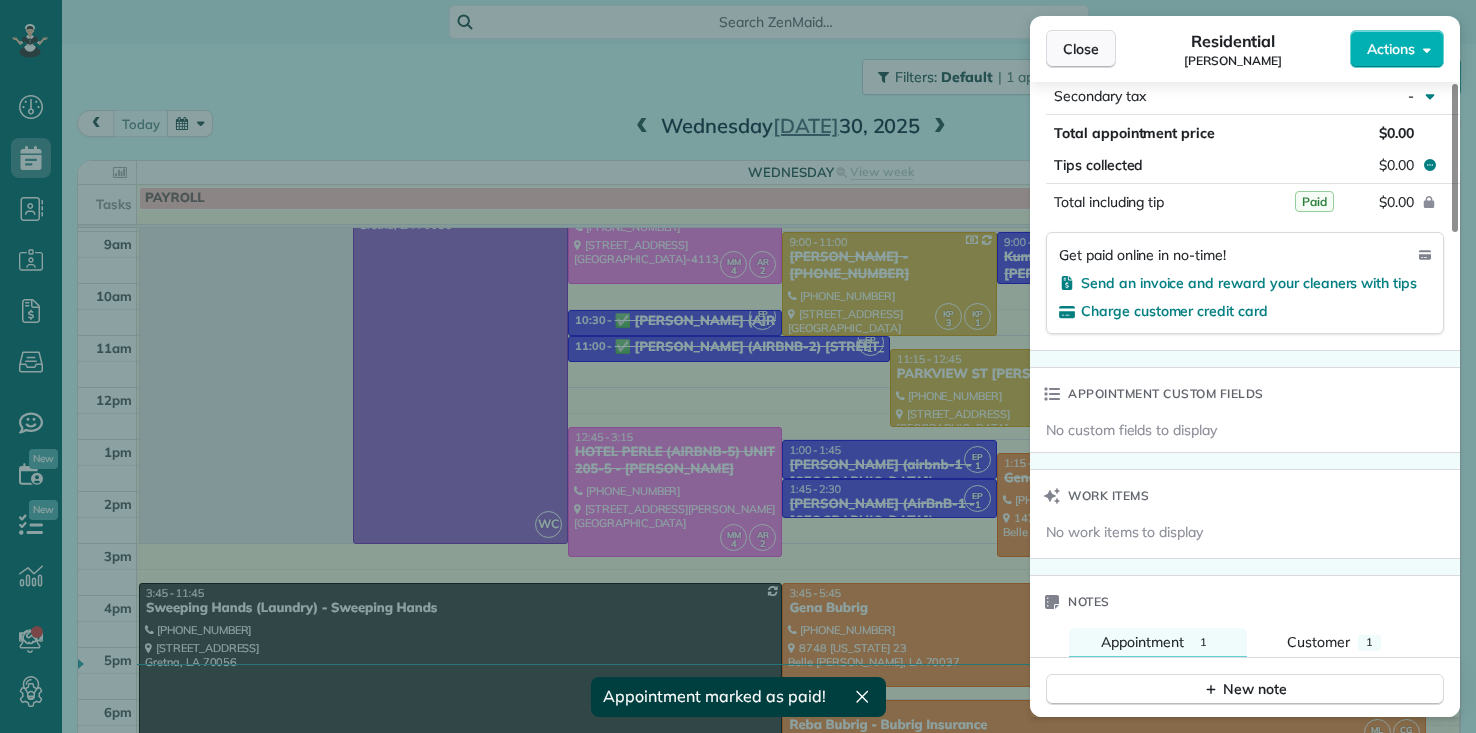 click on "Close" at bounding box center [1081, 49] 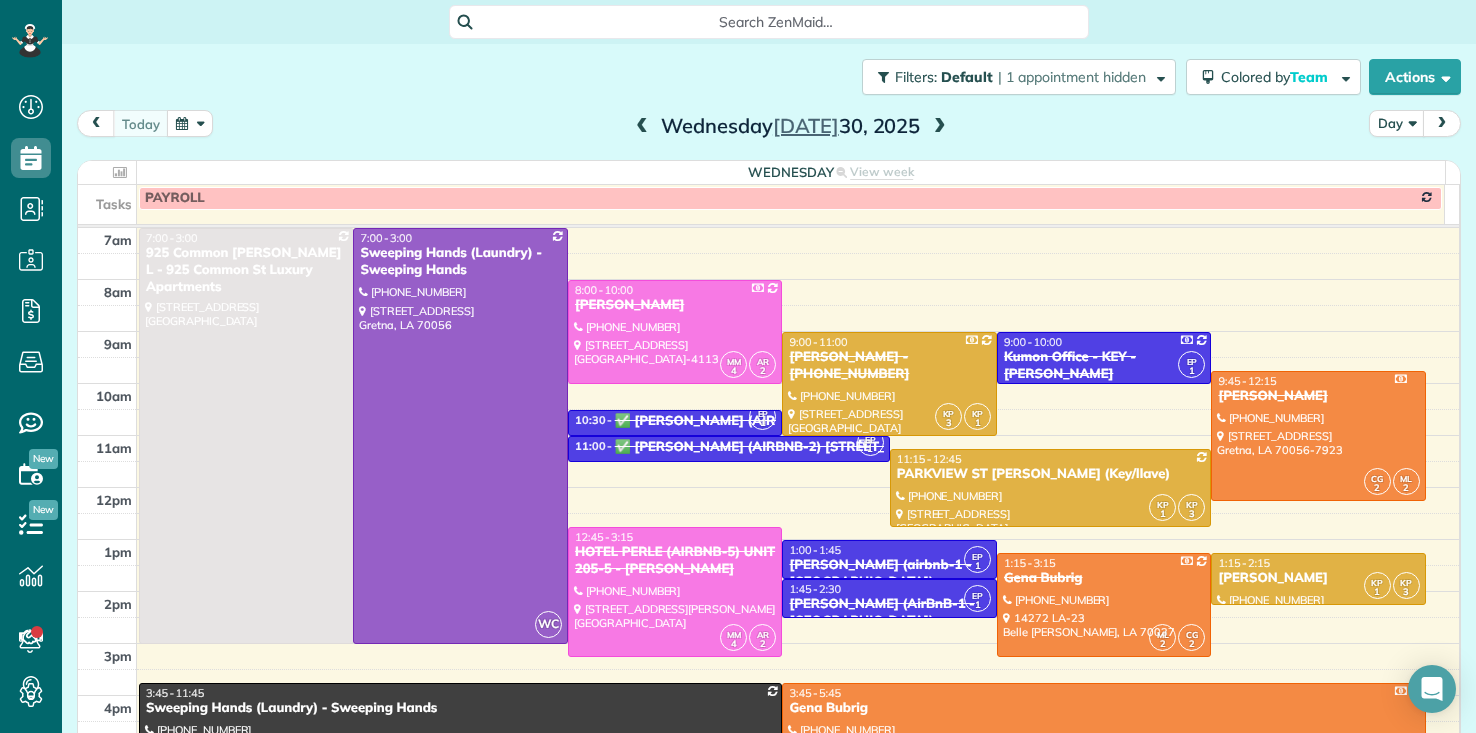 scroll, scrollTop: 0, scrollLeft: 0, axis: both 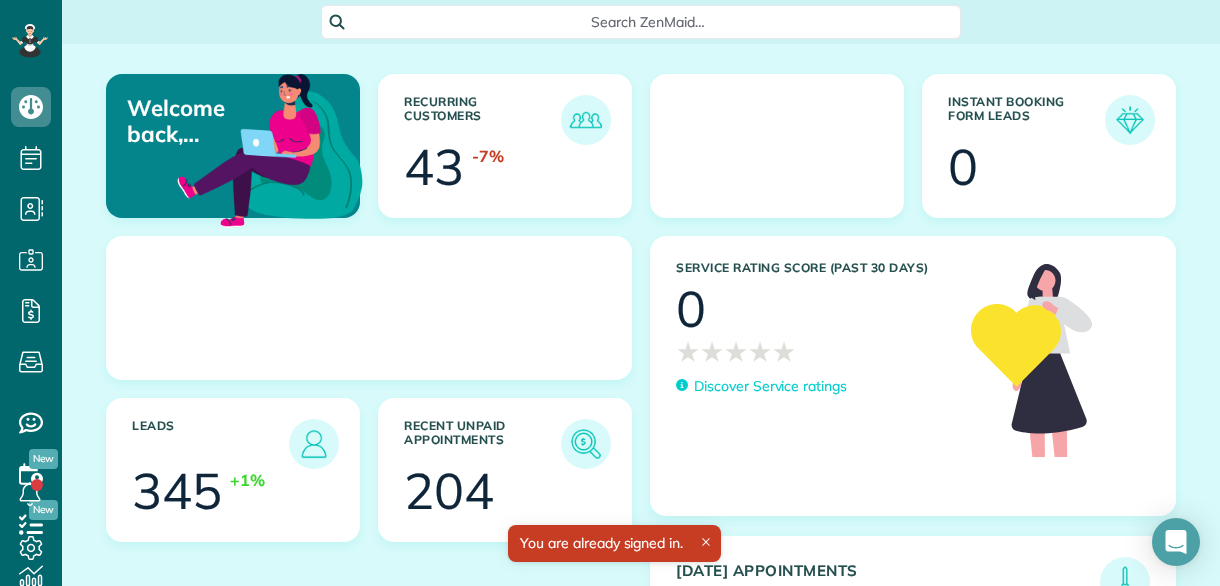 click on "Recurring Customers
43
-7%" at bounding box center [505, 155] 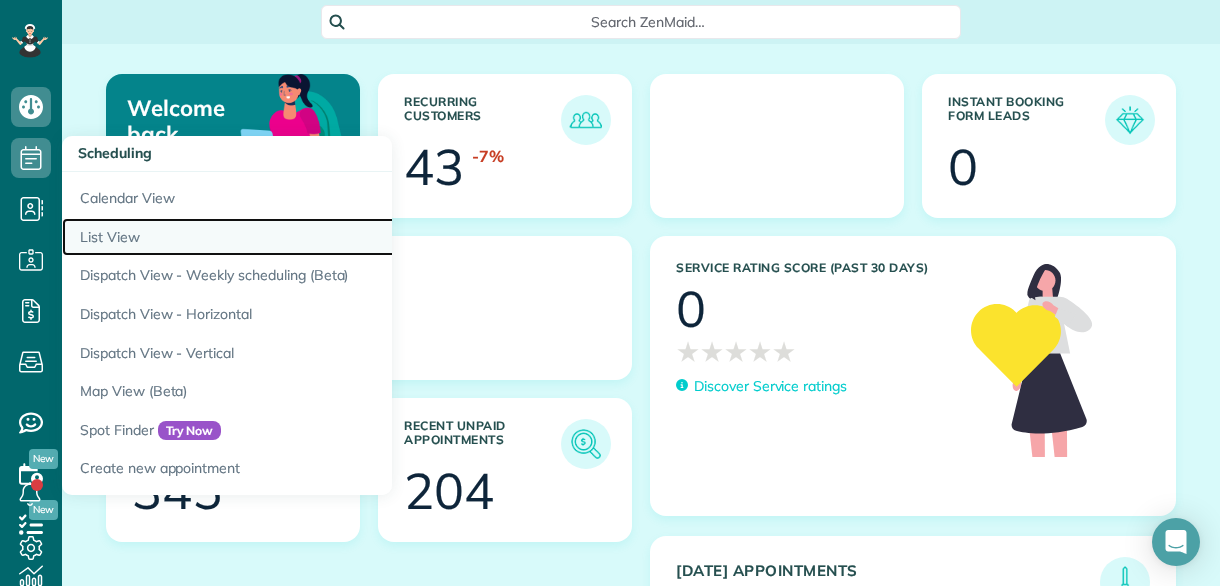 click on "List View" at bounding box center [312, 237] 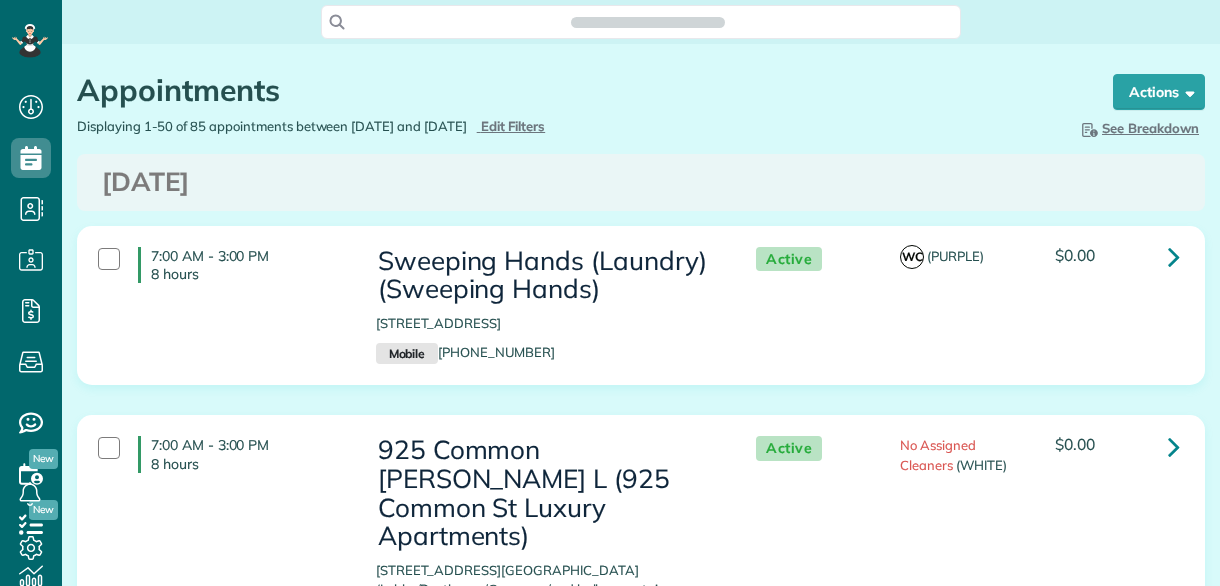 scroll, scrollTop: 0, scrollLeft: 0, axis: both 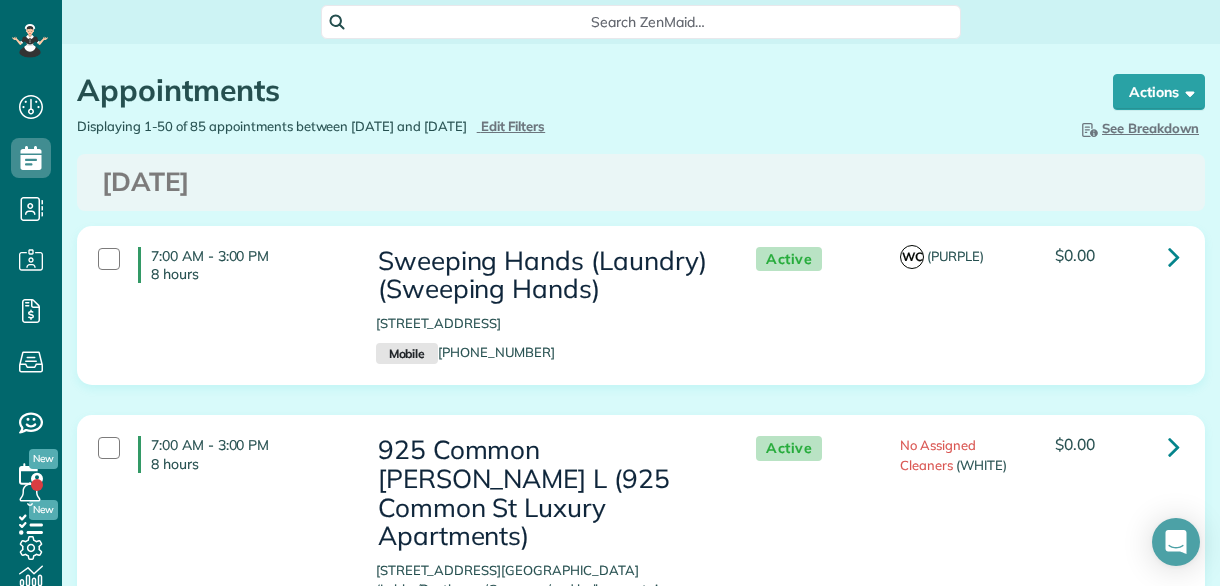 type on "**********" 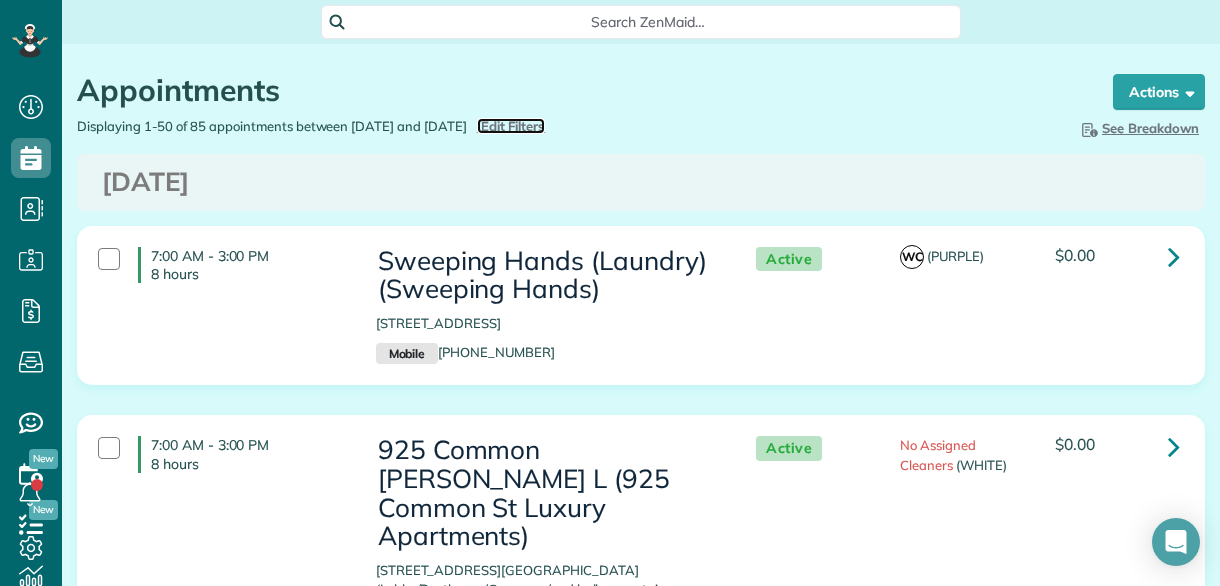 click on "Edit Filters" at bounding box center [513, 126] 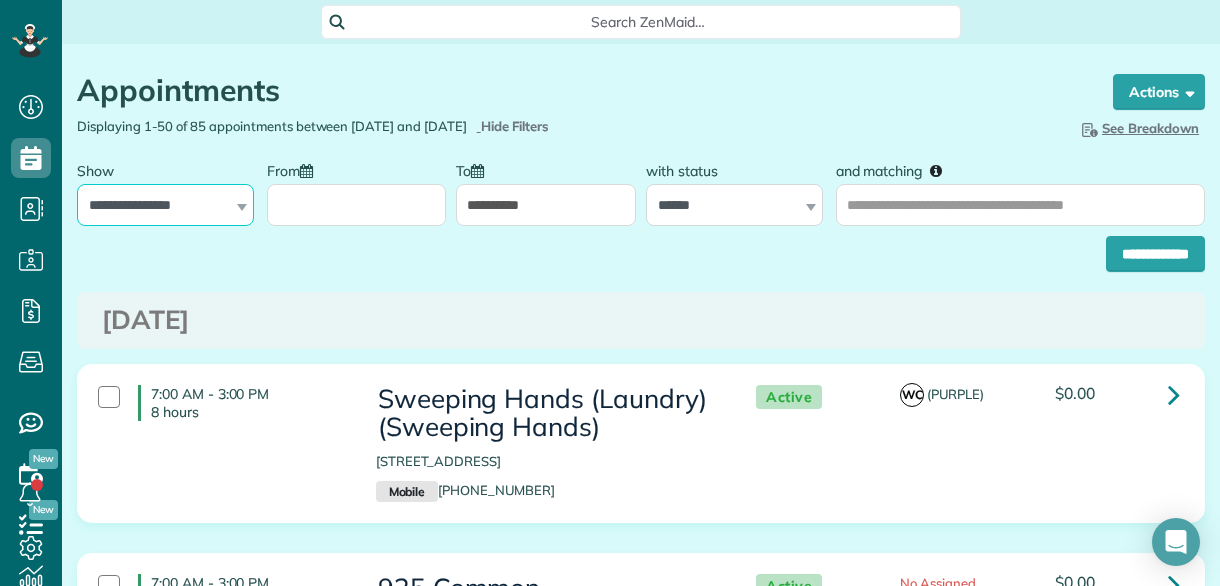 click on "**********" at bounding box center (165, 205) 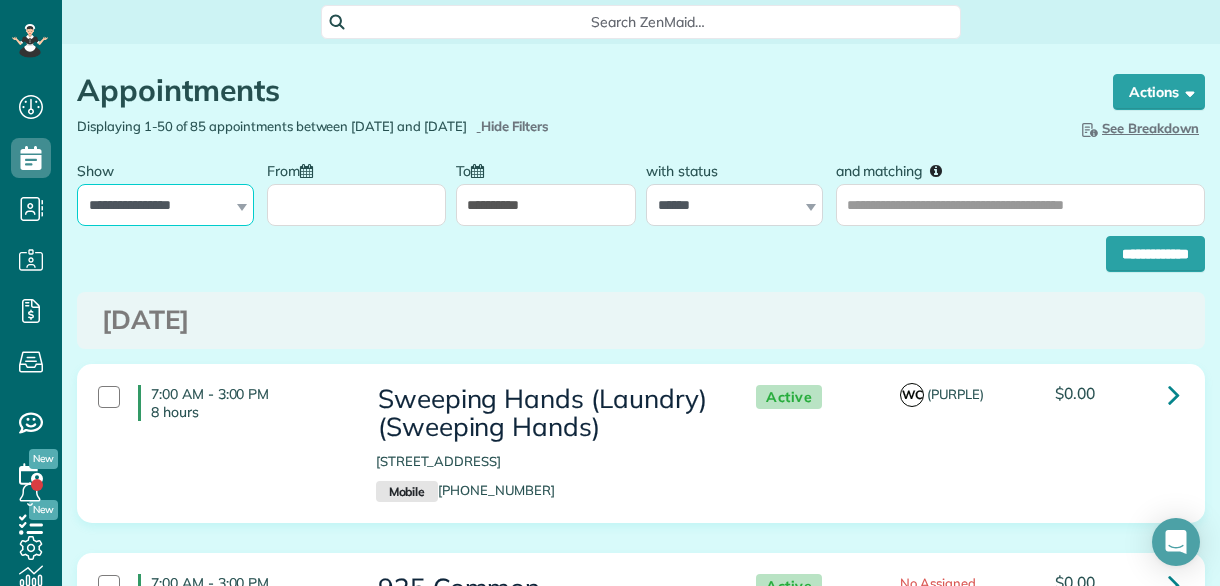 select on "**********" 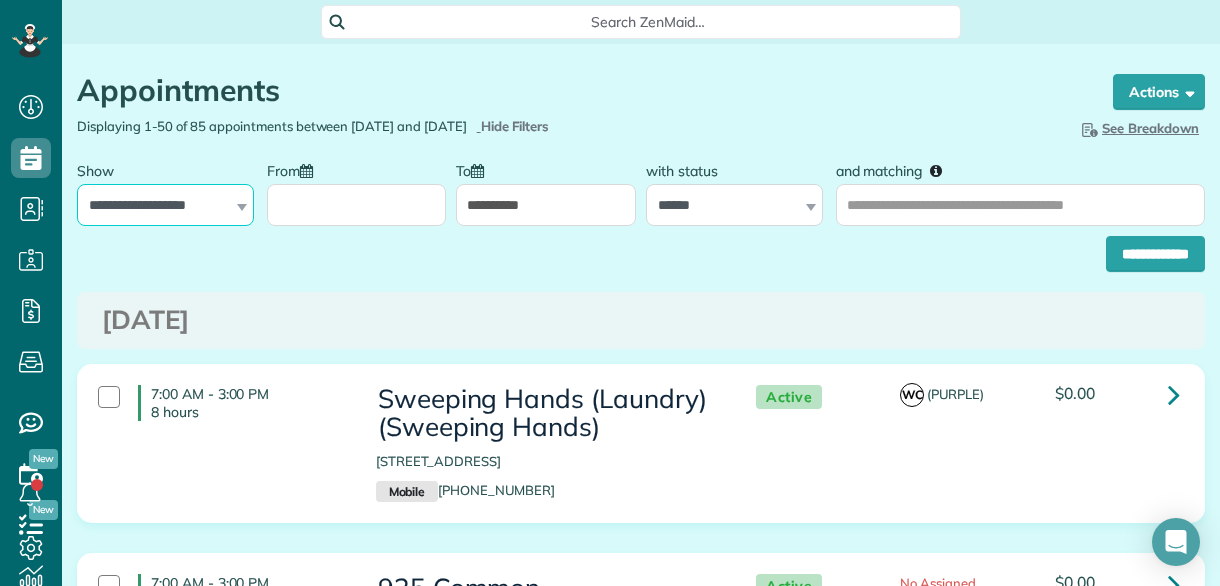 click on "**********" at bounding box center (165, 205) 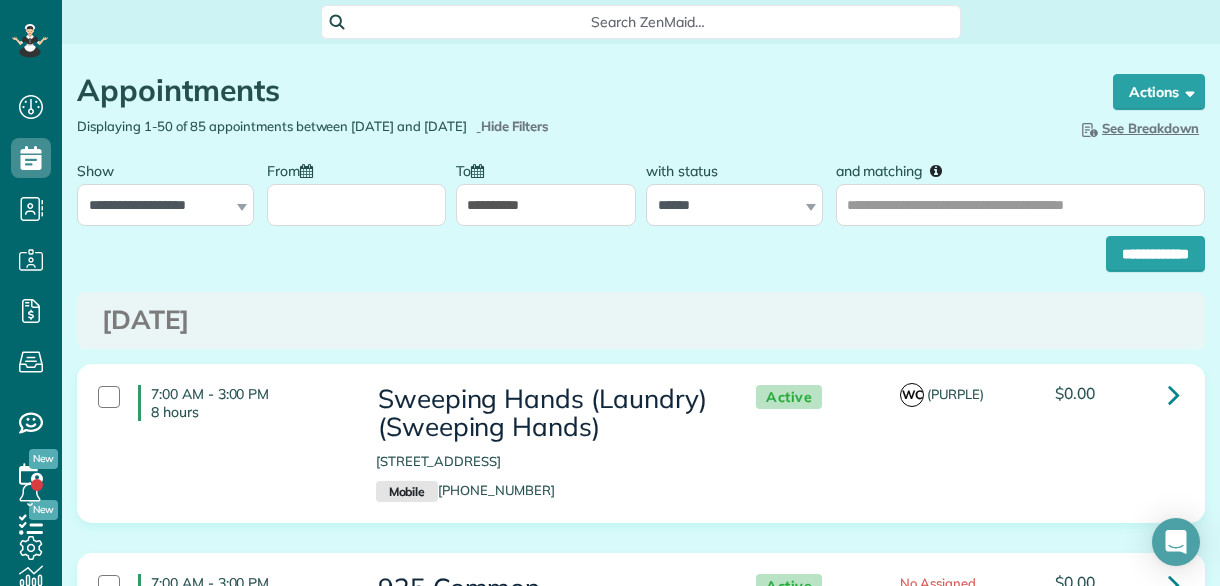 click on "From" at bounding box center [357, 205] 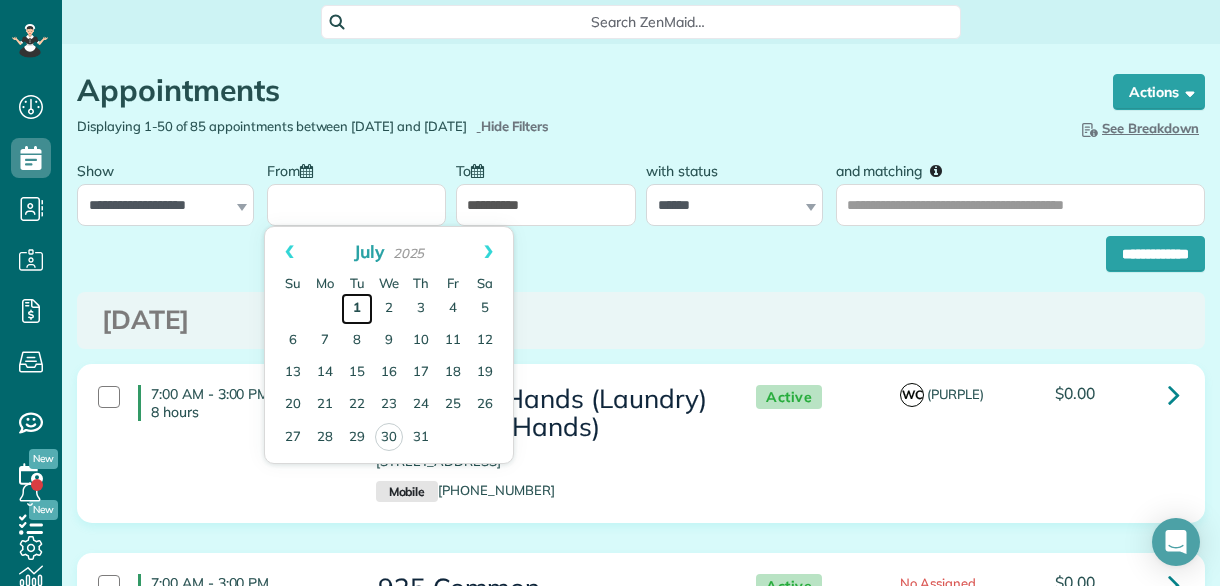 click on "1" at bounding box center [357, 309] 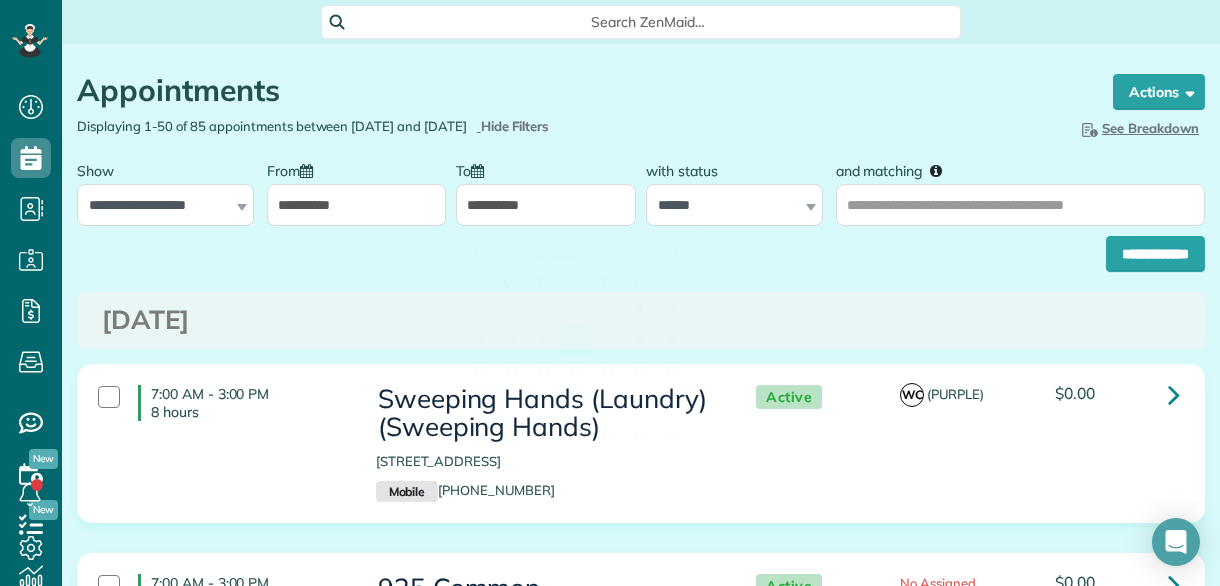 click on "**********" at bounding box center (546, 205) 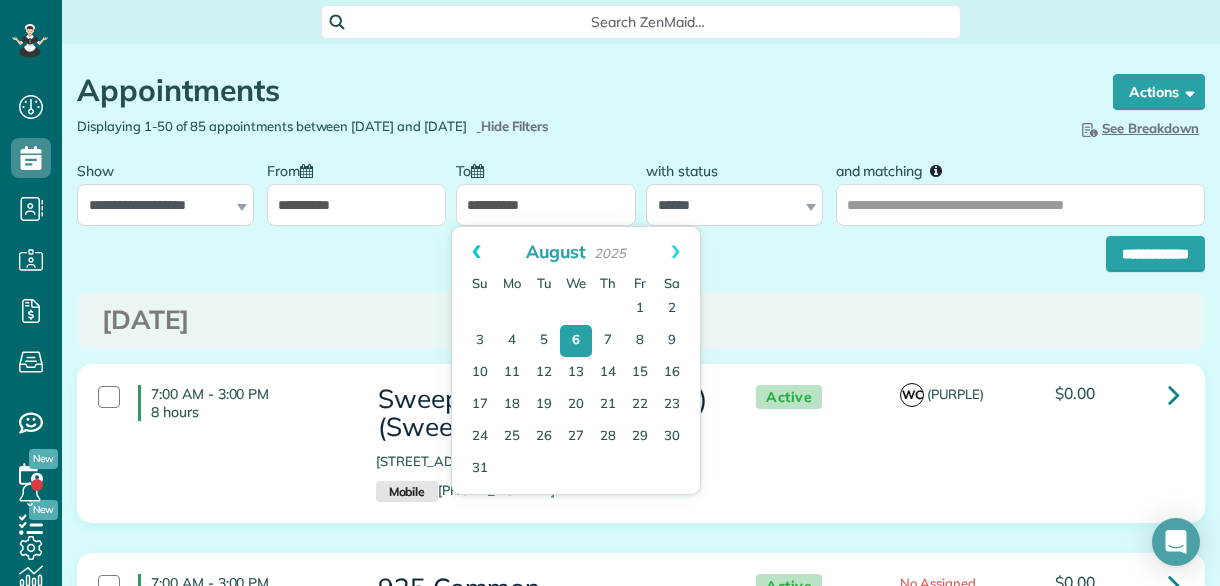click on "Prev" at bounding box center (476, 252) 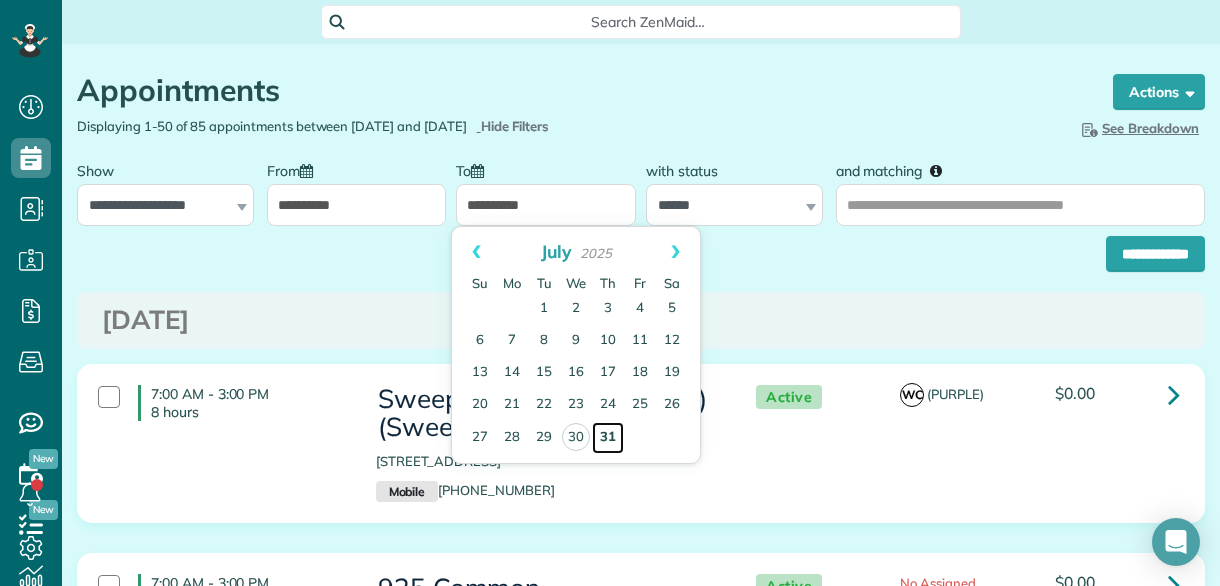 click on "31" at bounding box center [608, 438] 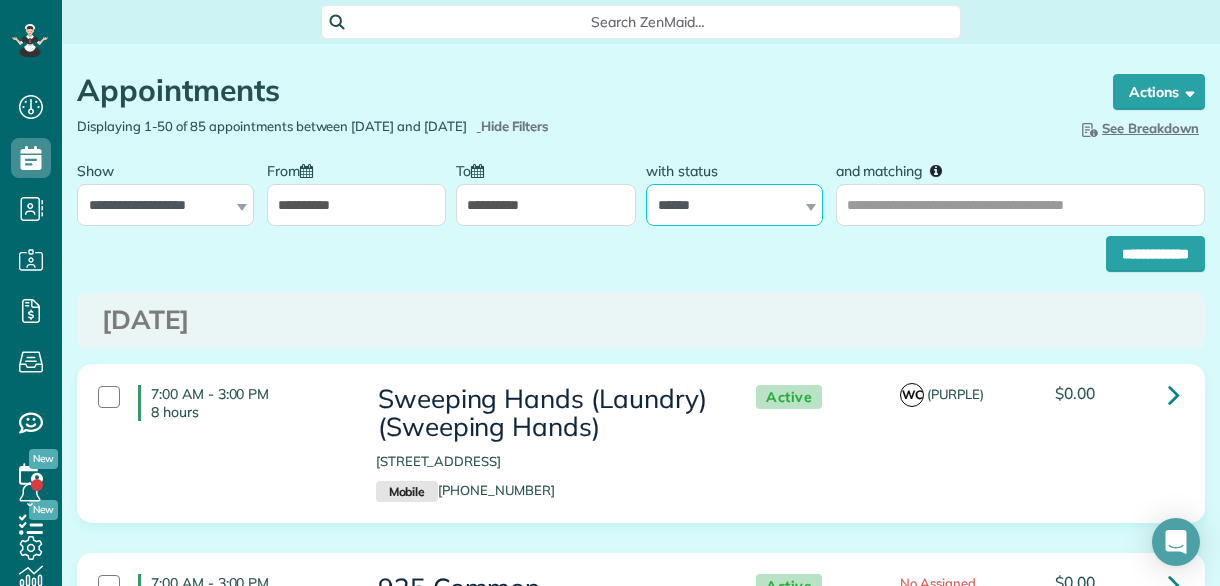 click on "**********" at bounding box center [734, 205] 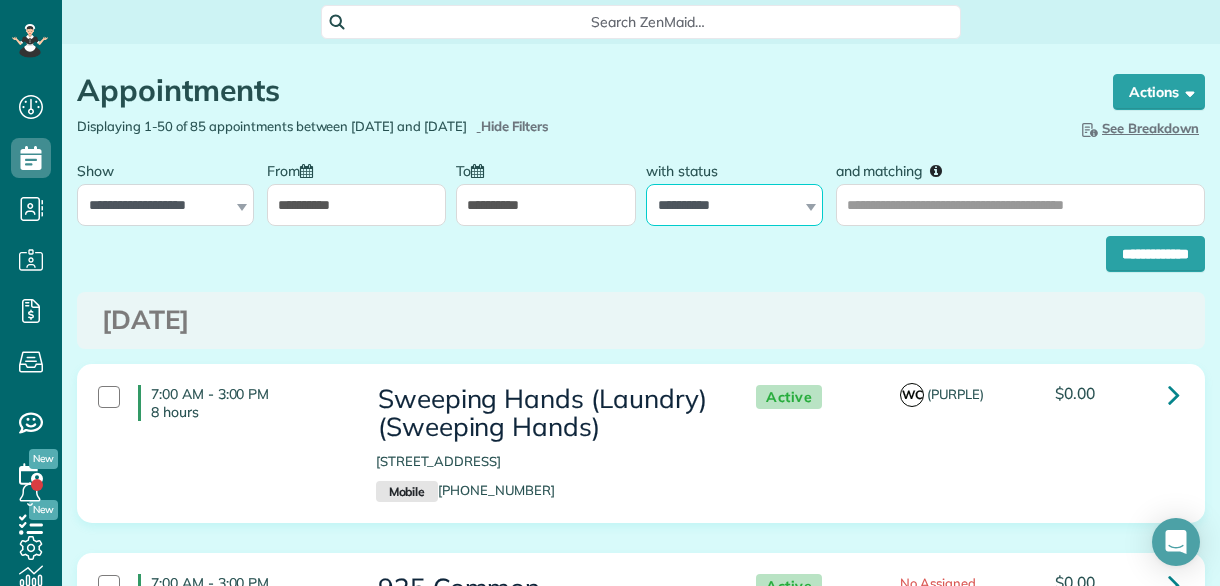 click on "**********" at bounding box center [734, 205] 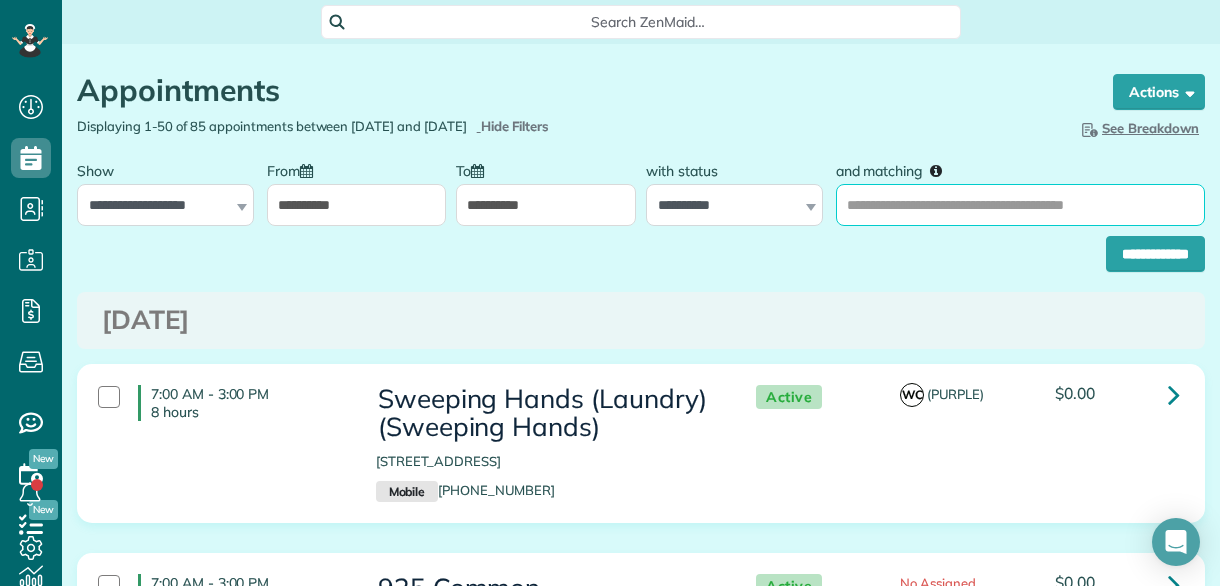 click on "and matching" at bounding box center (1020, 205) 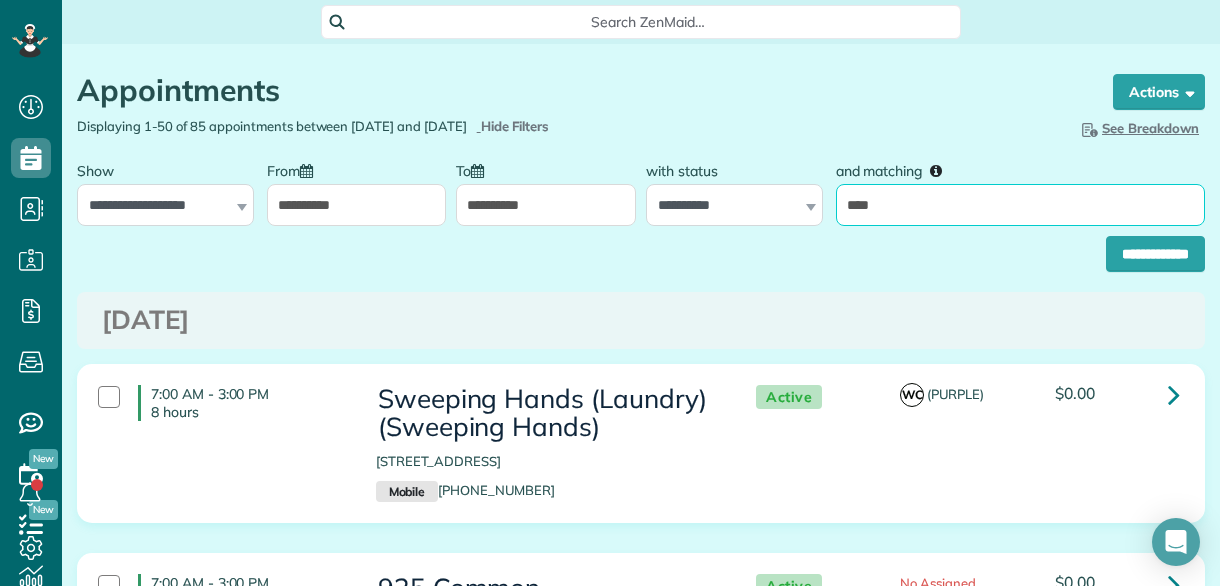 type on "**********" 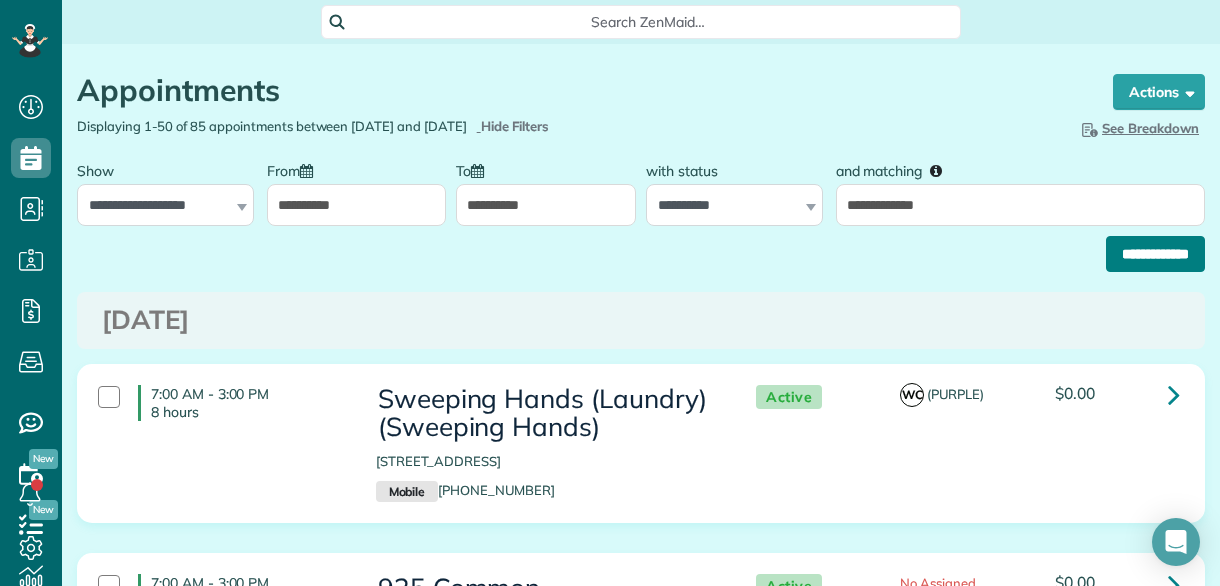click on "**********" at bounding box center (1155, 254) 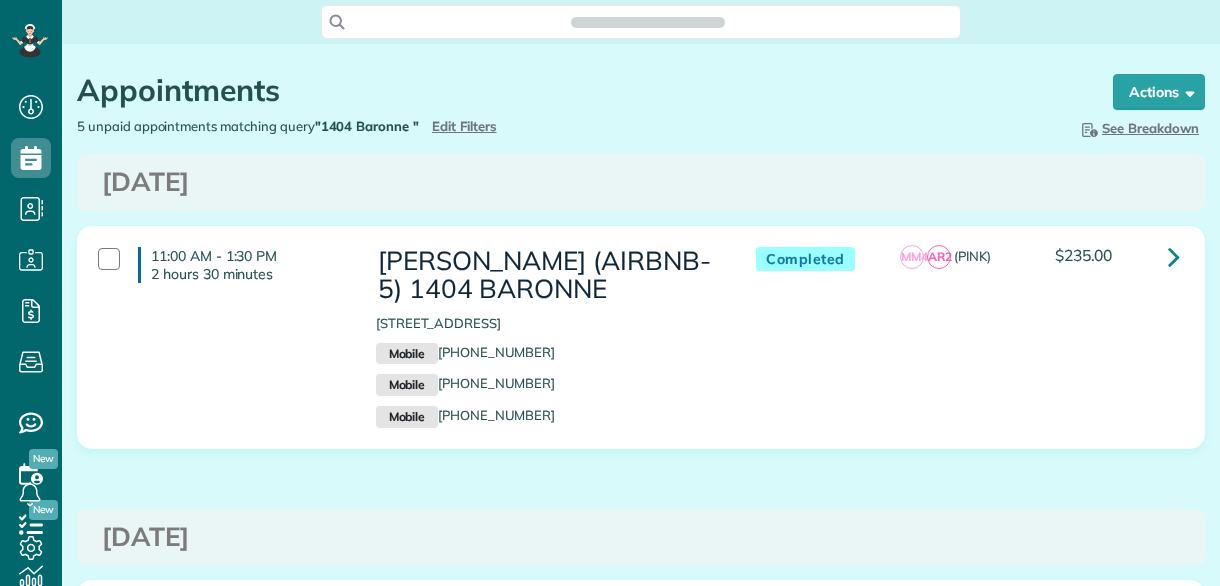 scroll, scrollTop: 0, scrollLeft: 0, axis: both 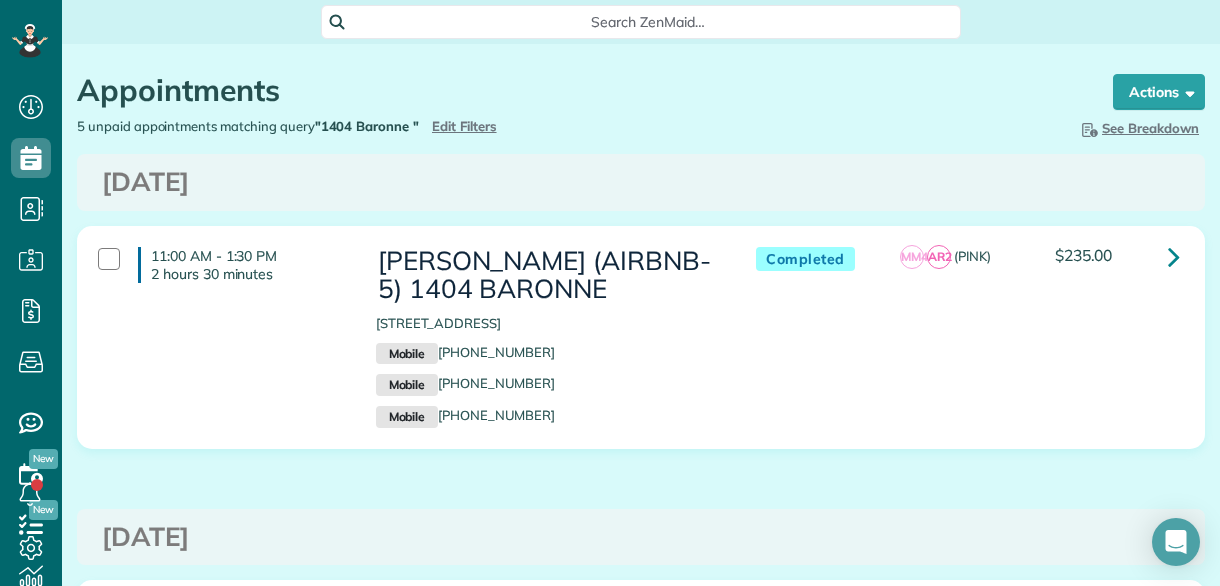 click on "11:00 AM -  1:30 PM
2 hours  30 minutes
[PERSON_NAME] (AIRBNB-5) 1404 BARONNE
[STREET_ADDRESS]
Mobile
[PHONE_NUMBER]
Mobile
[PHONE_NUMBER]
Mobile
[PHONE_NUMBER]
Completed
MM4" at bounding box center (641, 352) 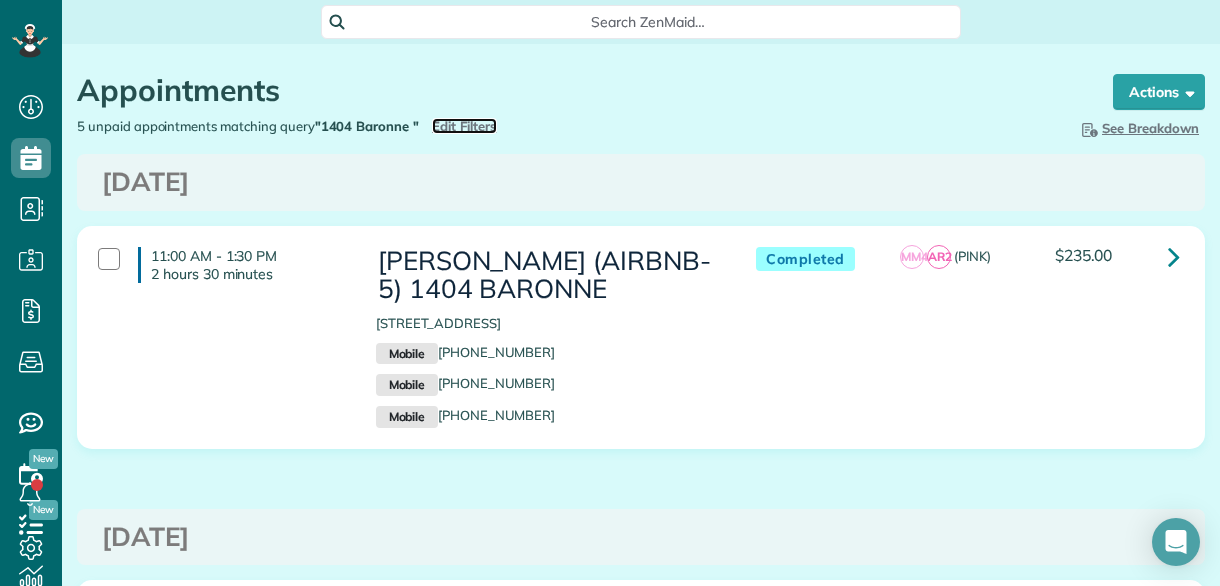 click on "Edit Filters" at bounding box center [464, 126] 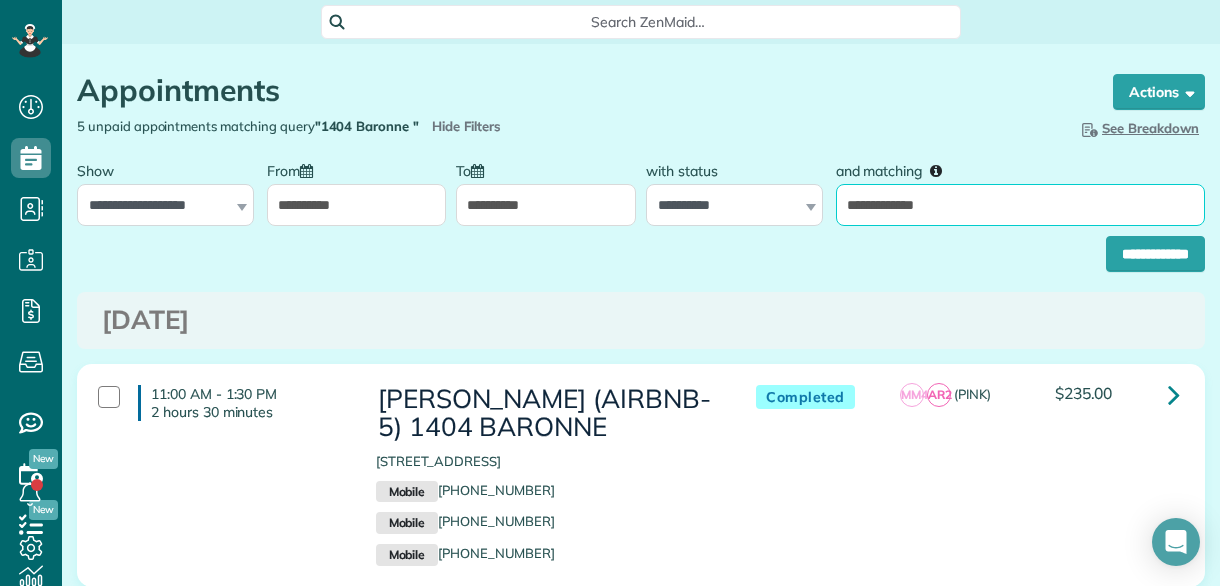 click on "**********" at bounding box center [1020, 205] 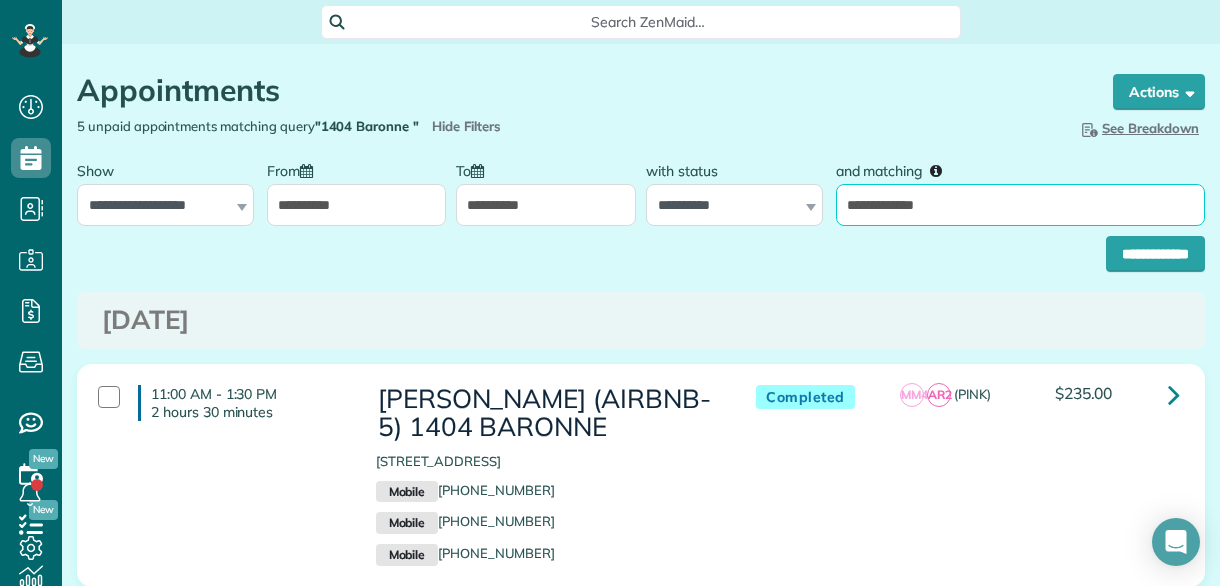 type on "**********" 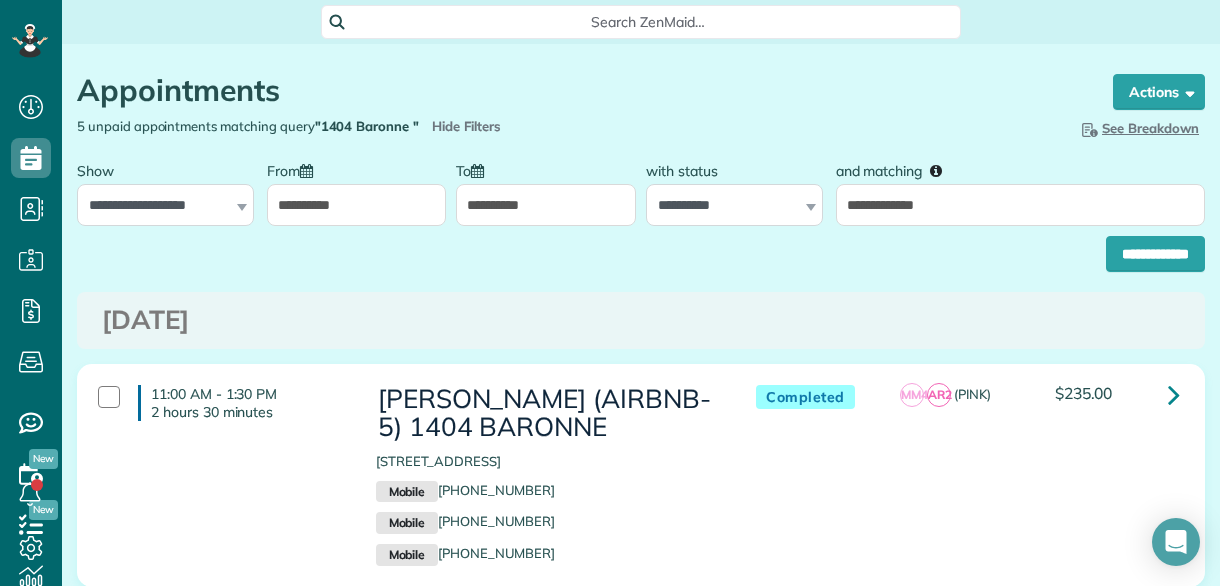 click on "**********" at bounding box center [641, 249] 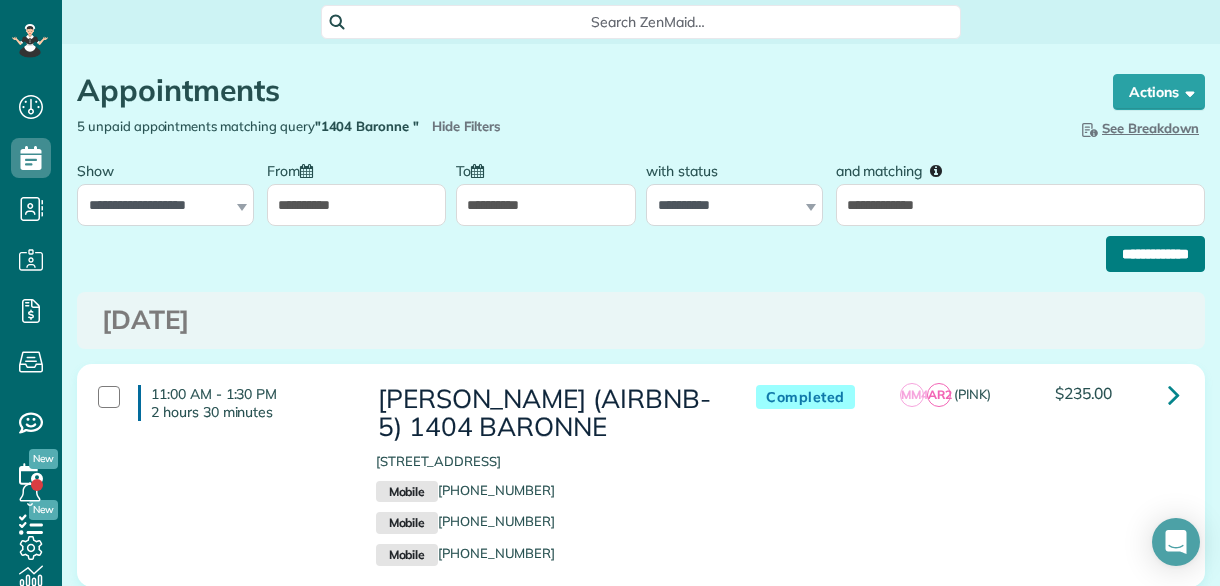 click on "**********" at bounding box center (1155, 254) 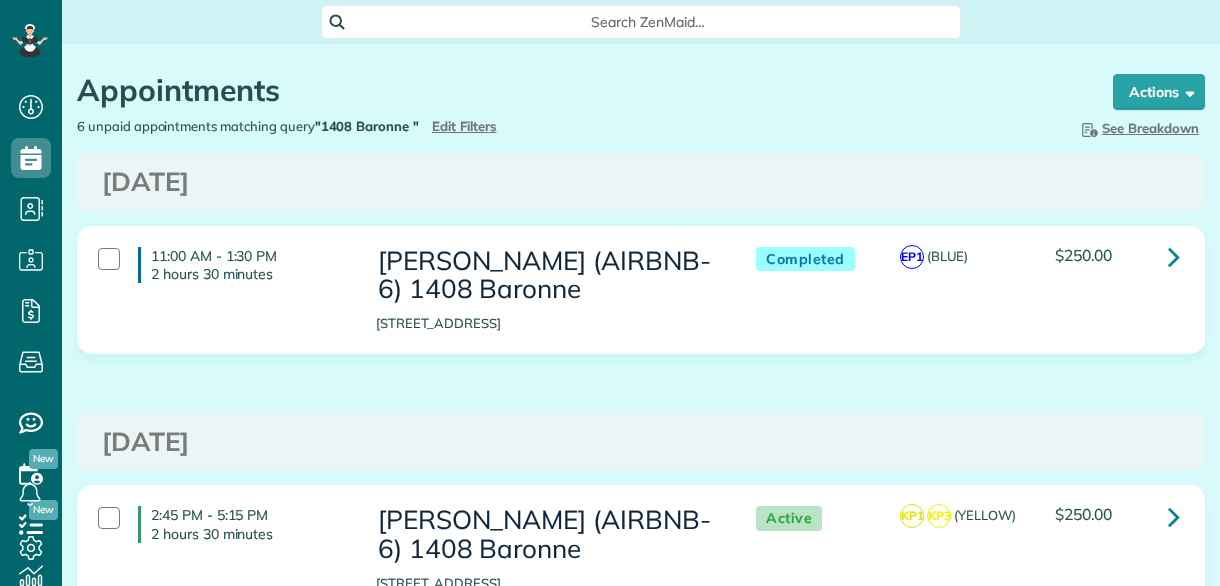 scroll, scrollTop: 0, scrollLeft: 0, axis: both 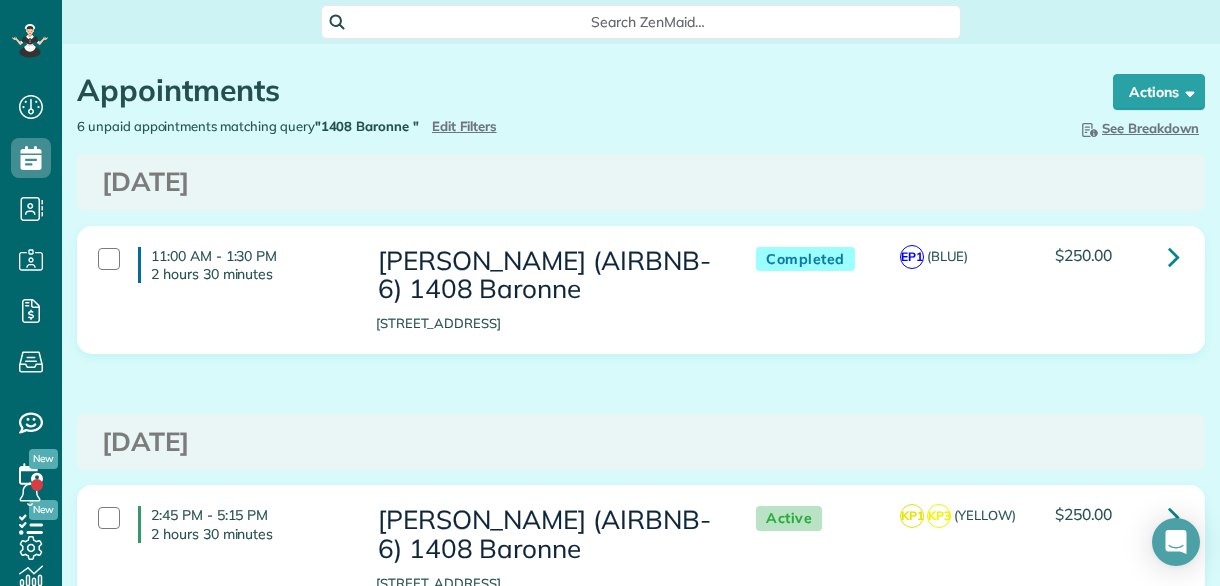 click on "[DATE]" at bounding box center [641, 182] 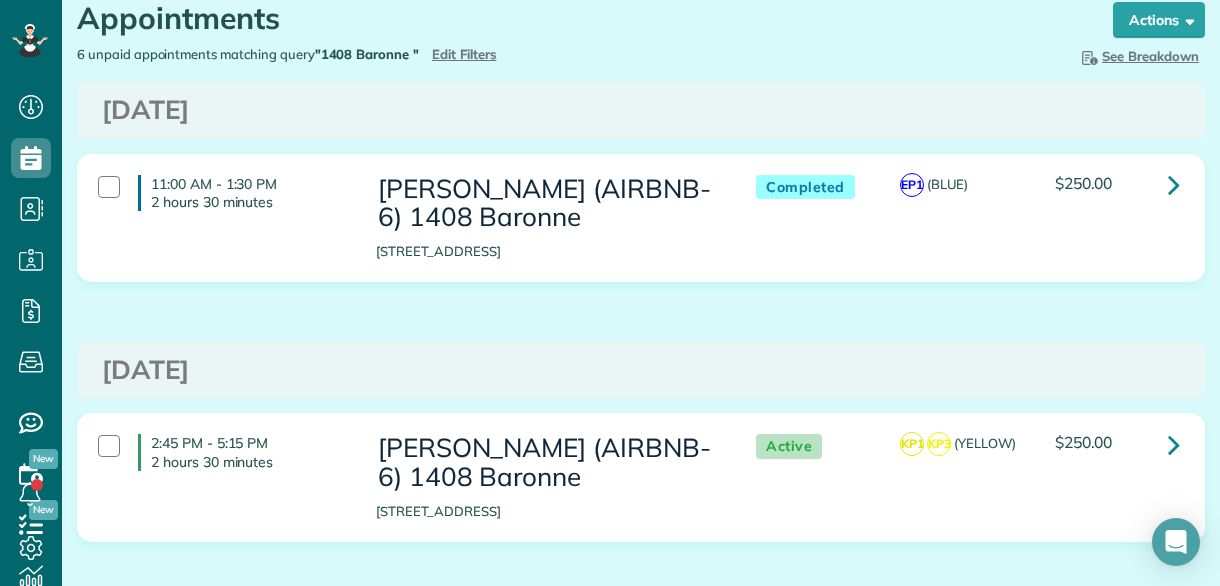 scroll, scrollTop: 300, scrollLeft: 0, axis: vertical 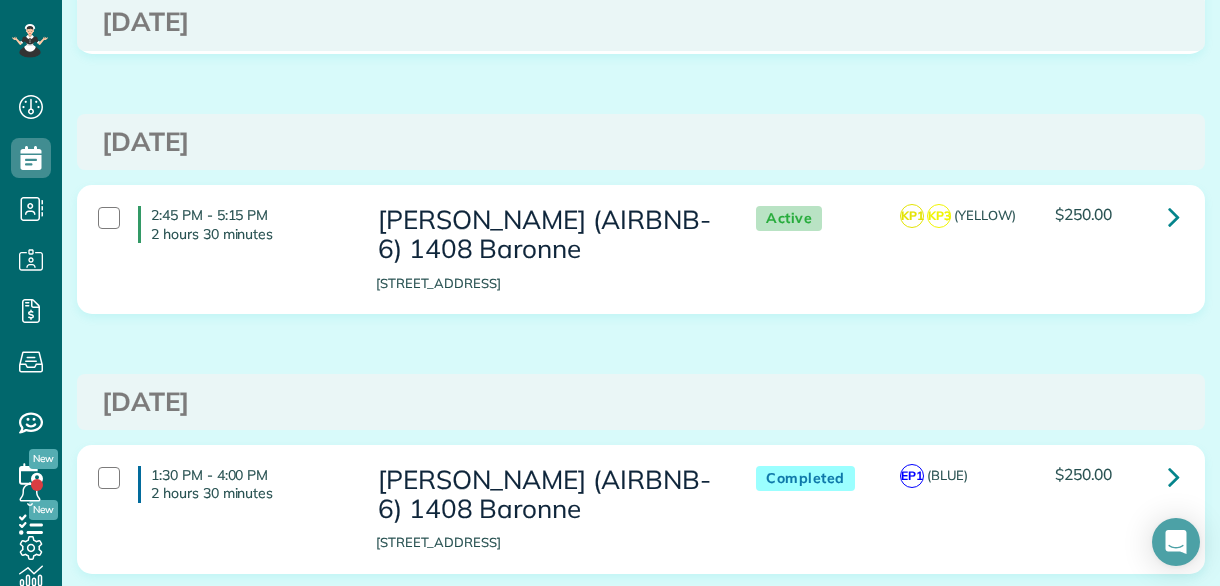 drag, startPoint x: 1172, startPoint y: 412, endPoint x: 827, endPoint y: 417, distance: 345.03622 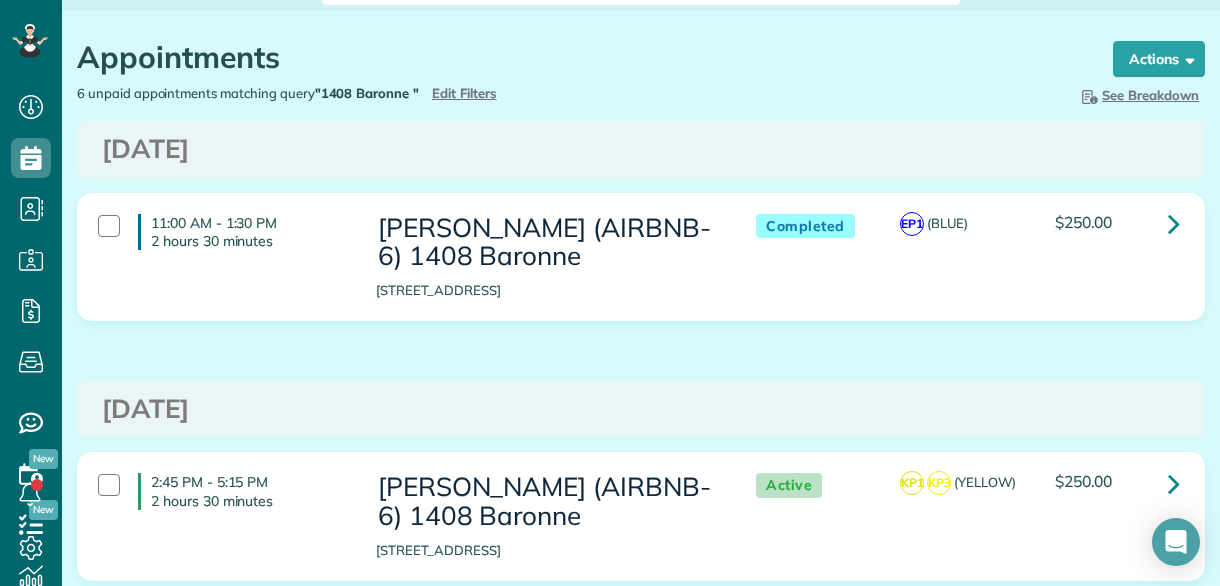 scroll, scrollTop: 0, scrollLeft: 0, axis: both 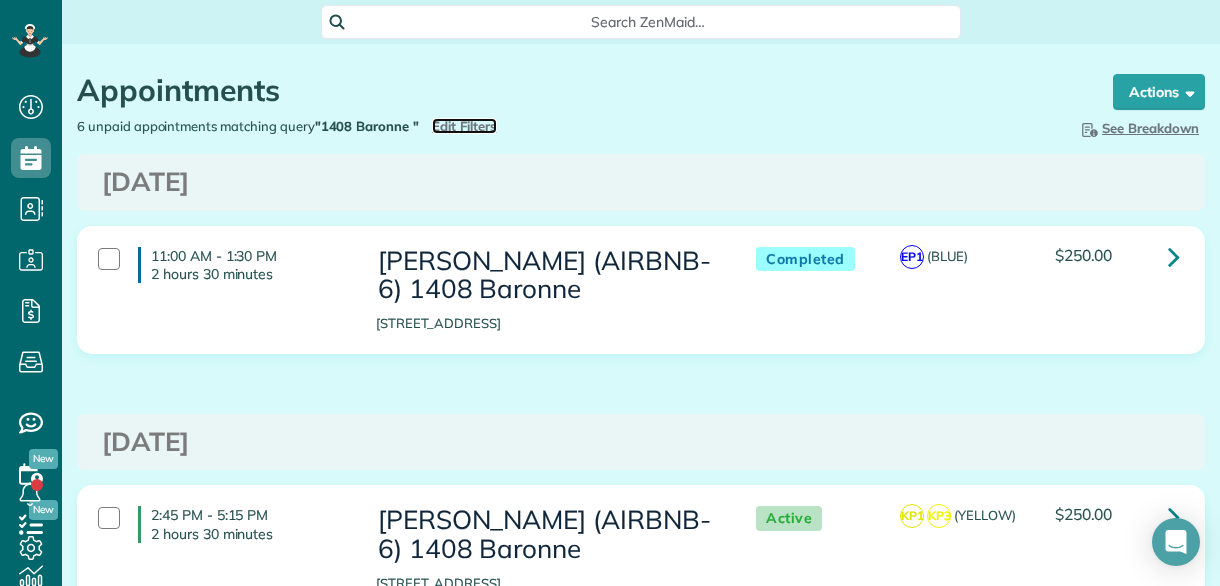 click on "Edit Filters" at bounding box center [464, 126] 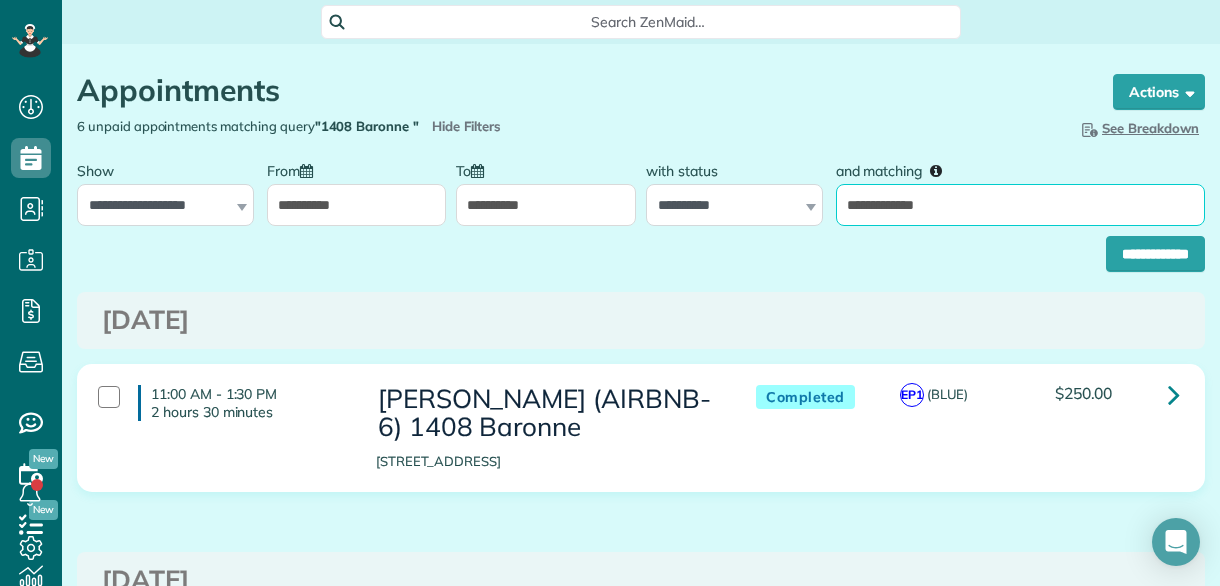 drag, startPoint x: 952, startPoint y: 213, endPoint x: 684, endPoint y: 219, distance: 268.06717 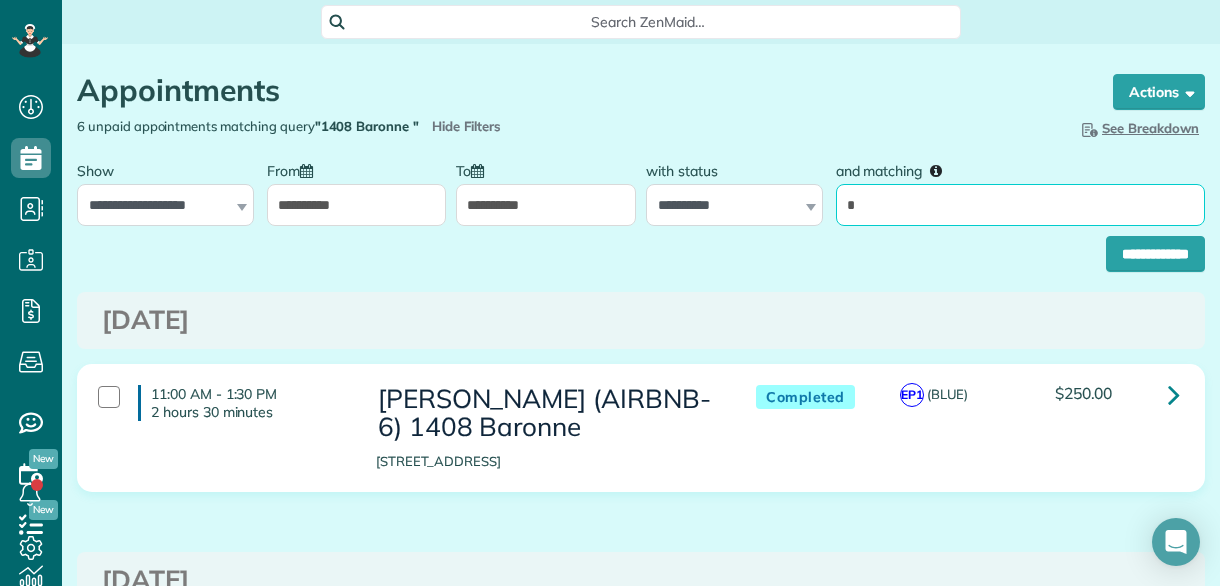 type on "**********" 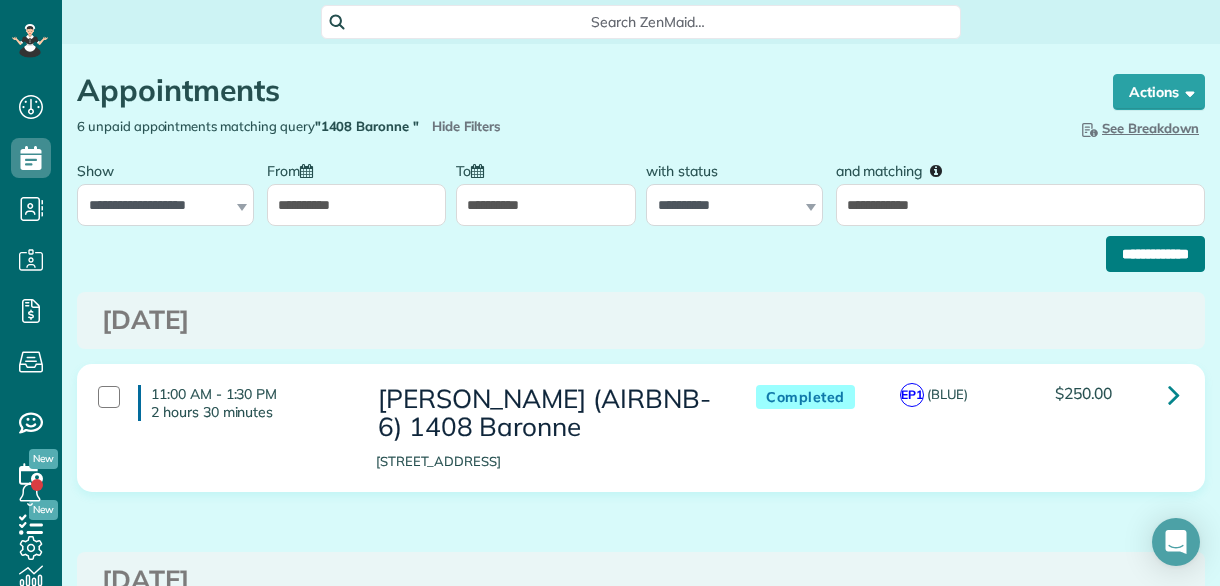 click on "**********" at bounding box center (1155, 254) 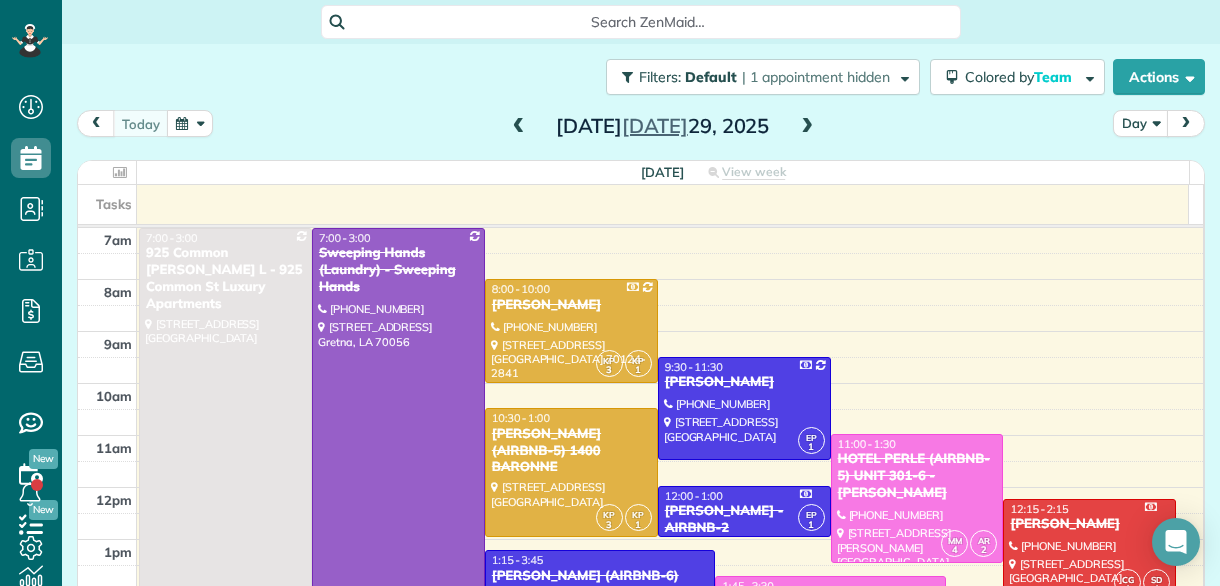 scroll, scrollTop: 0, scrollLeft: 0, axis: both 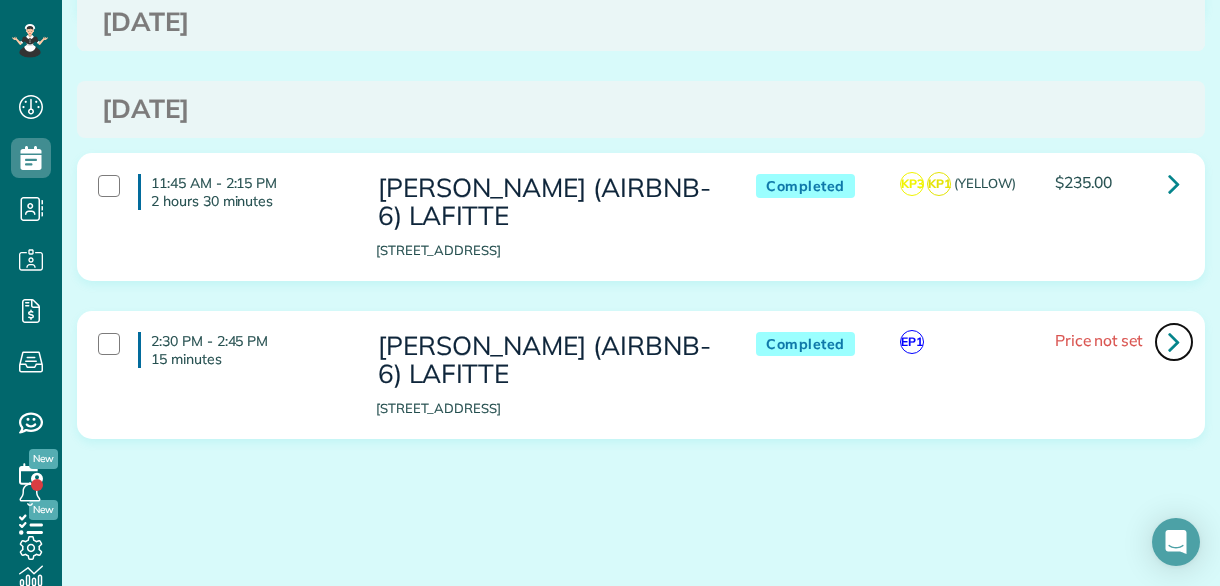 click at bounding box center (1174, 341) 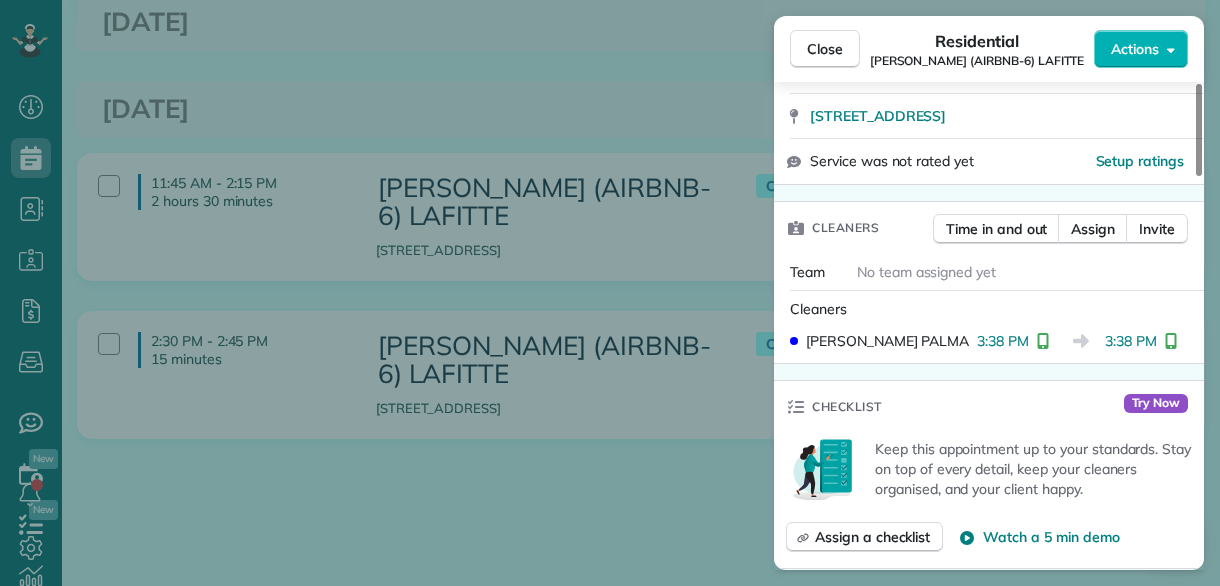 scroll, scrollTop: 400, scrollLeft: 0, axis: vertical 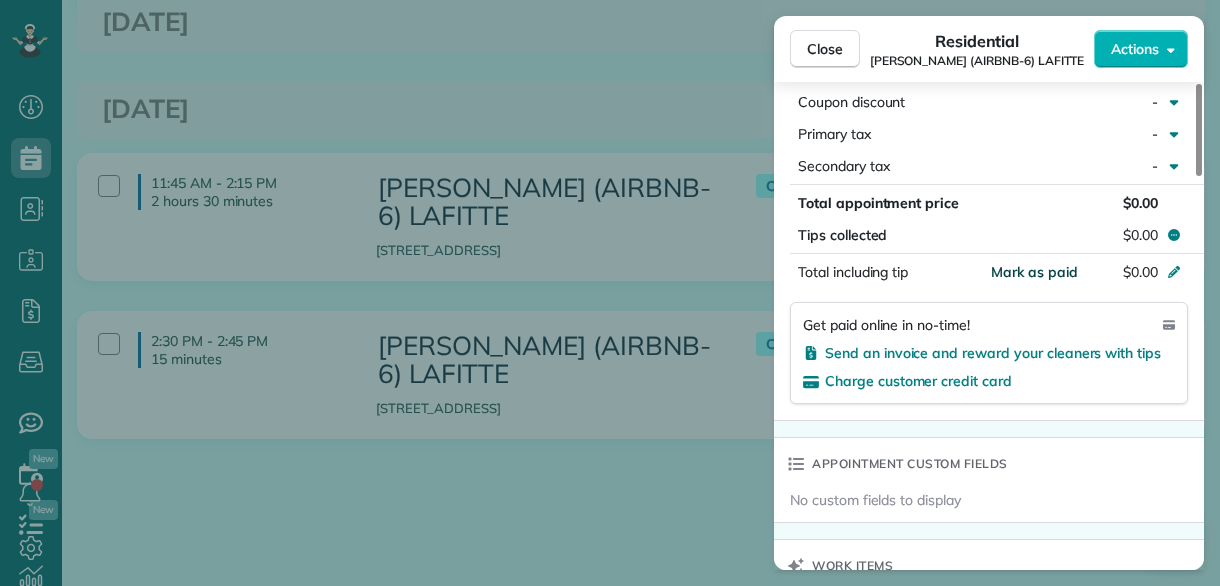 click on "Mark as paid" at bounding box center [1034, 272] 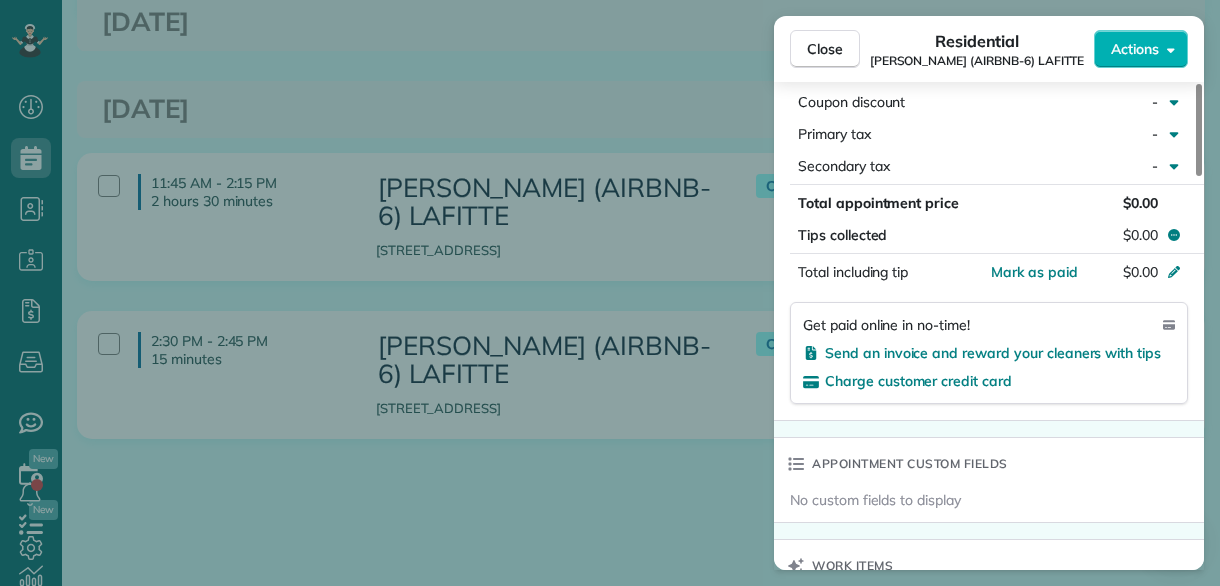 scroll, scrollTop: 1500, scrollLeft: 0, axis: vertical 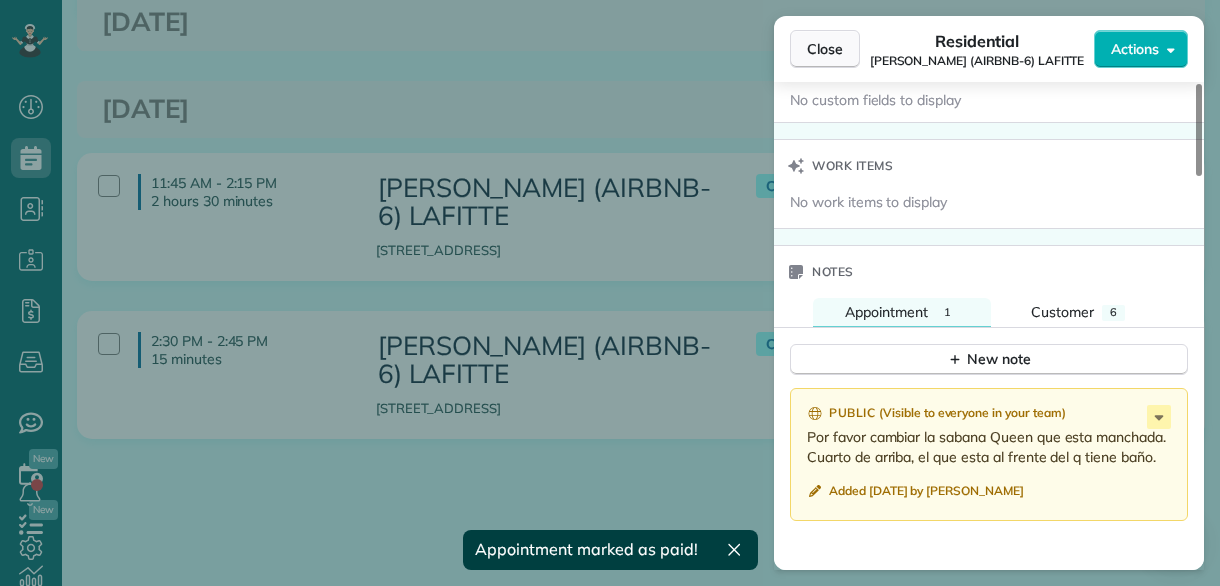 click on "Close" at bounding box center [825, 49] 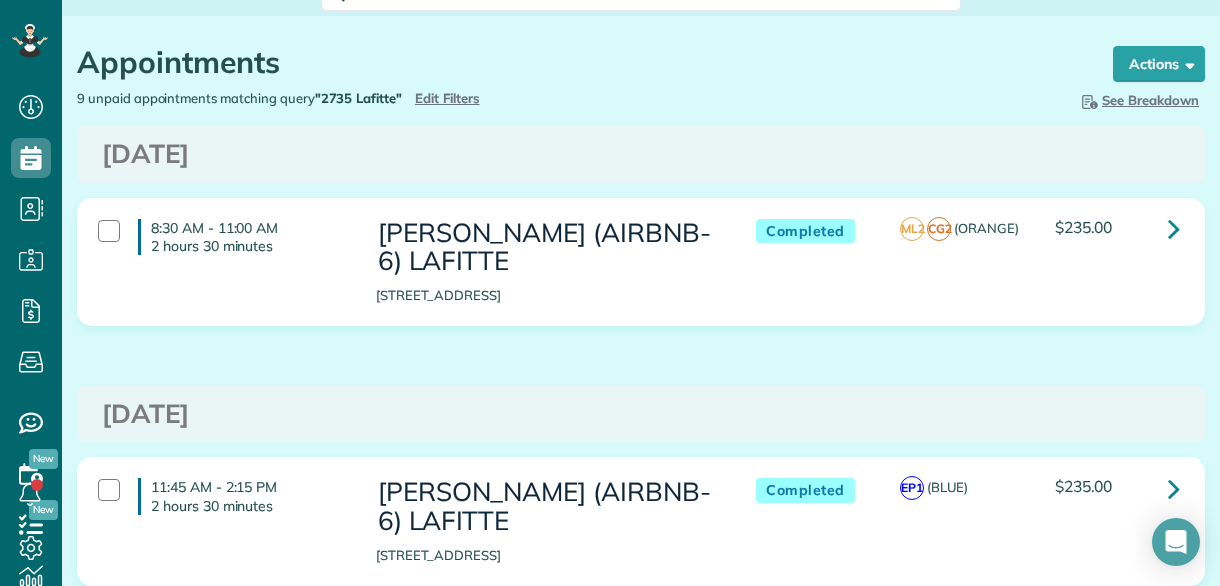 scroll, scrollTop: 0, scrollLeft: 0, axis: both 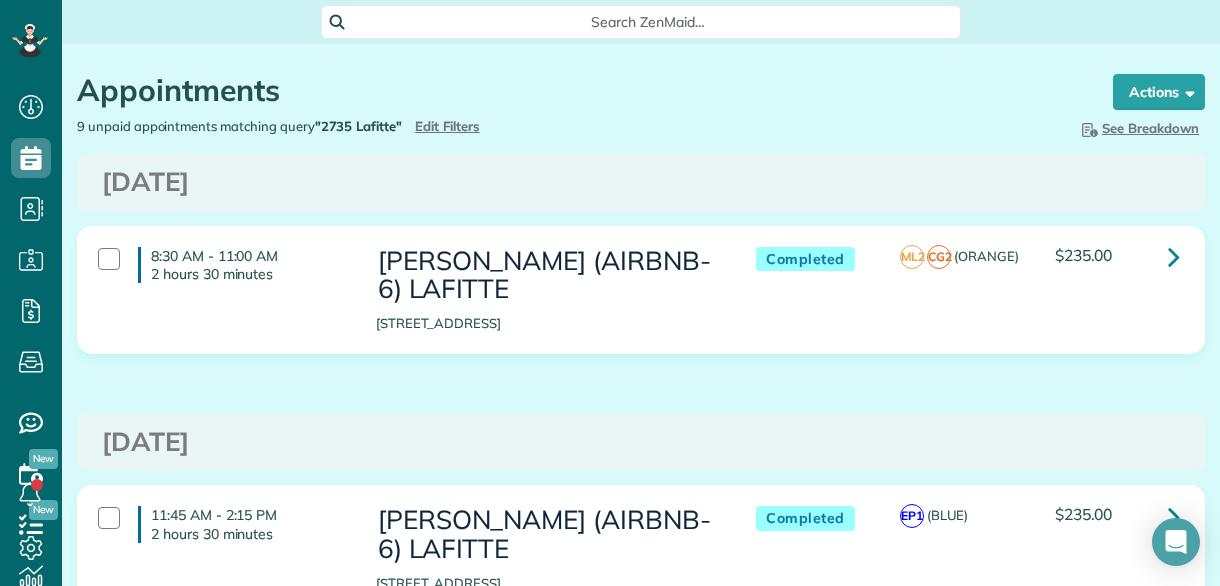 click on "Tuesday Jul 01, 2025
8:30 AM - 11:00 AM
2 hours  30 minutes
NICK BRUNO (AIRBNB-6) LAFITTE
2735 Lafitte Avenue New Orleans LA 70119
Completed
ML2
CG2
(ORANGE)" at bounding box center (641, 1257) 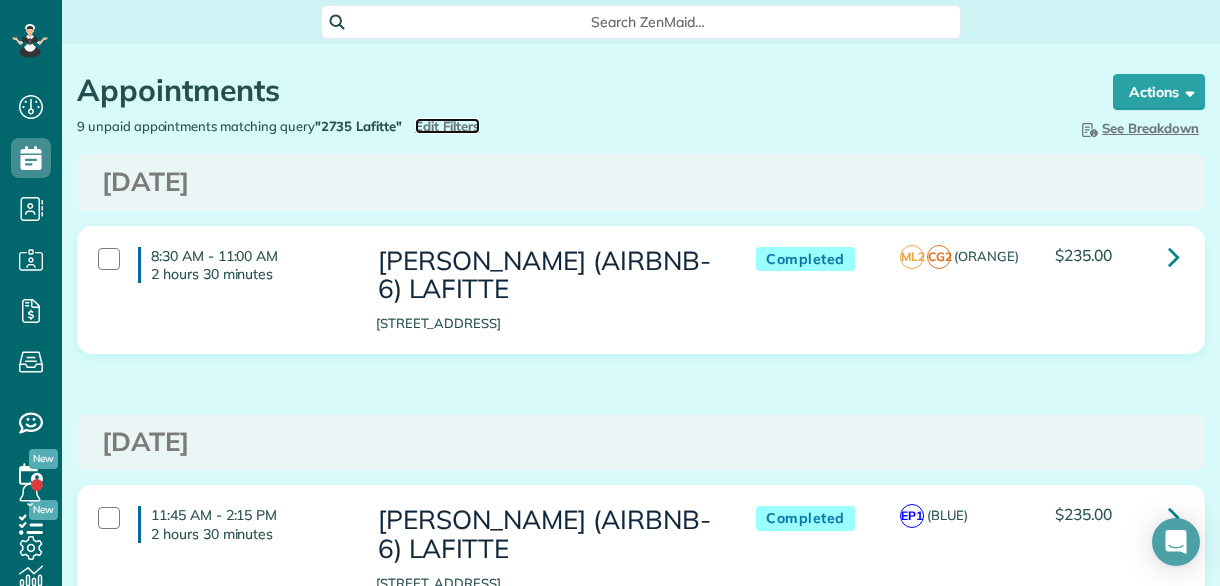 click on "Edit Filters" at bounding box center (447, 126) 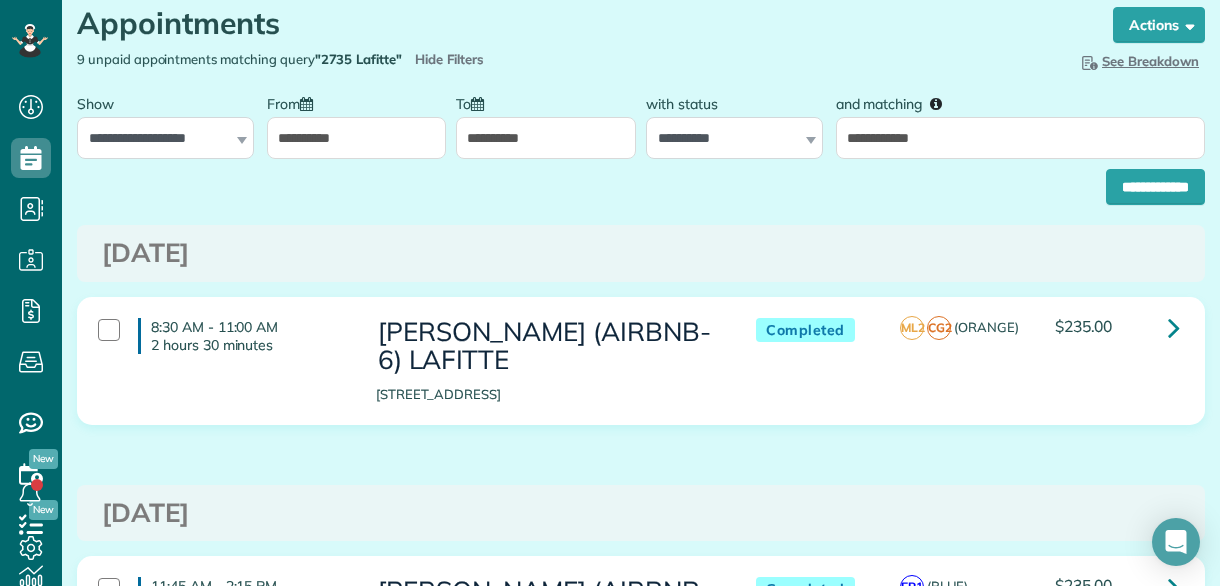 scroll, scrollTop: 100, scrollLeft: 0, axis: vertical 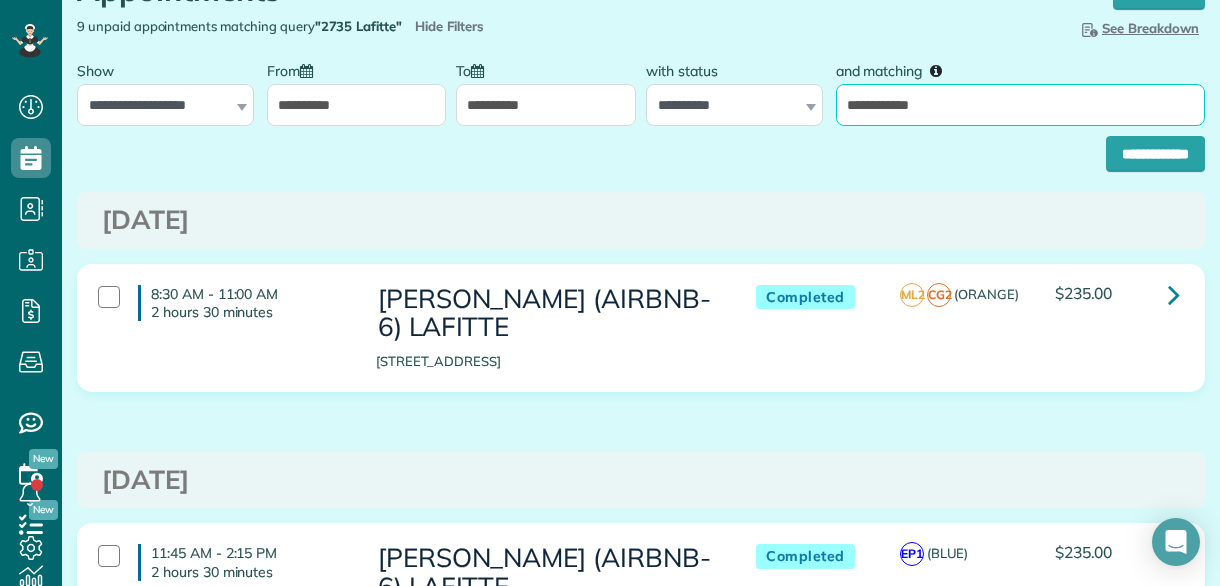 click on "**********" at bounding box center (1020, 105) 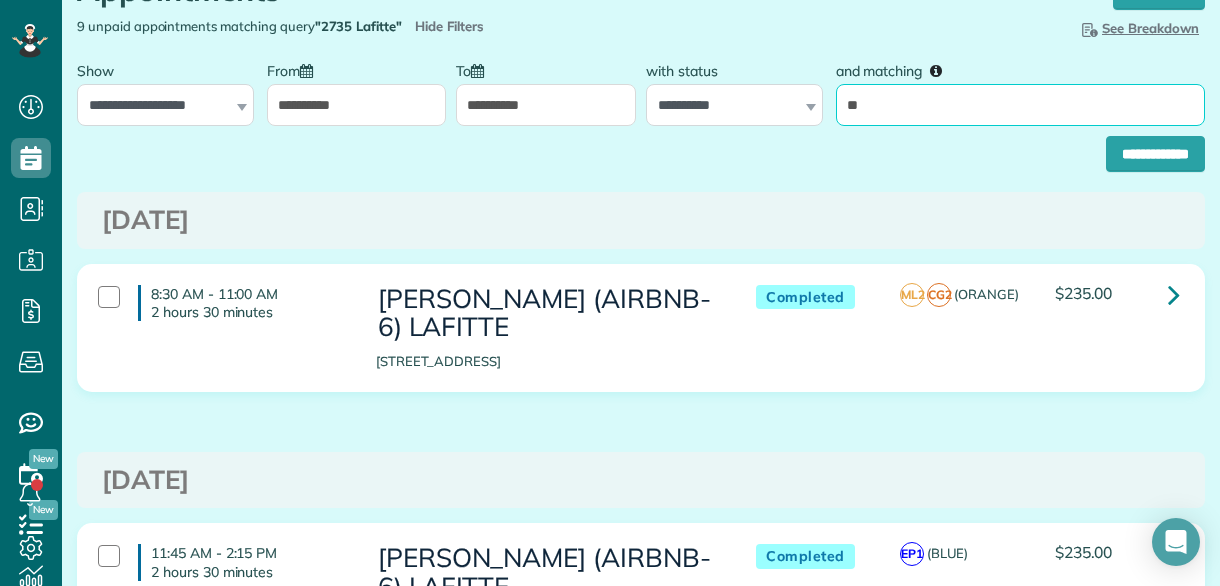 type on "**" 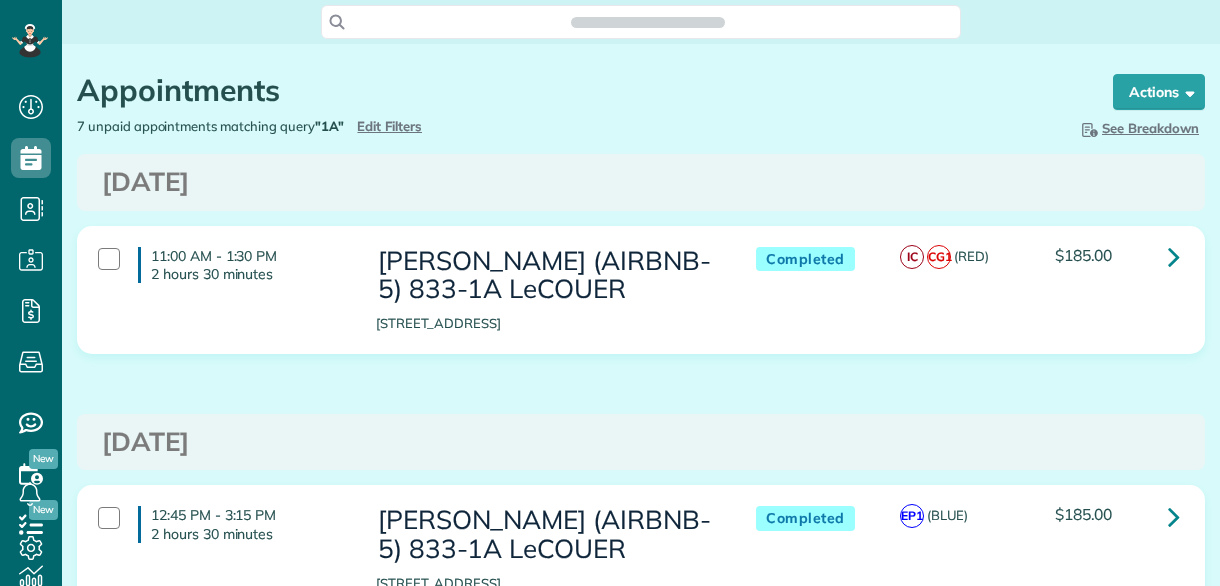 scroll, scrollTop: 0, scrollLeft: 0, axis: both 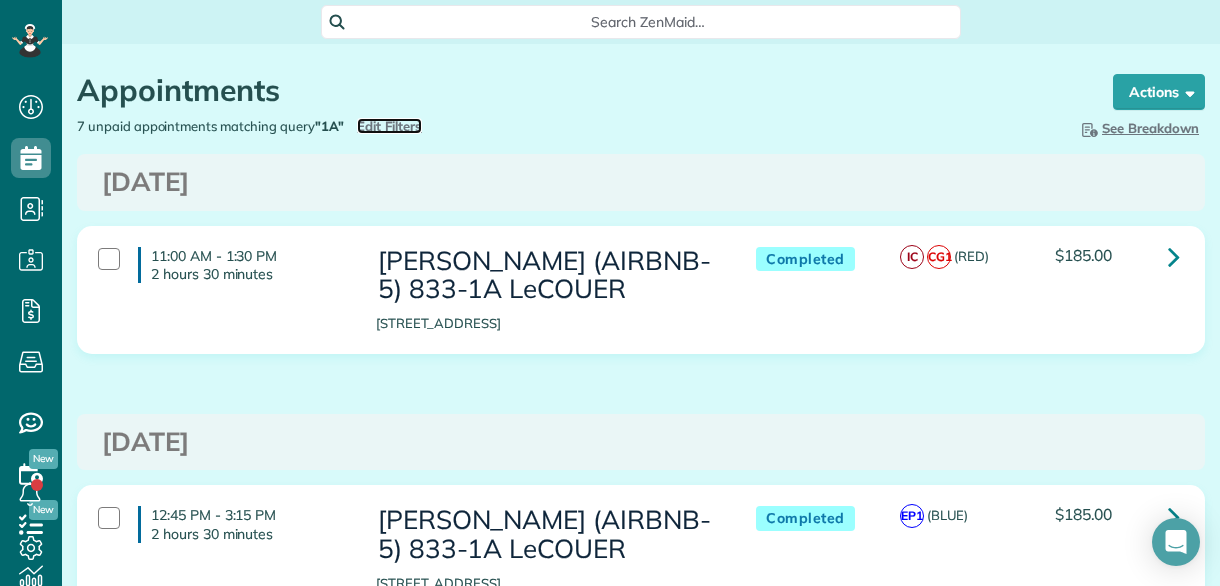 click on "Edit Filters" at bounding box center (389, 126) 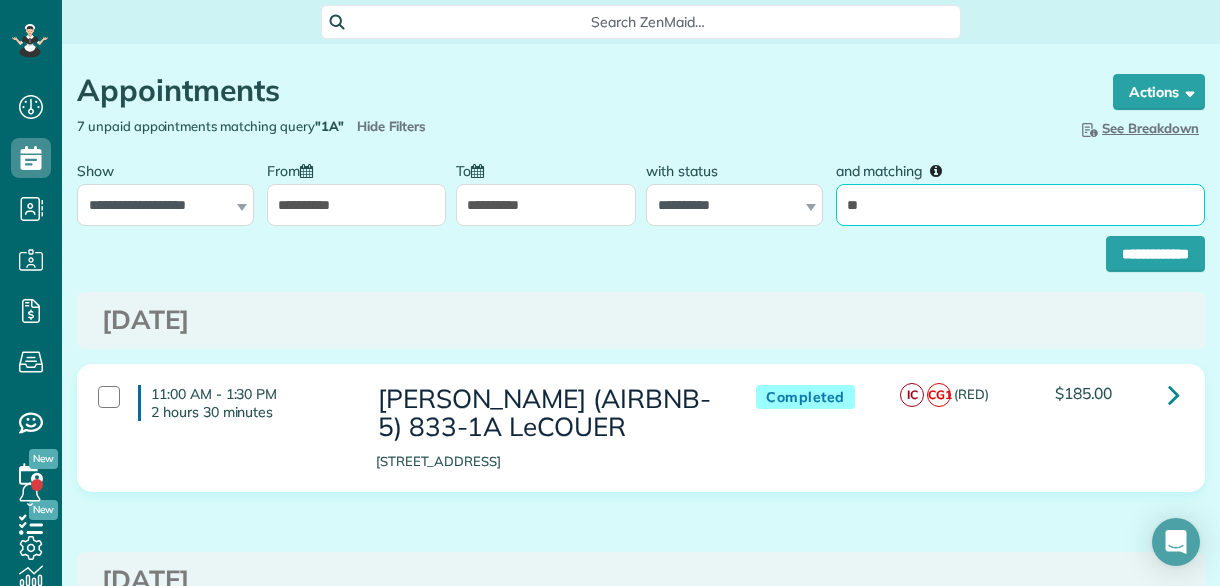 drag, startPoint x: 837, startPoint y: 210, endPoint x: 783, endPoint y: 226, distance: 56.32051 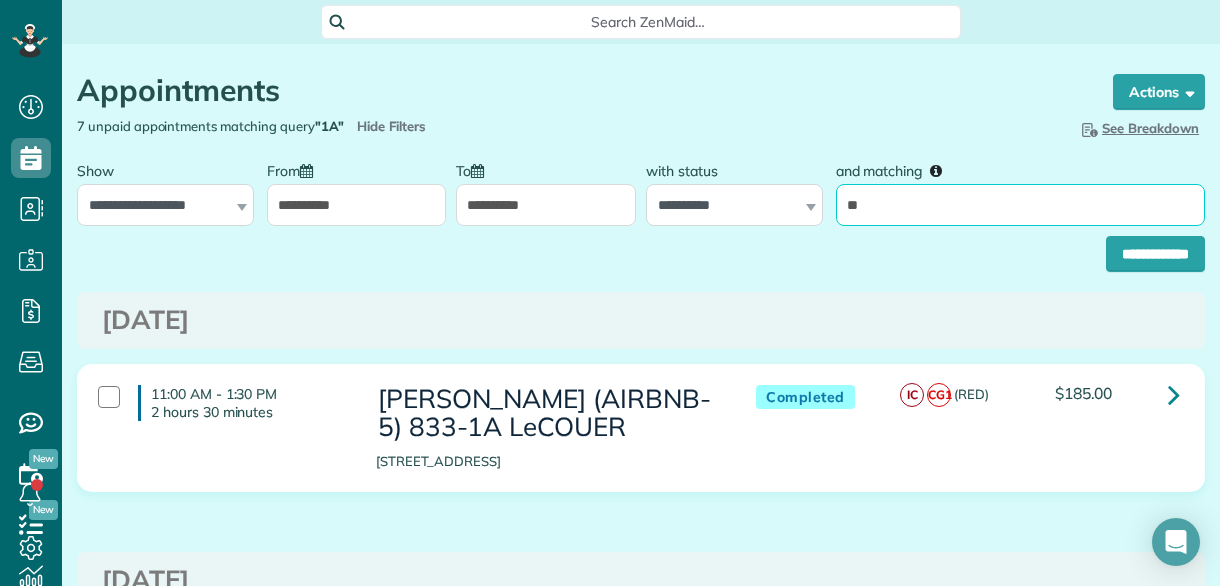 type on "**" 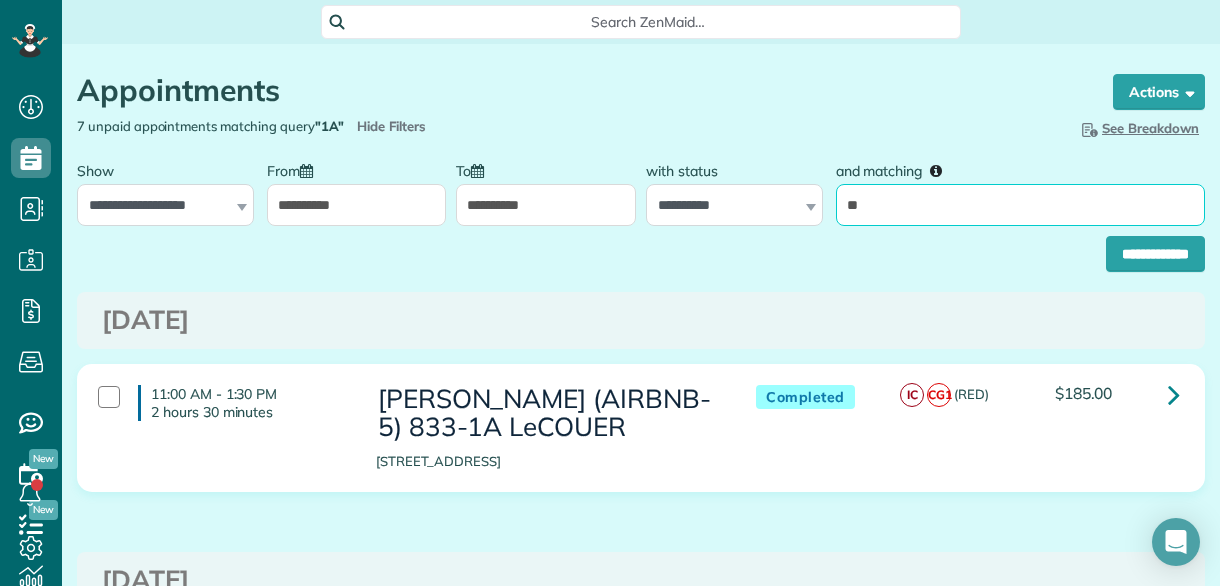 click on "**********" at bounding box center (1155, 254) 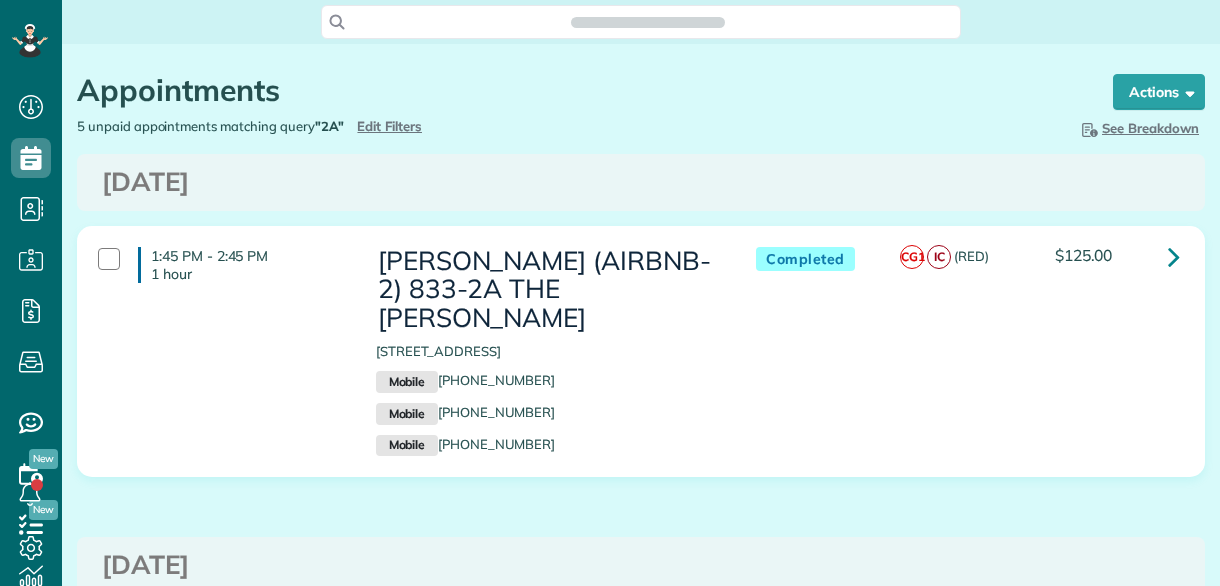 scroll, scrollTop: 0, scrollLeft: 0, axis: both 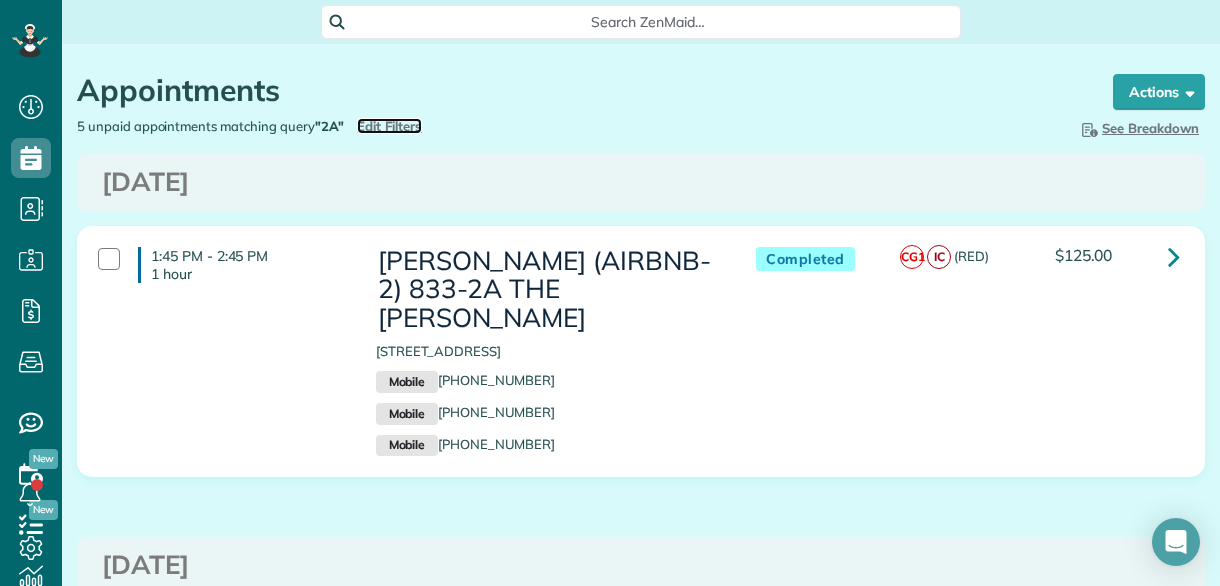 click on "Edit Filters" at bounding box center [389, 126] 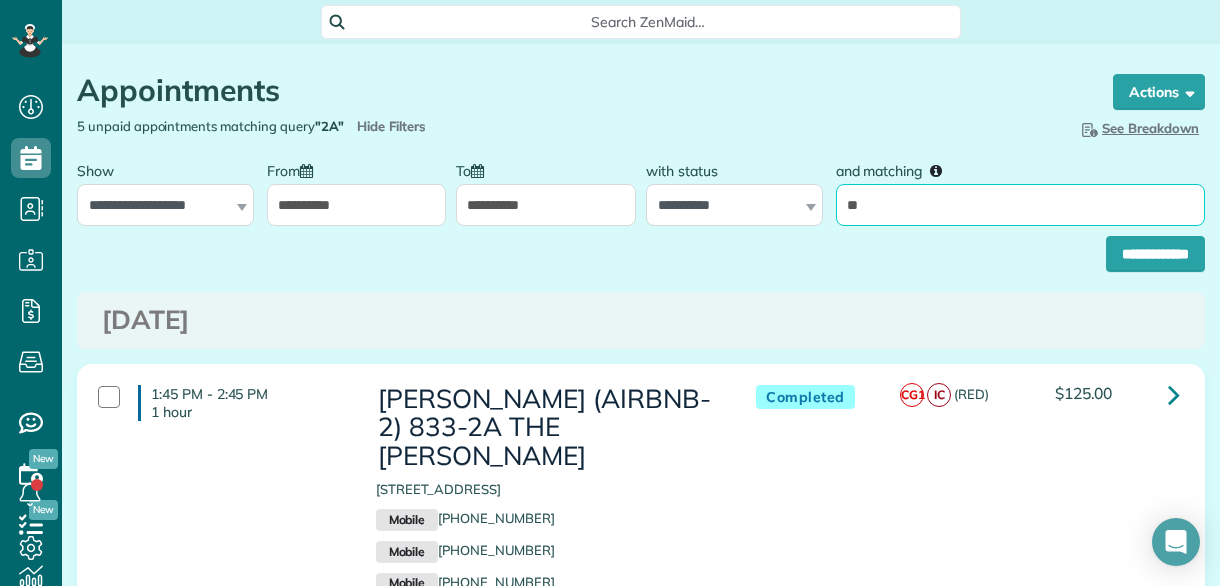 drag, startPoint x: 845, startPoint y: 206, endPoint x: 832, endPoint y: 206, distance: 13 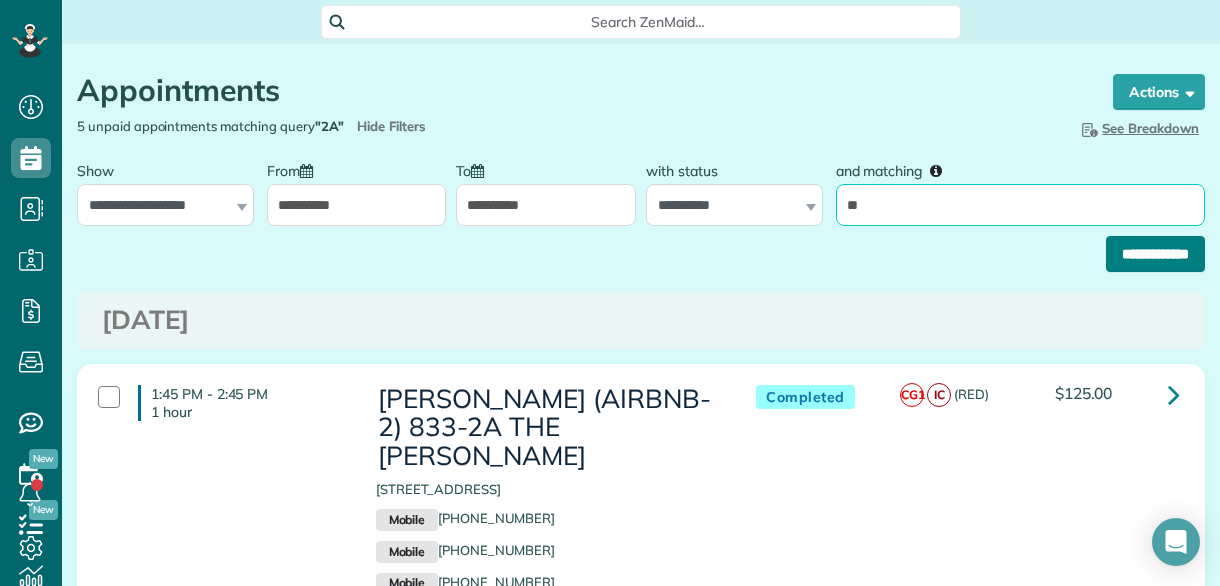 type on "**" 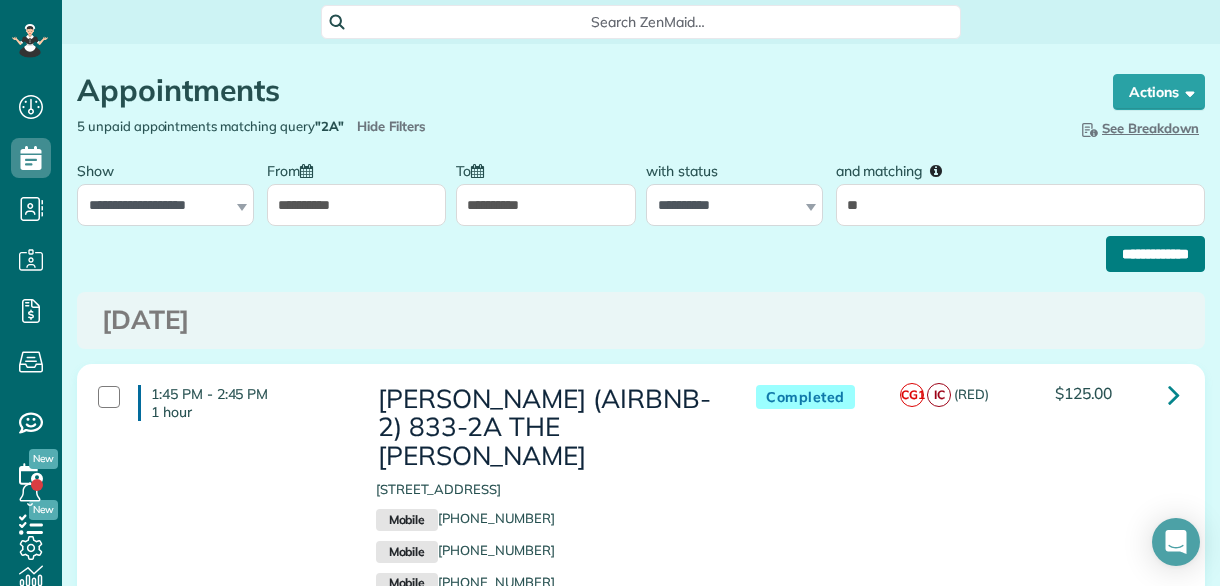 click on "**********" at bounding box center (1155, 254) 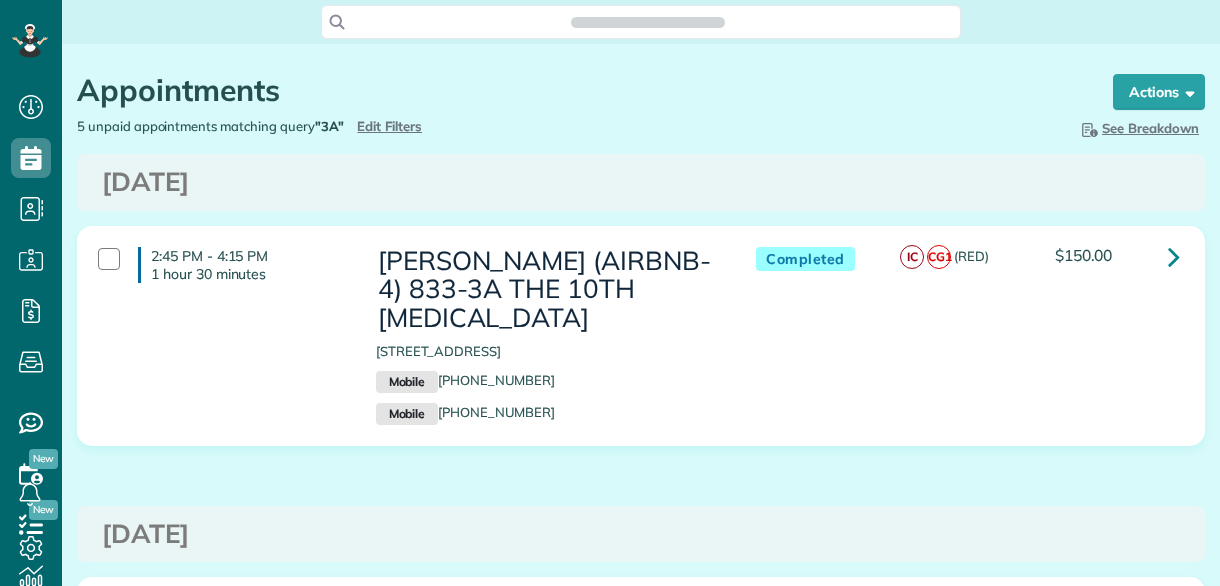 scroll, scrollTop: 0, scrollLeft: 0, axis: both 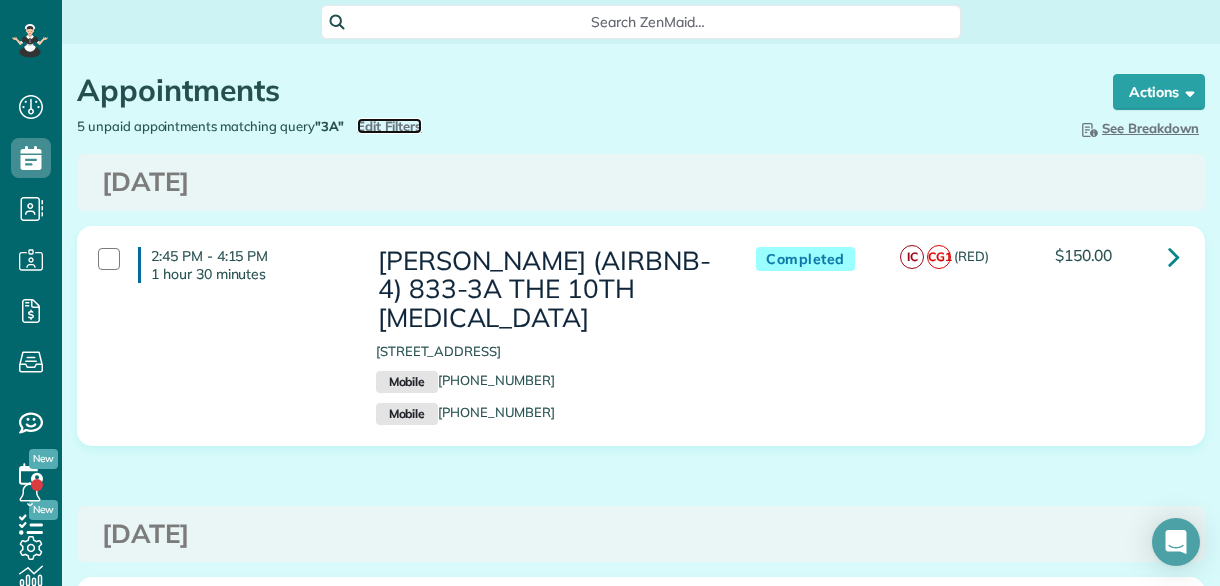 click on "Edit Filters" at bounding box center [389, 126] 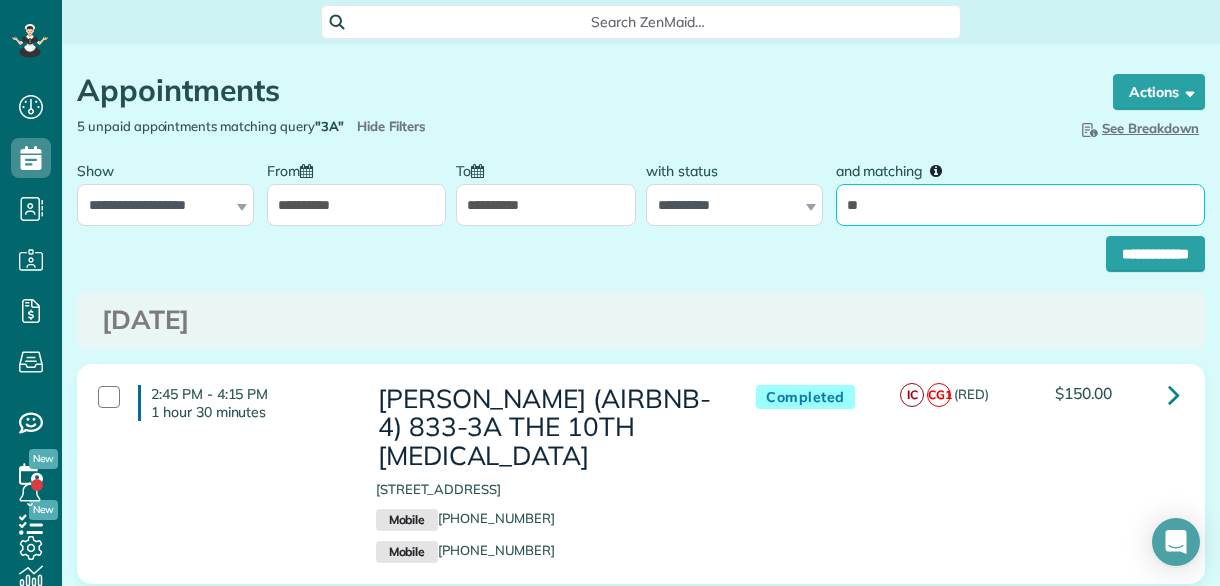 drag, startPoint x: 846, startPoint y: 207, endPoint x: 763, endPoint y: 201, distance: 83.21658 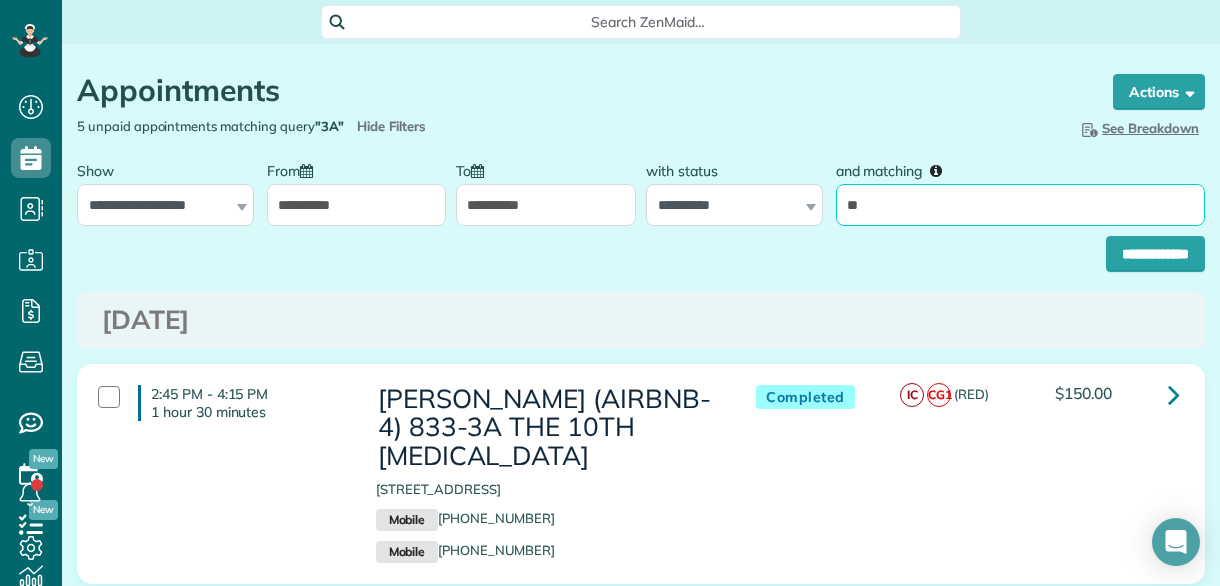 type on "**" 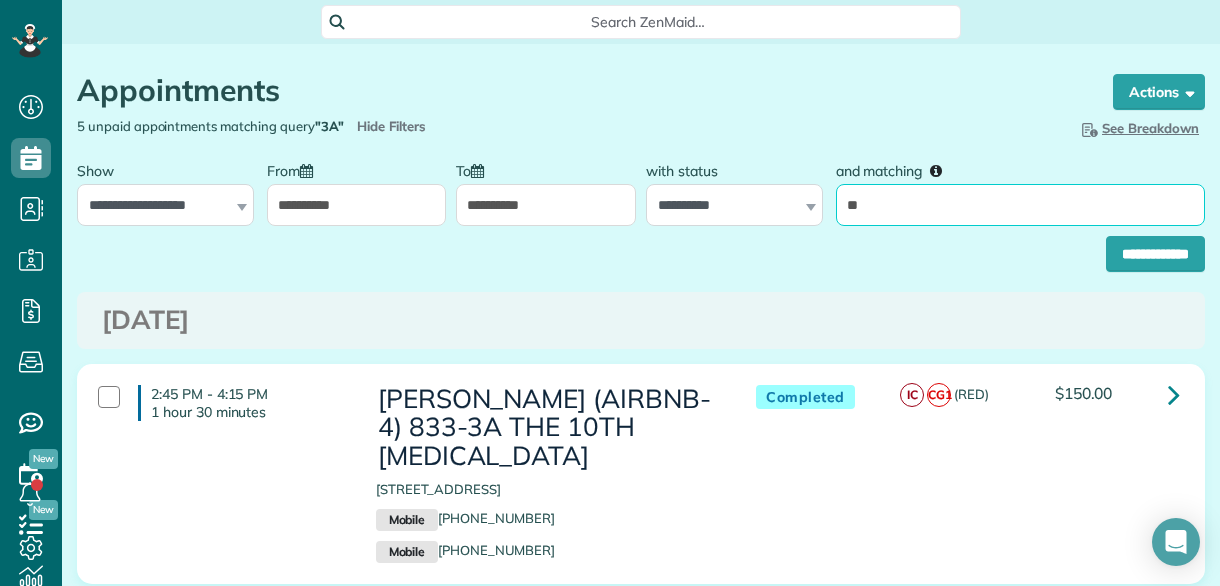 click on "**********" at bounding box center [1155, 254] 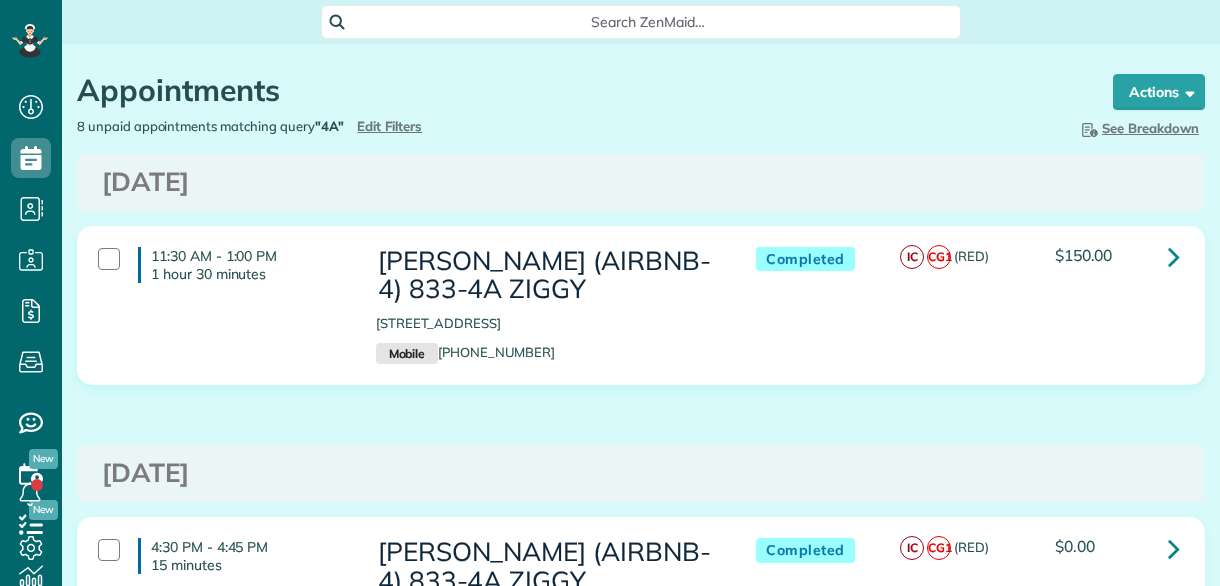 scroll, scrollTop: 0, scrollLeft: 0, axis: both 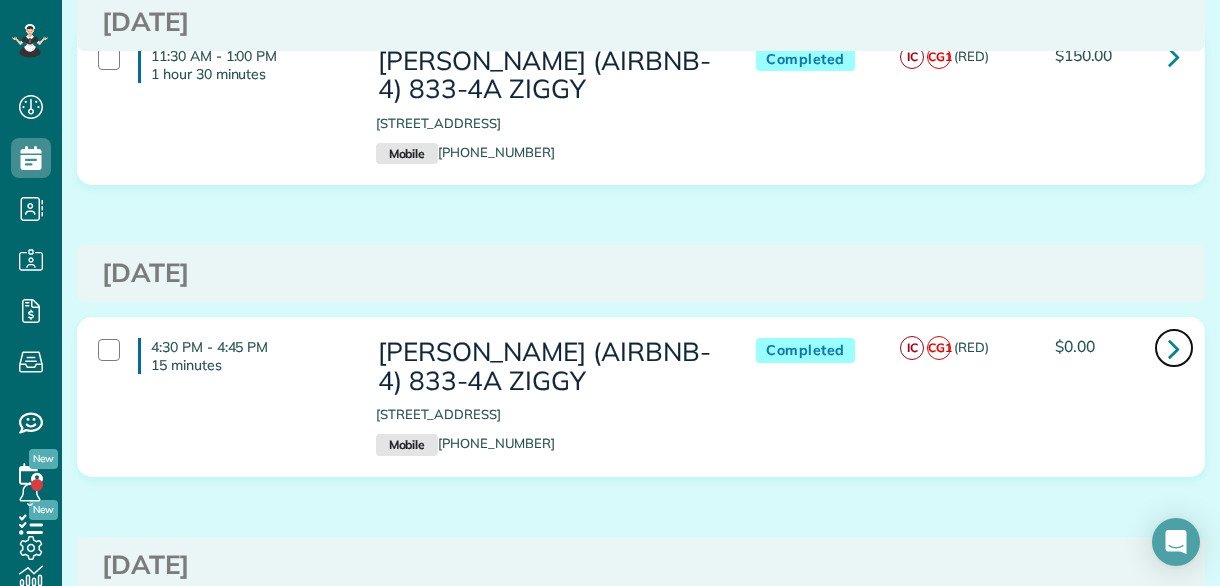 click at bounding box center (1174, 348) 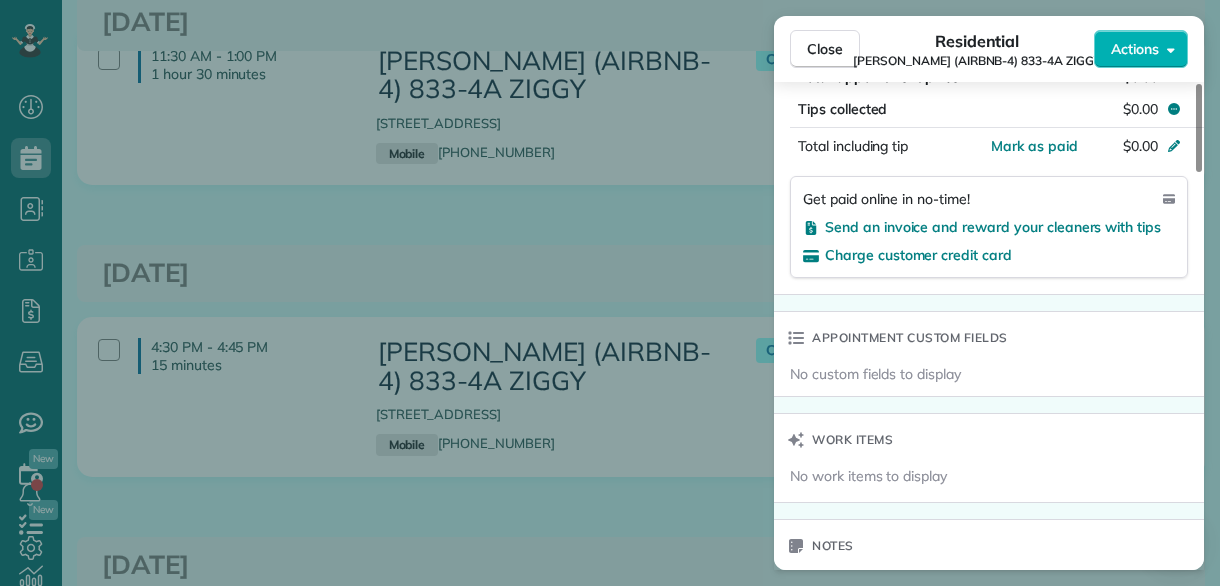 scroll, scrollTop: 1200, scrollLeft: 0, axis: vertical 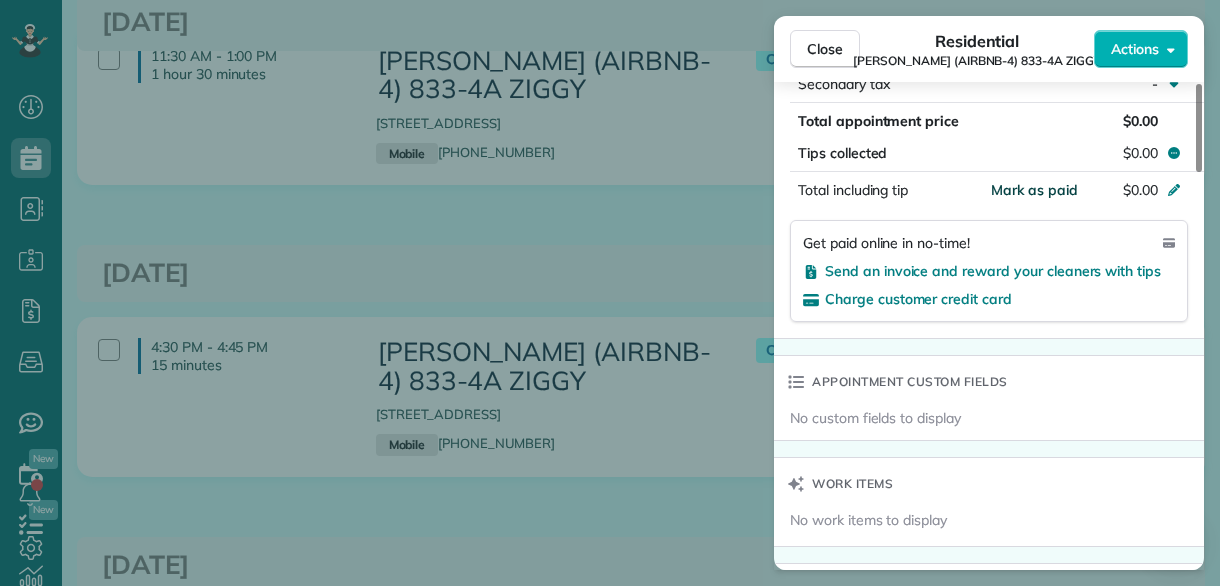 click on "Mark as paid" at bounding box center [1034, 190] 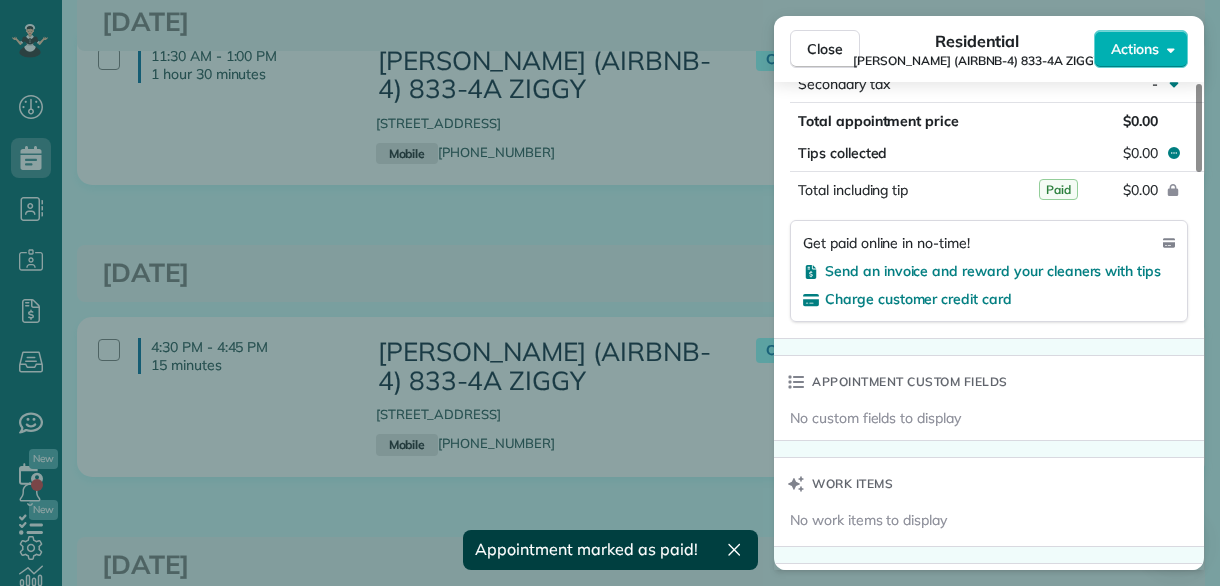 click on "Close Residential NICK BRUNO (AIRBNB-4) 833-4A ZIGGY Actions Status Completed NICK BRUNO (AIRBNB-4) 833-4A ZIGGY · Open profile MOBILE (504) 875-8134 Copy nbruno.pousada@gmail.com Copy View Details Residential miércoles, julio 02, 2025 4:30 PM 4:45 PM 15 minutes One time 833 Baronne Street New Orleans LA 70113 Service was not rated yet Setup ratings Cleaners Time in and out Assign Invite Team RED Cleaners INES   CORDOVA 4:30 PM 4:45 PM CLAUDIA   GUTIERREZ 4:30 PM 4:45 PM Checklist Try Now Keep this appointment up to your standards. Stay on top of every detail, keep your cleaners organised, and your client happy. Assign a checklist Watch a 5 min demo Billing Billing actions Service Service Price Automatically calculated $0.00 Overcharge $0.00 Discount $0.00 Coupon discount - Primary tax - Secondary tax - Total appointment price $0.00 Tips collected $0.00 Paid Total including tip $0.00 Get paid online in no-time! Send an invoice and reward your cleaners with tips Charge customer credit card Work items Notes 1" at bounding box center [610, 293] 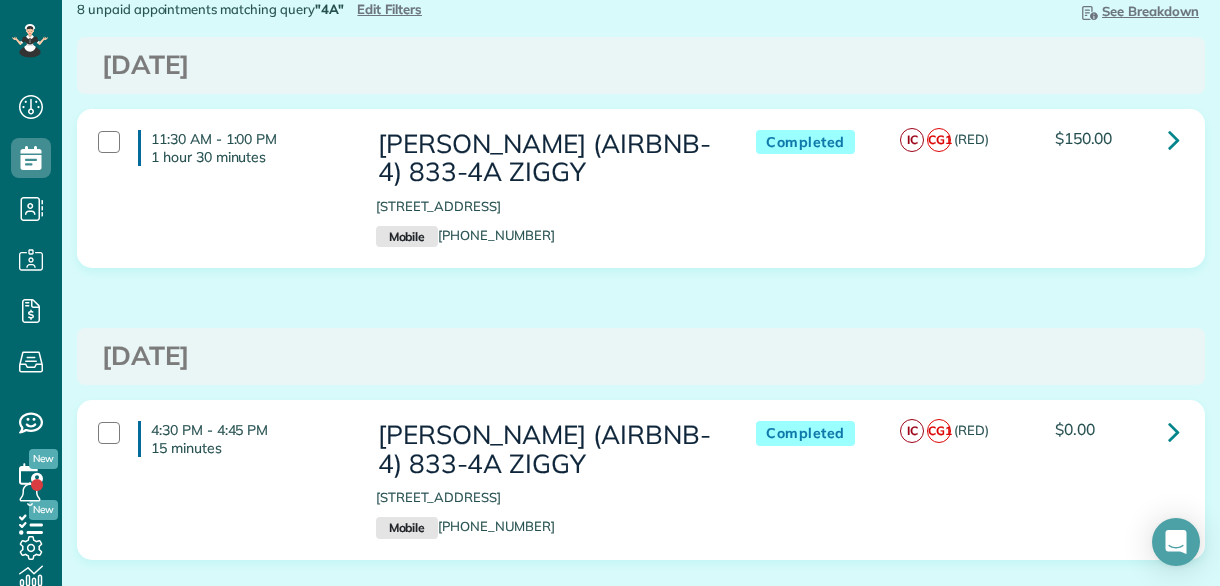 scroll, scrollTop: 87, scrollLeft: 0, axis: vertical 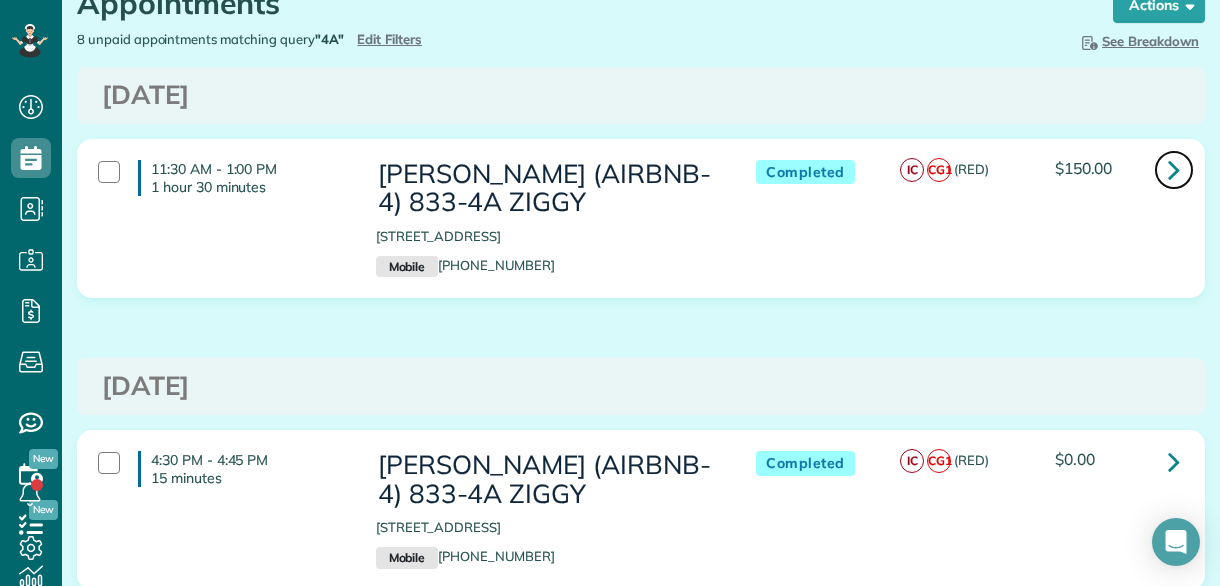 click at bounding box center (1174, 169) 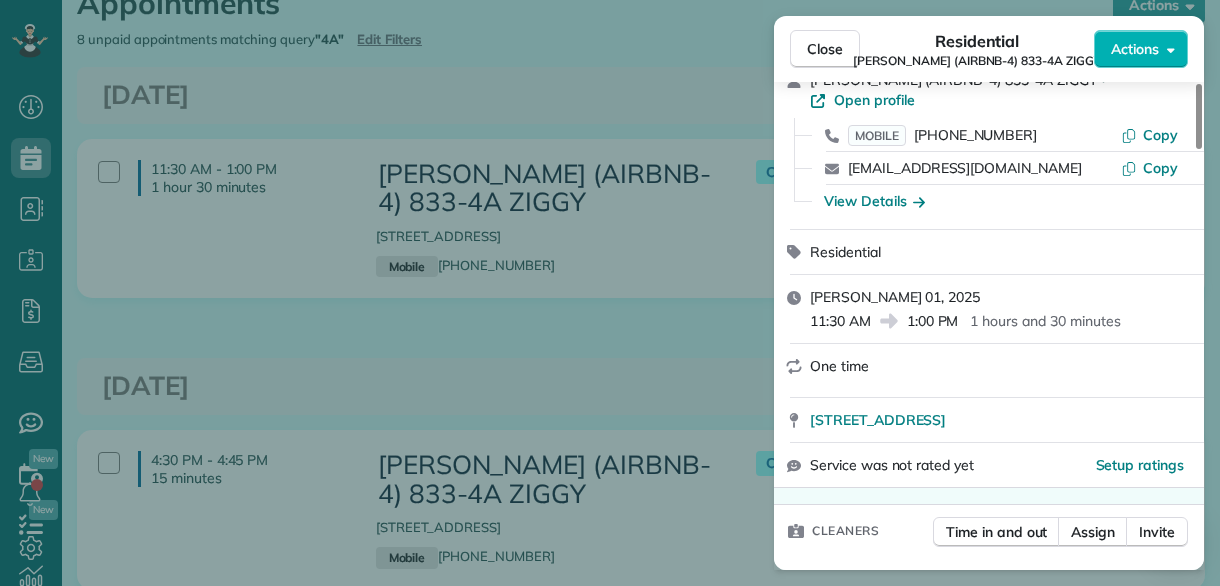 scroll, scrollTop: 300, scrollLeft: 0, axis: vertical 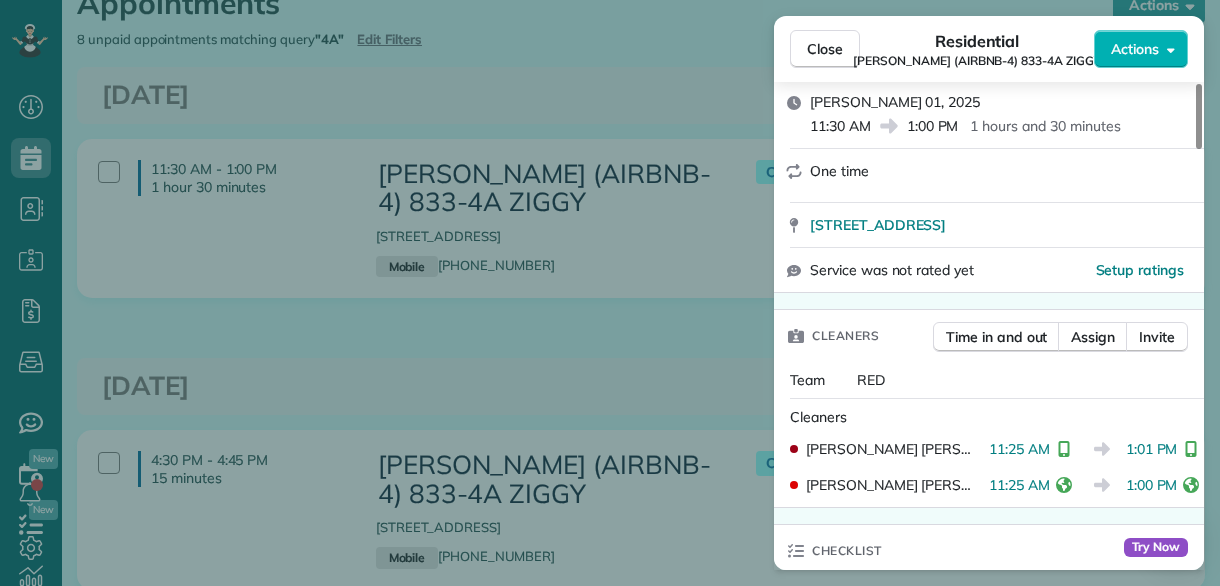 click on "Close Residential NICK BRUNO (AIRBNB-4) 833-4A ZIGGY Actions Status Completed NICK BRUNO (AIRBNB-4) 833-4A ZIGGY · Open profile MOBILE (504) 875-8134 Copy nbruno.pousada@gmail.com Copy View Details Residential martes, julio 01, 2025 11:30 AM 1:00 PM 1 hours and 30 minutes One time 833 Baronne Street New Orleans LA 70113 Service was not rated yet Setup ratings Cleaners Time in and out Assign Invite Team RED Cleaners INES   CORDOVA 11:25 AM 1:01 PM CLAUDIA   GUTIERREZ 11:25 AM 1:00 PM Checklist Try Now Keep this appointment up to your standards. Stay on top of every detail, keep your cleaners organised, and your client happy. Assign a checklist Watch a 5 min demo Billing Billing actions Service Service Price (1x $150.00) $150.00 Add an item Overcharge $0.00 Discount $0.00 Coupon discount - Primary tax - Secondary tax - Total appointment price $150.00 Tips collected $0.00 Unpaid Mark as paid Total including tip $150.00 Get paid online in no-time! Send an invoice and reward your cleaners with tips Work items 4 7" at bounding box center (610, 293) 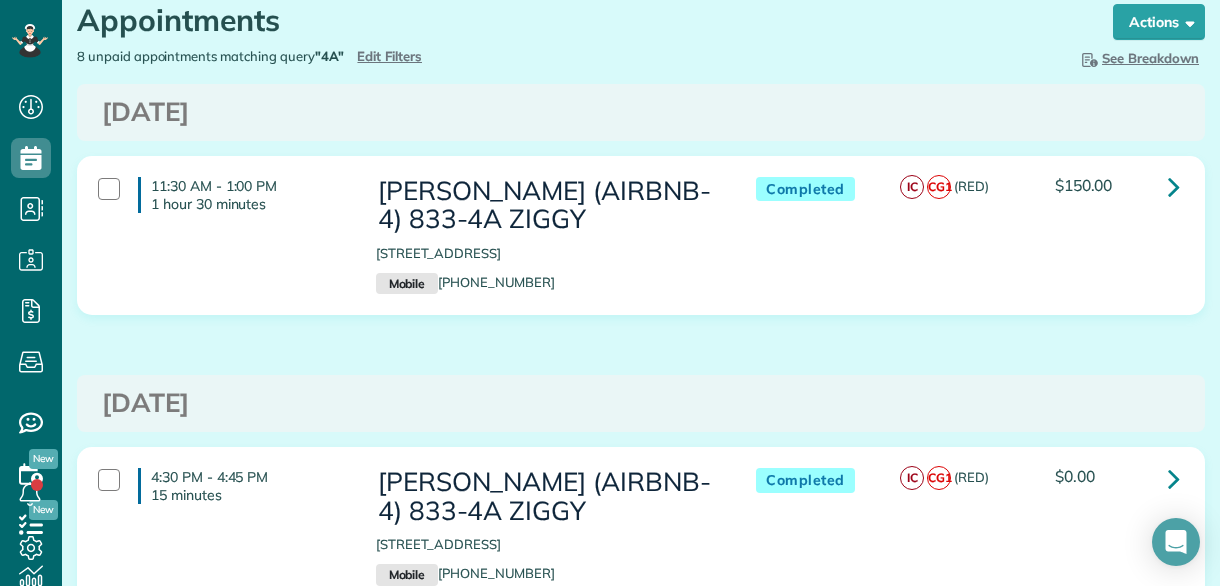 scroll, scrollTop: 0, scrollLeft: 0, axis: both 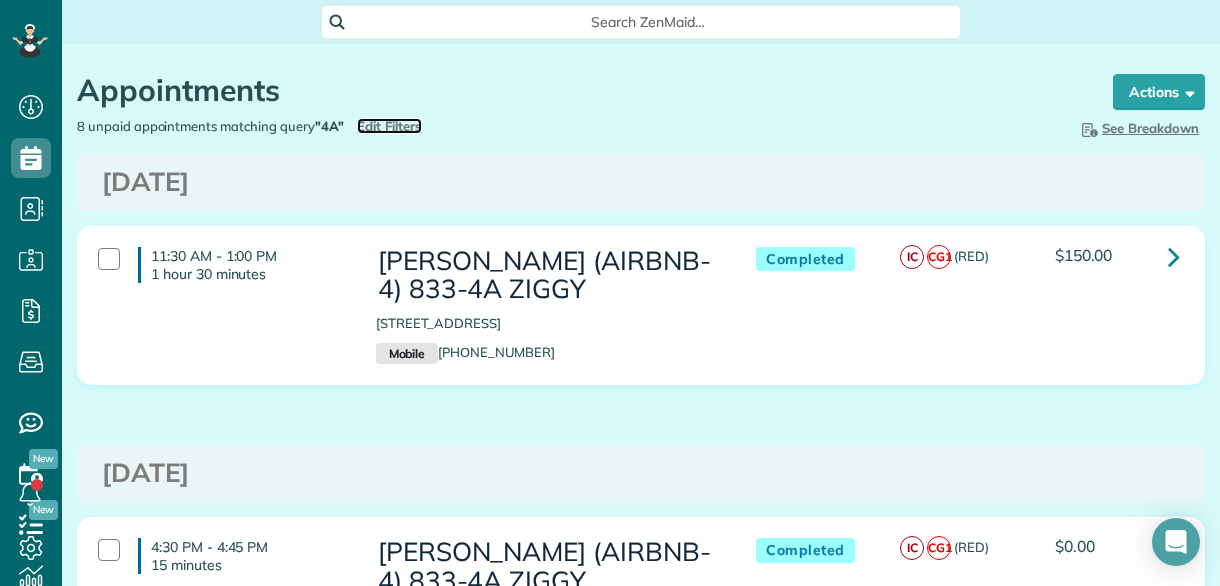 click on "Edit Filters" at bounding box center (389, 126) 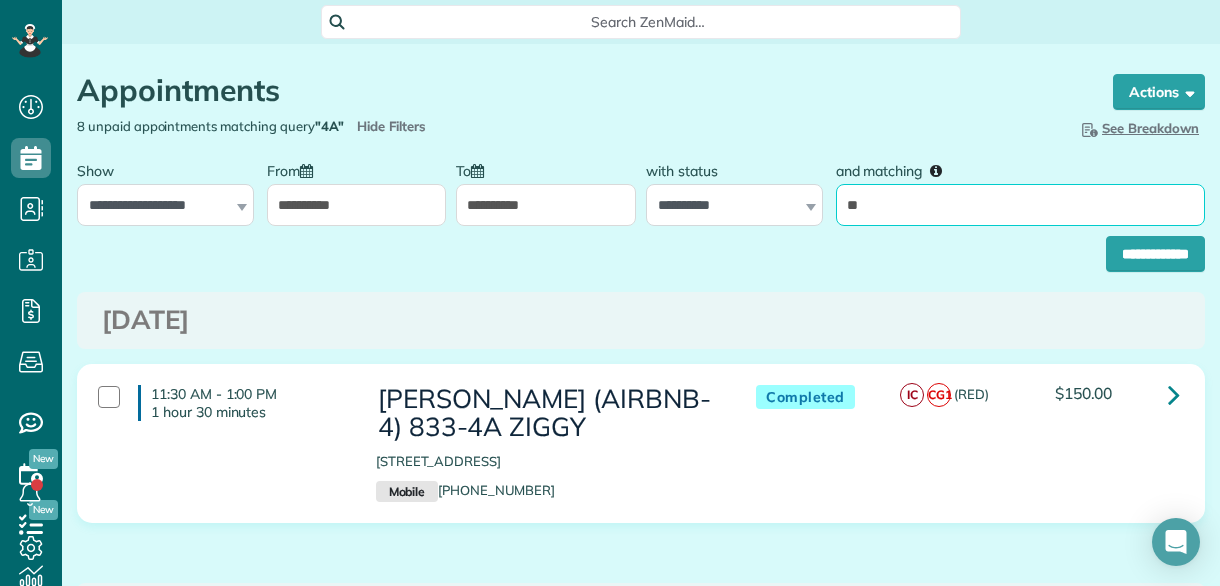 click on "**********" at bounding box center [641, 188] 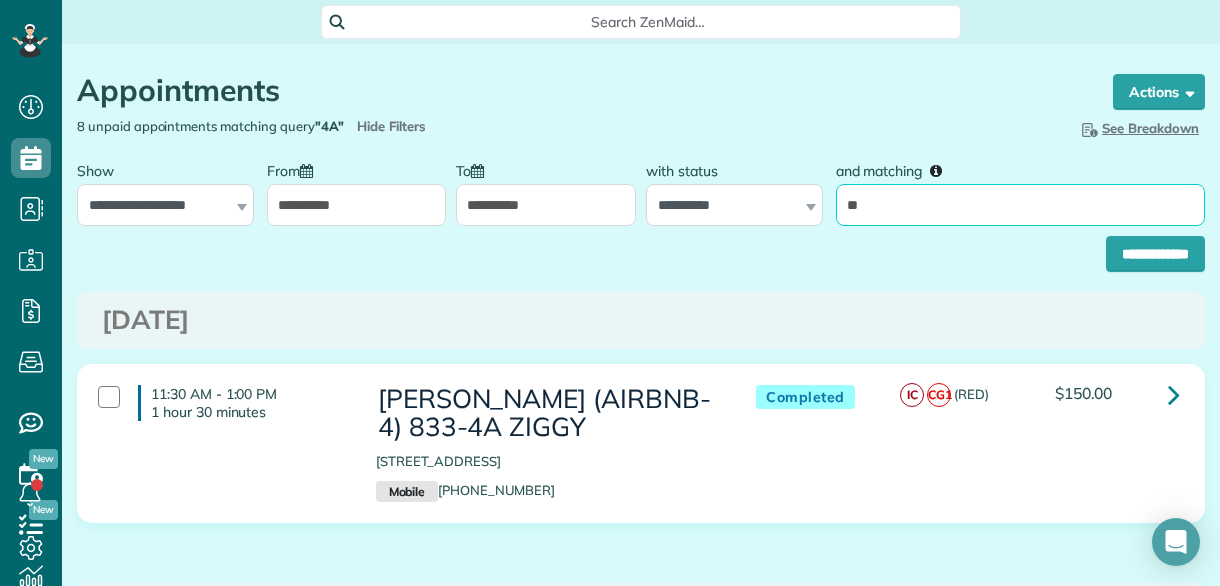 type on "*" 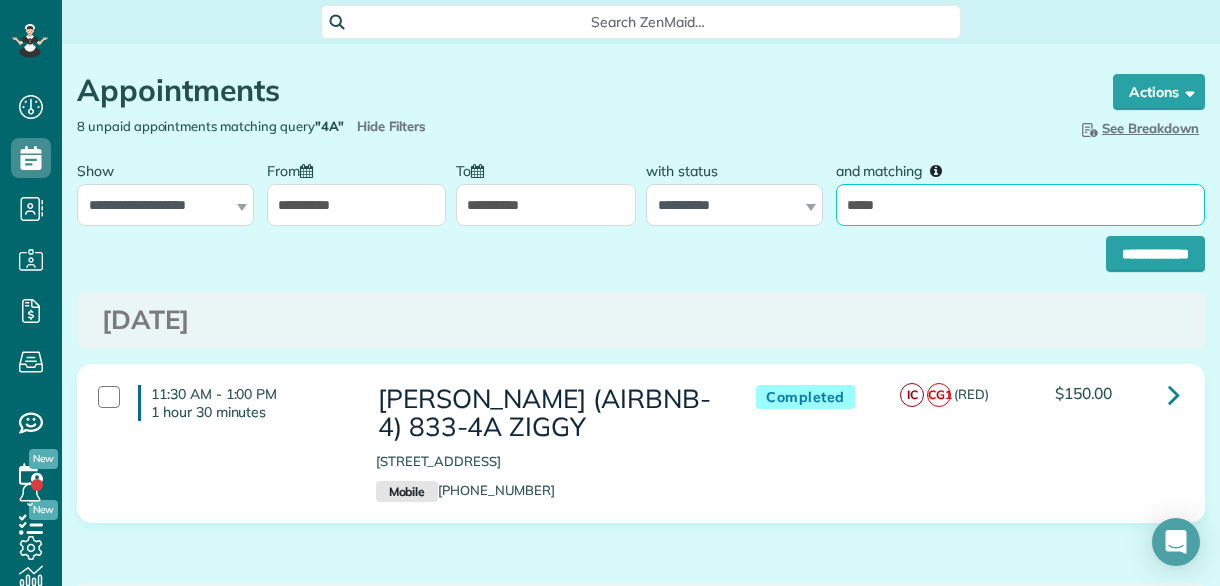 click on "**********" at bounding box center [1155, 254] 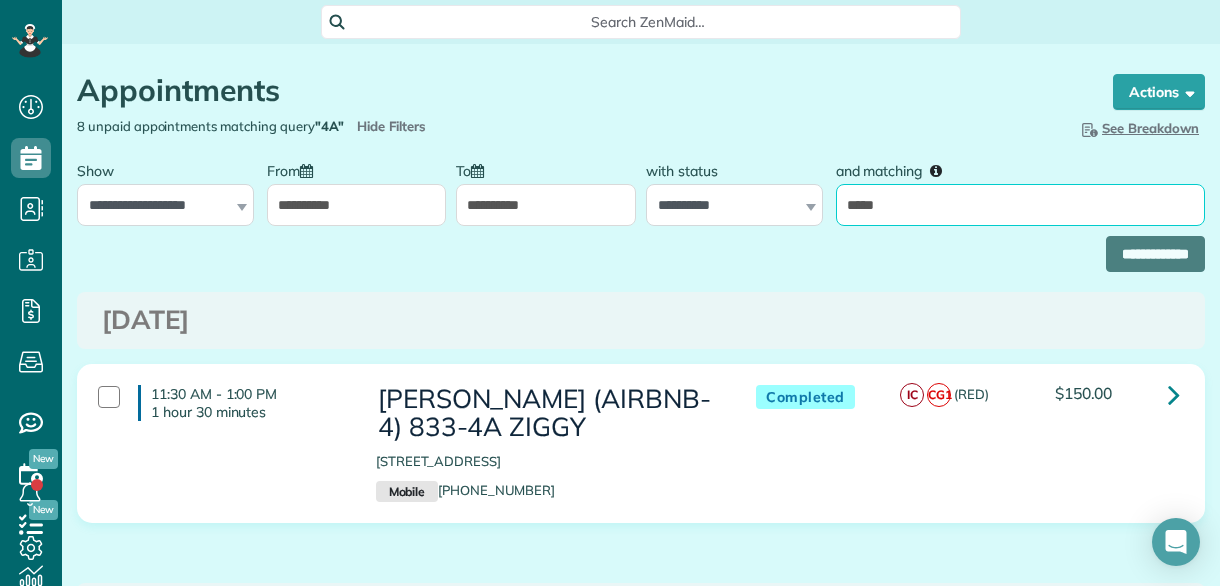 click on "*****" at bounding box center [1020, 205] 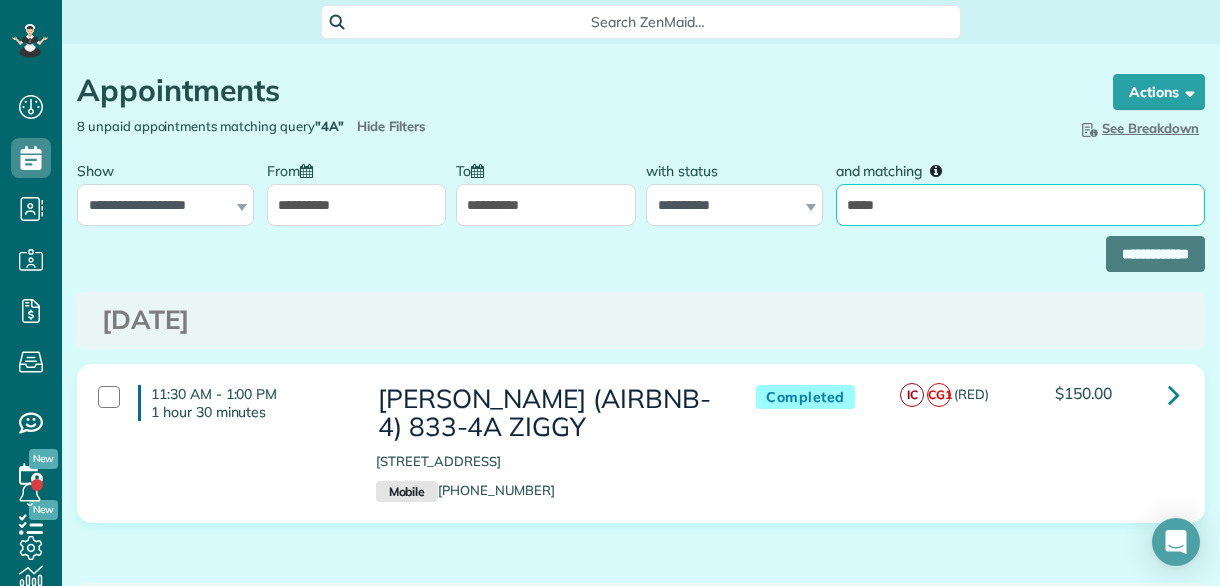 drag, startPoint x: 884, startPoint y: 204, endPoint x: 749, endPoint y: 194, distance: 135.36986 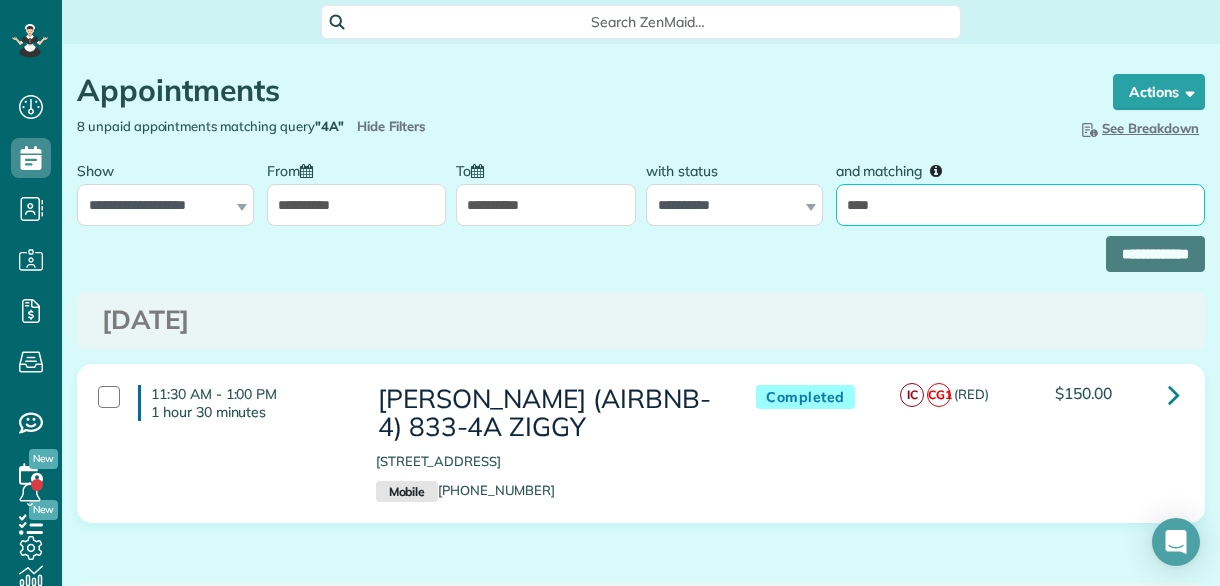 type on "****" 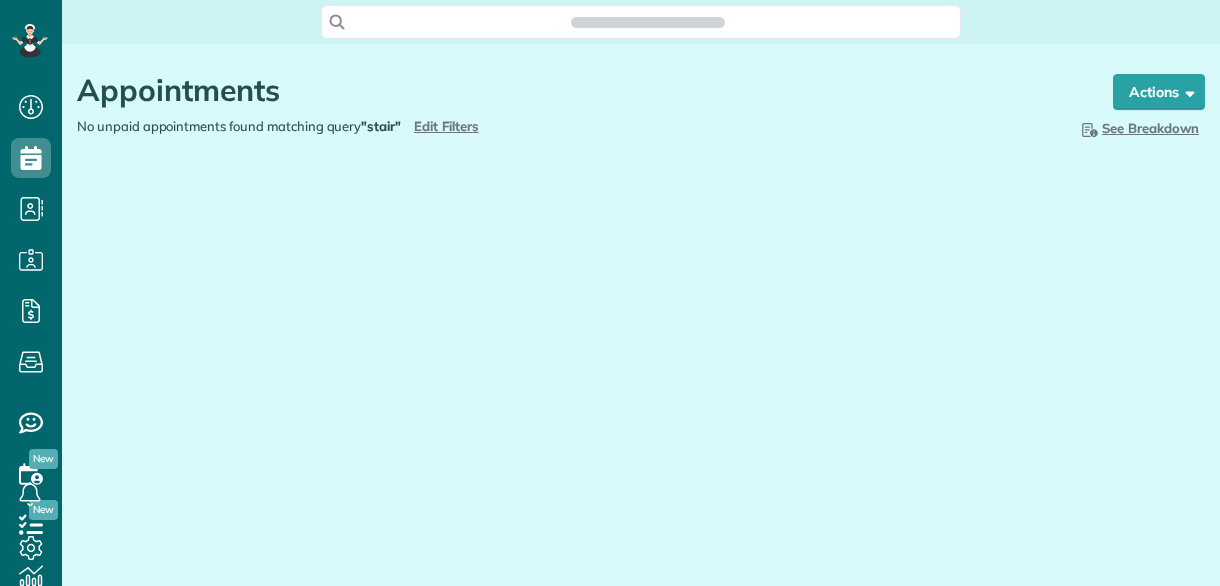 scroll, scrollTop: 0, scrollLeft: 0, axis: both 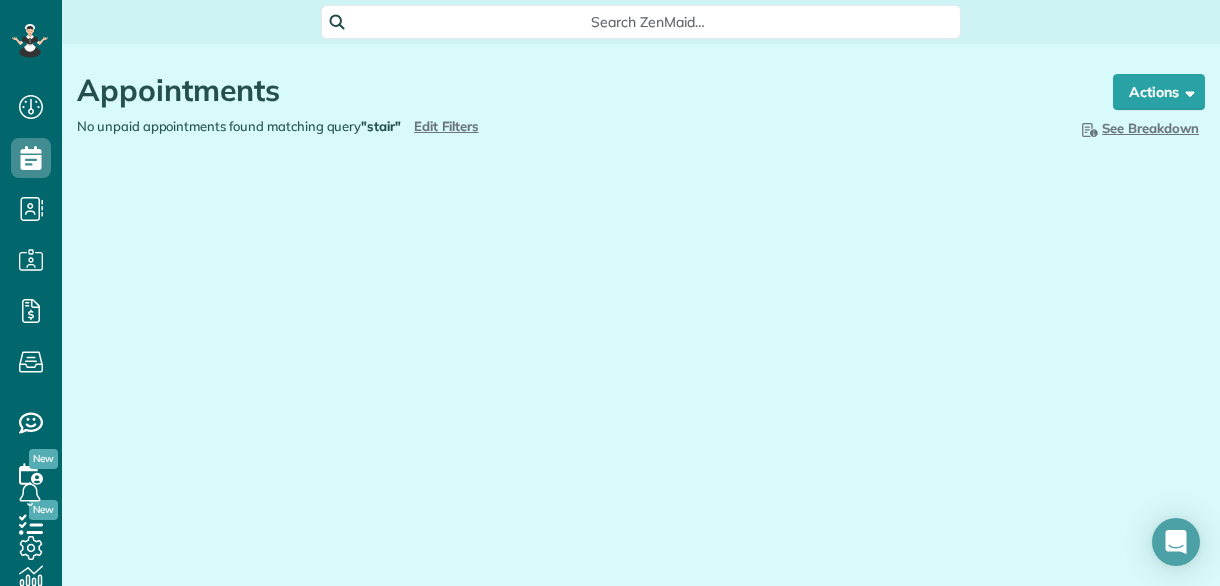 type on "**********" 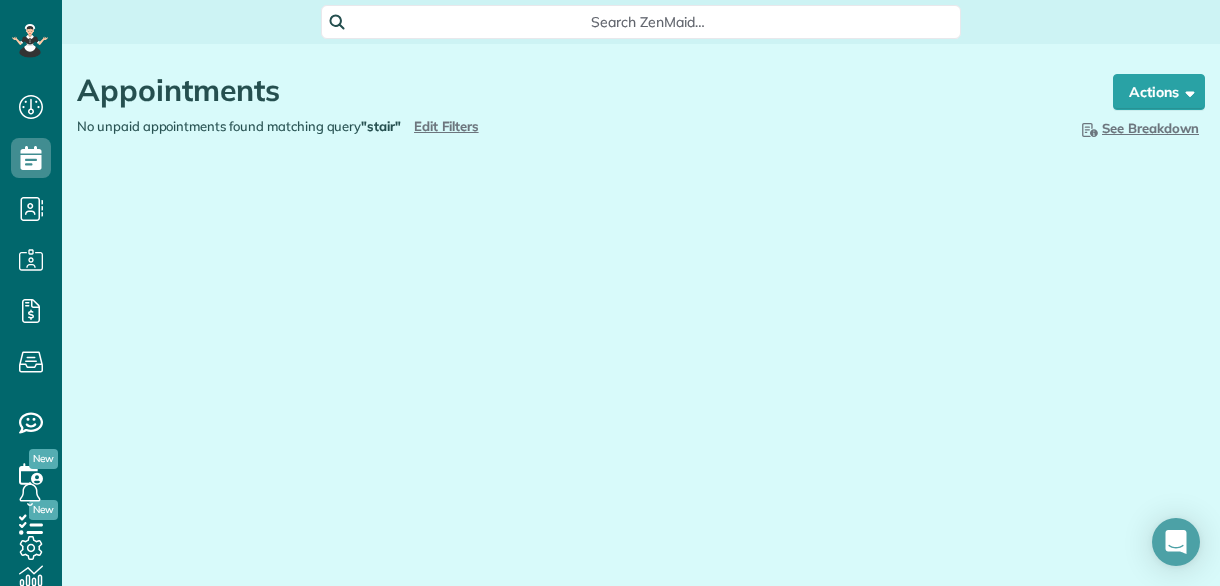 type on "**********" 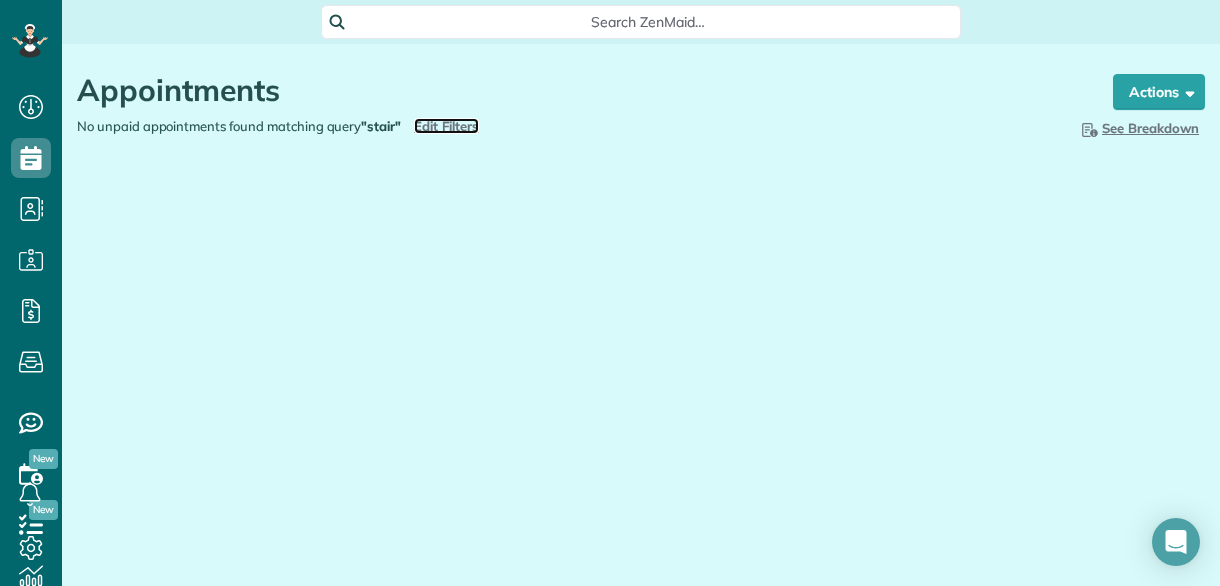click on "Edit Filters" at bounding box center (446, 126) 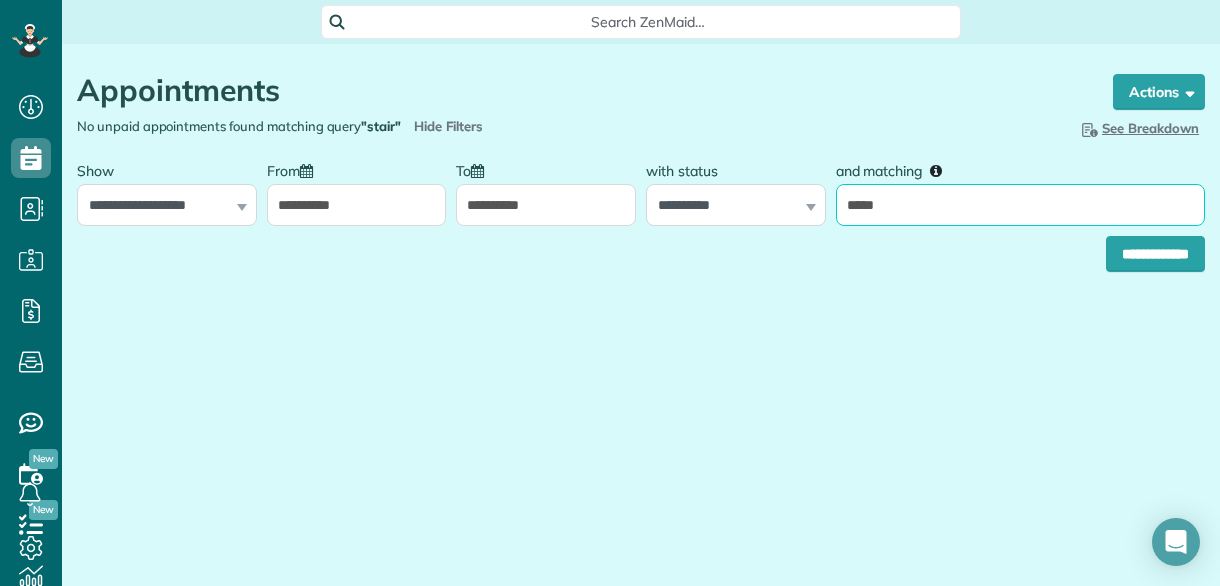 click on "**********" at bounding box center [641, 188] 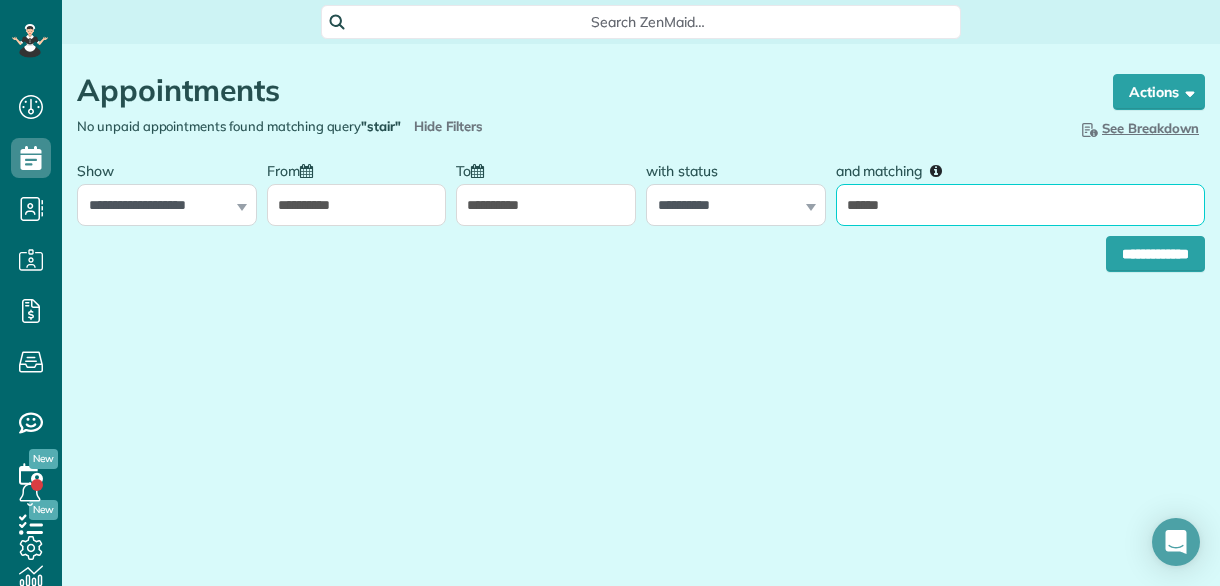 type on "**********" 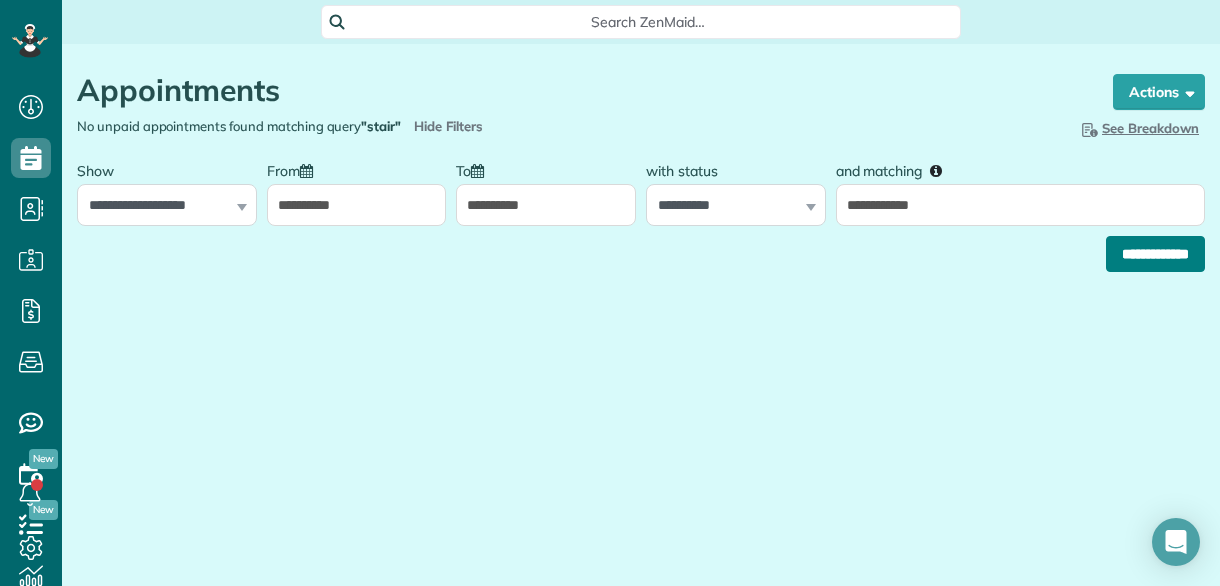 click on "**********" at bounding box center [1155, 254] 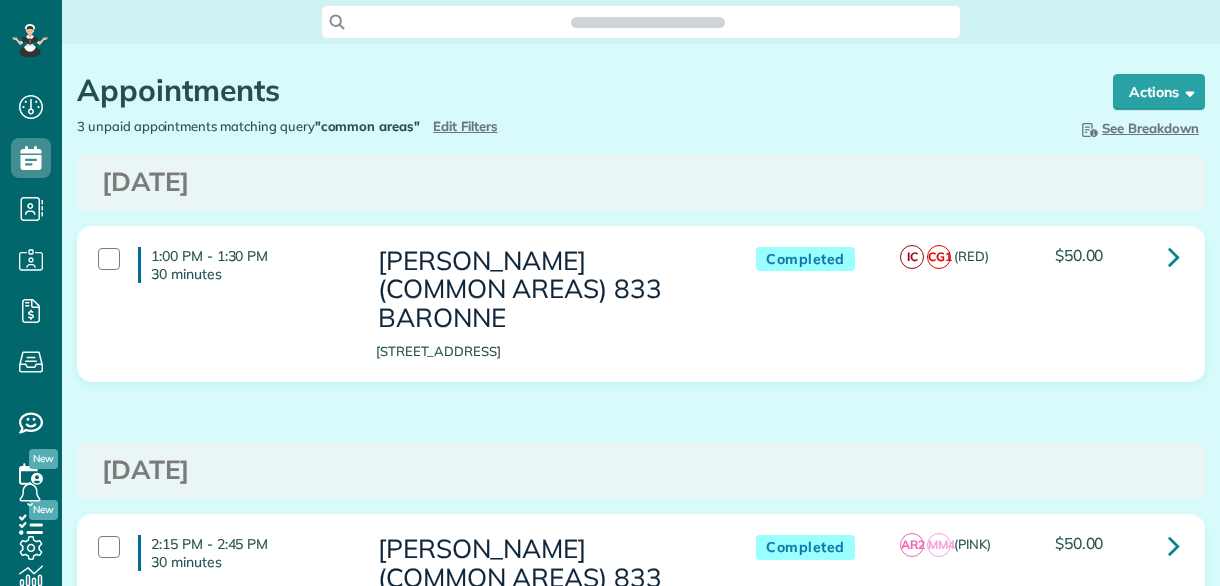 scroll, scrollTop: 0, scrollLeft: 0, axis: both 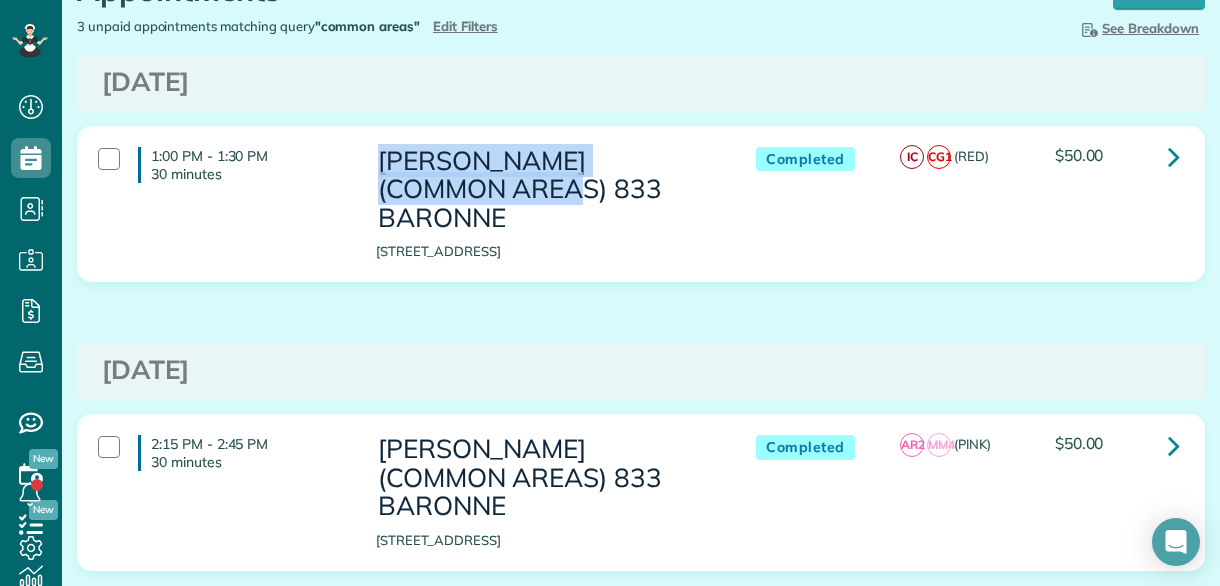 drag, startPoint x: 449, startPoint y: 170, endPoint x: 463, endPoint y: 184, distance: 19.79899 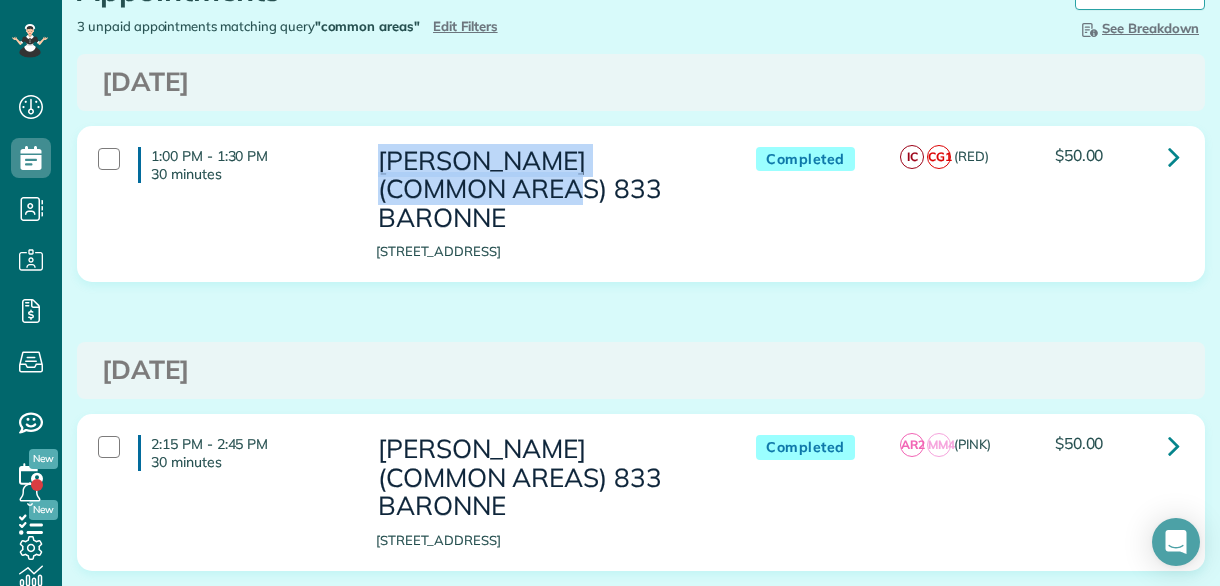 drag, startPoint x: 458, startPoint y: 175, endPoint x: 430, endPoint y: 191, distance: 32.24903 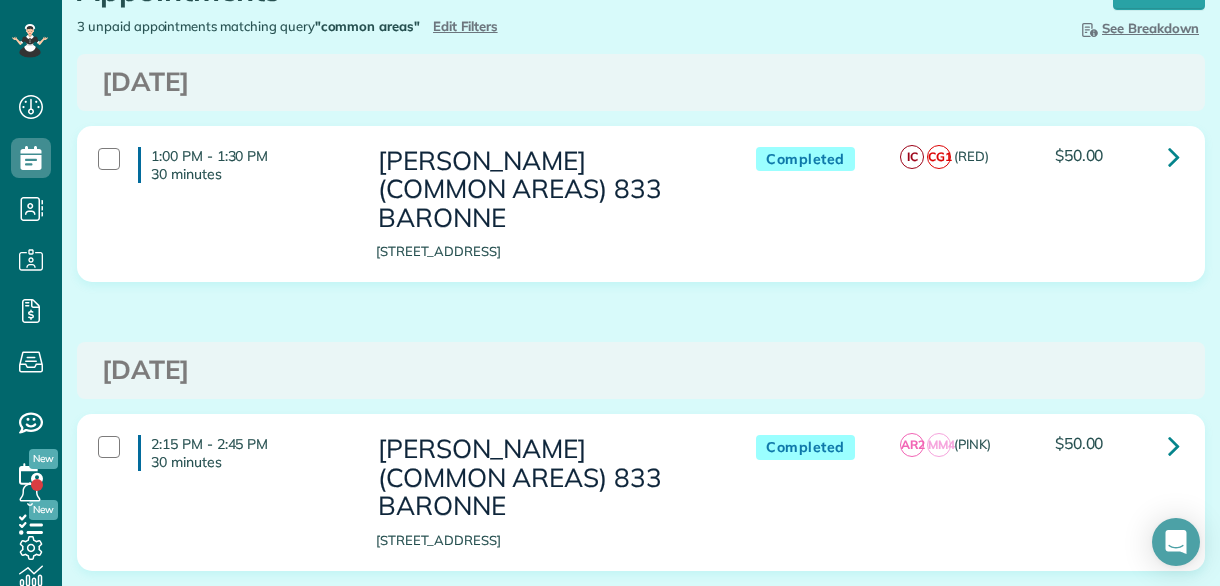click on "NICK BRUNO (COMMON AREAS) 833 BARONNE" at bounding box center (546, 190) 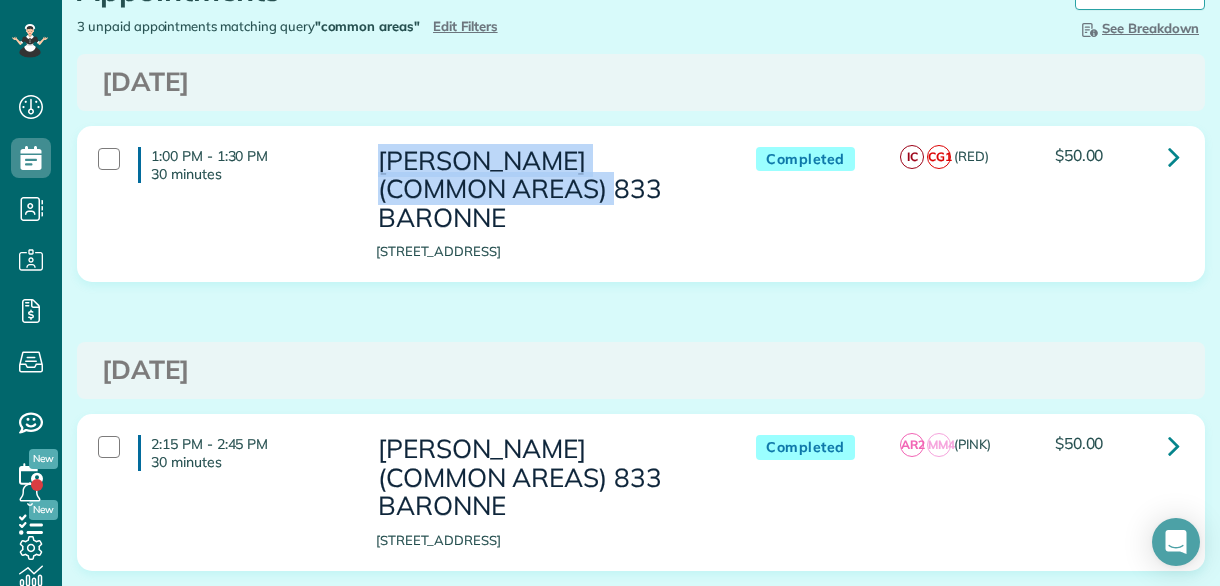drag, startPoint x: 518, startPoint y: 190, endPoint x: 380, endPoint y: 158, distance: 141.66158 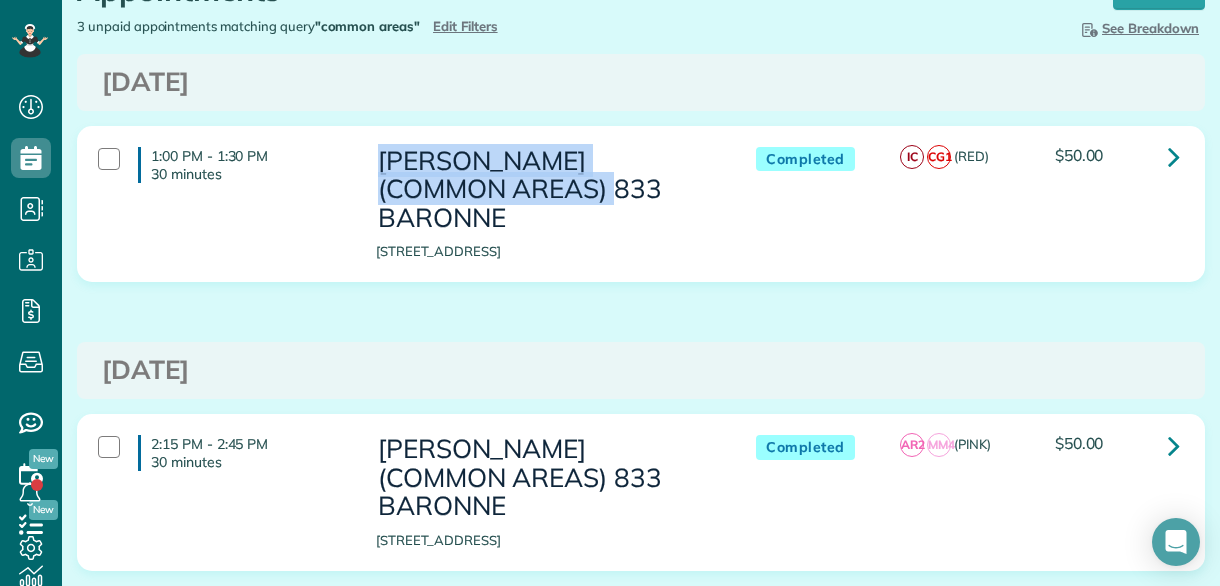 copy on "NICK BRUNO (COMMON AREAS) 833" 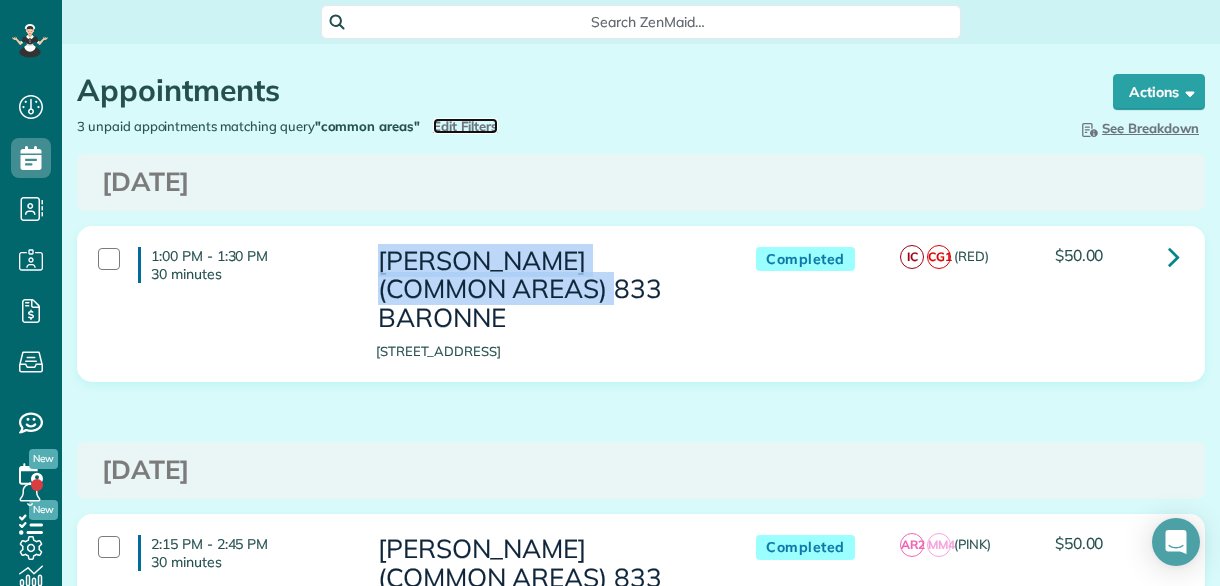 click on "Edit Filters" at bounding box center [465, 126] 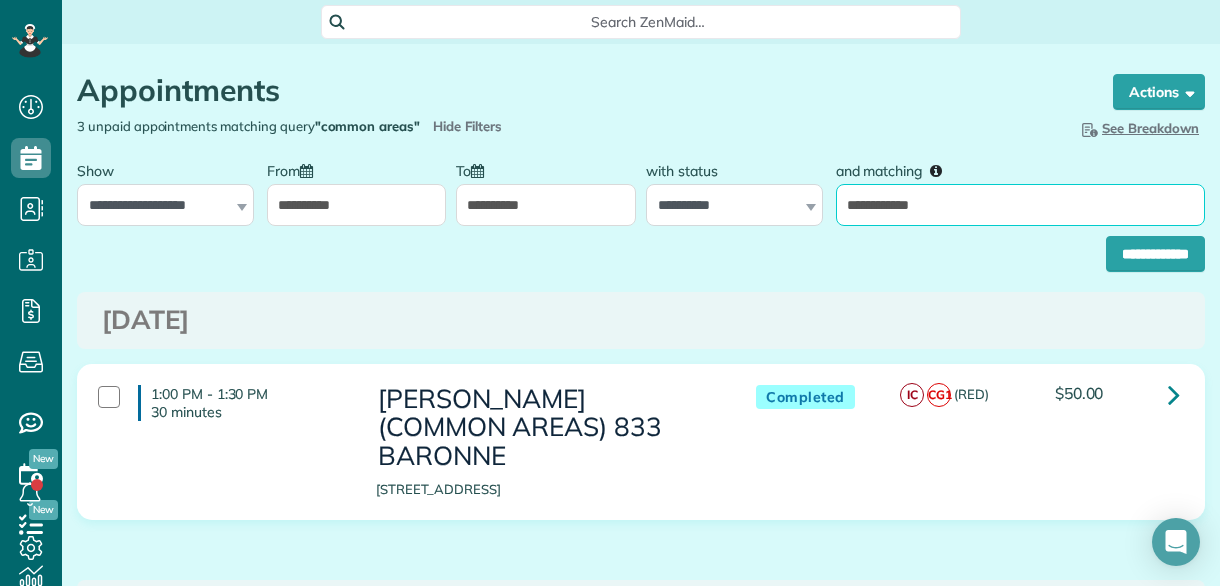 drag, startPoint x: 975, startPoint y: 195, endPoint x: 682, endPoint y: 224, distance: 294.43167 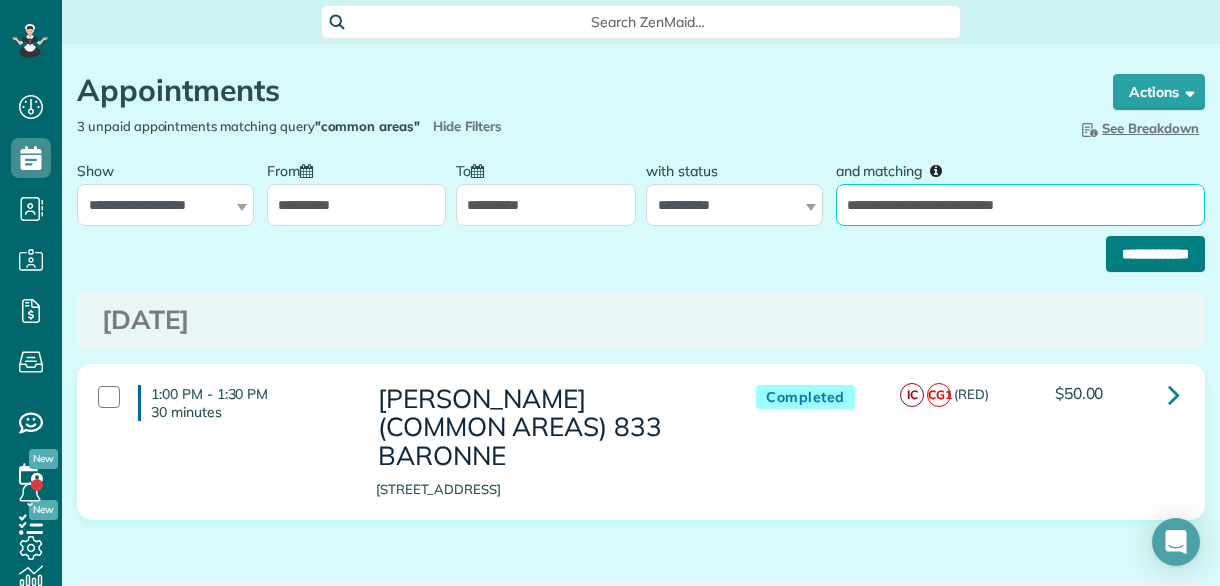 type on "**********" 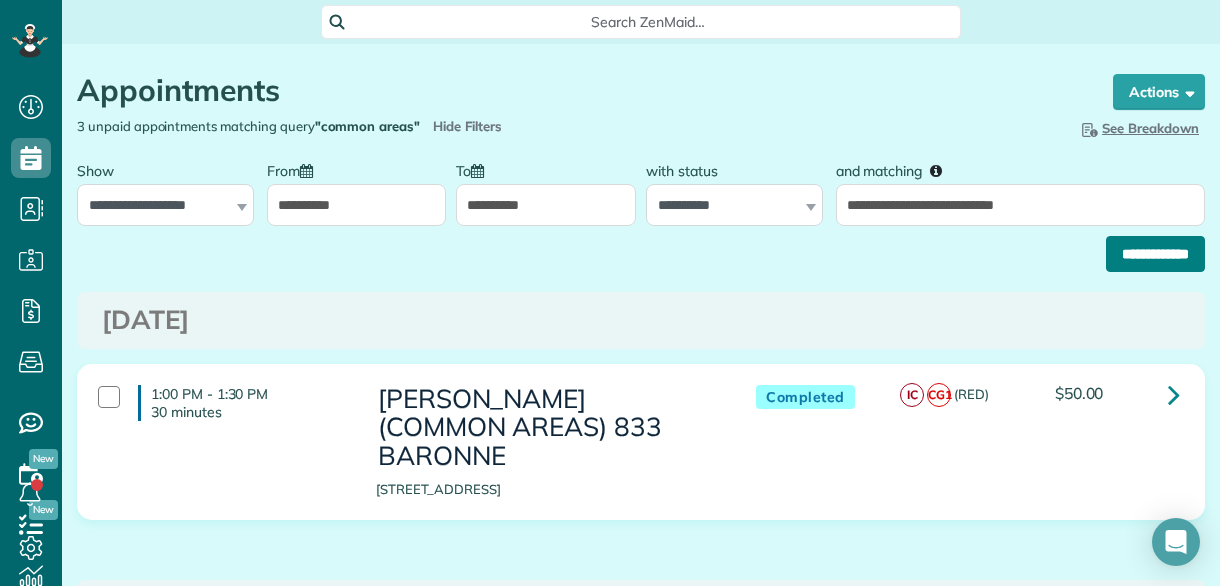 click on "**********" at bounding box center (1155, 254) 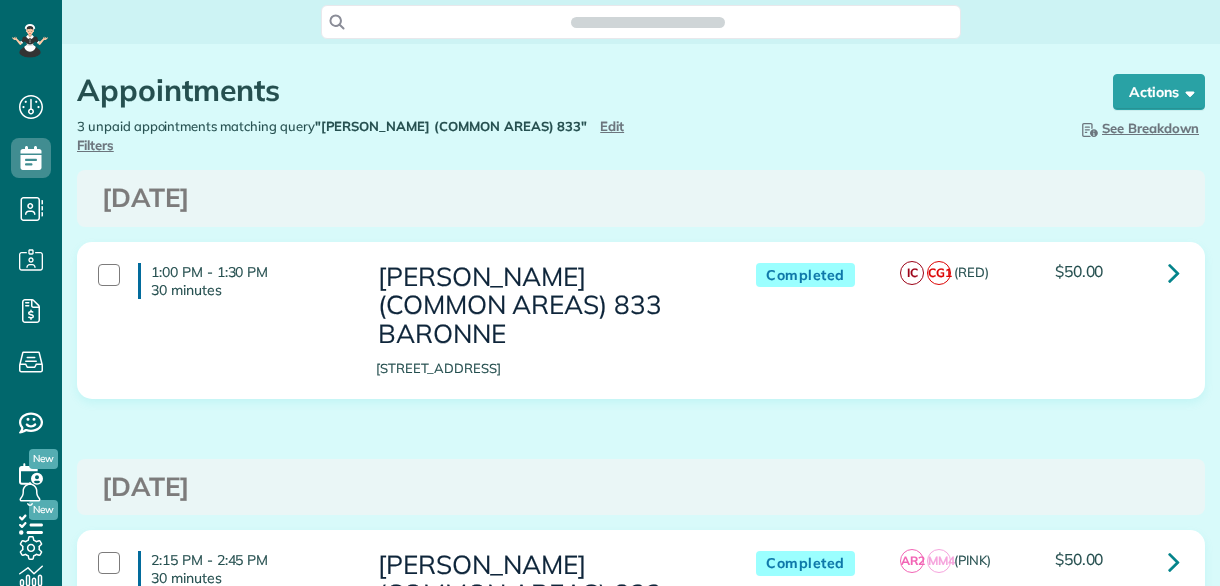 scroll, scrollTop: 0, scrollLeft: 0, axis: both 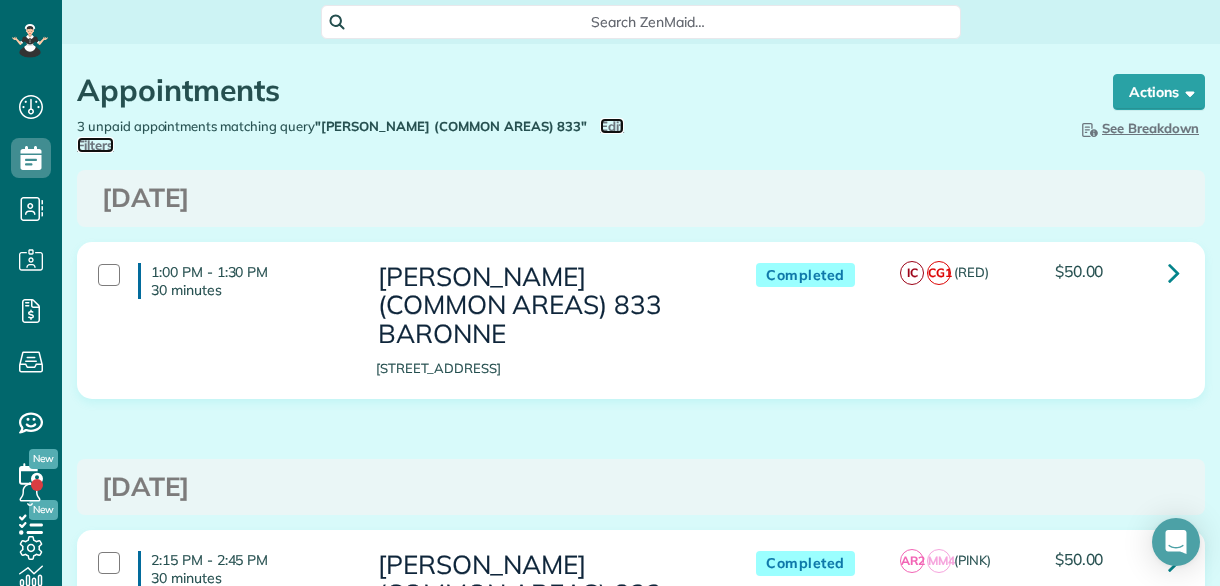 click on "Edit Filters" at bounding box center (350, 135) 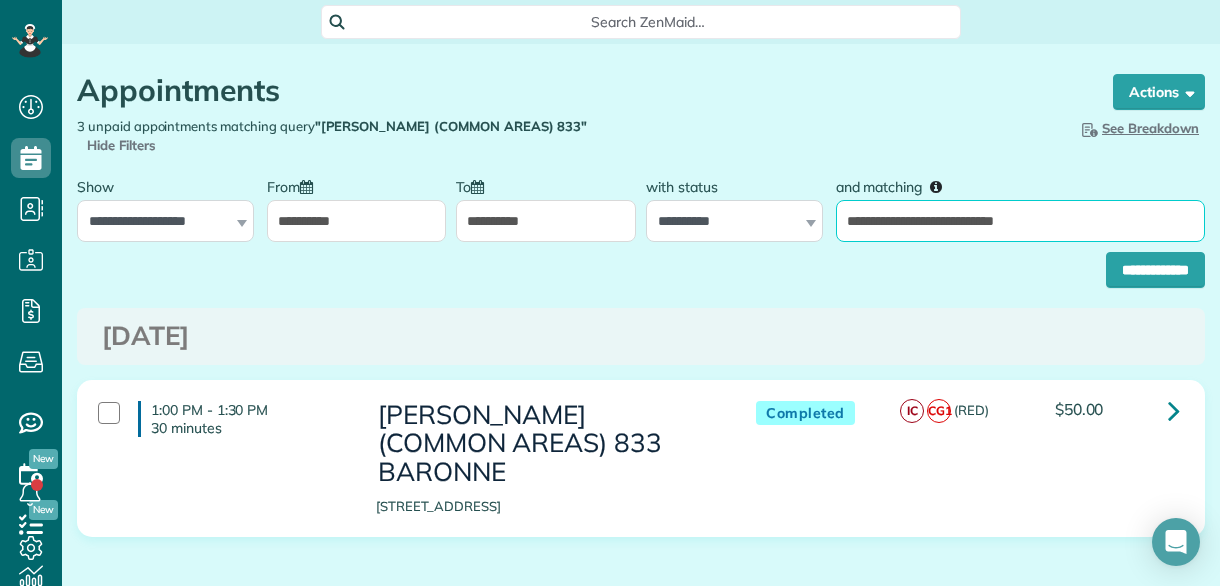 drag, startPoint x: 1111, startPoint y: 227, endPoint x: 174, endPoint y: 261, distance: 937.61664 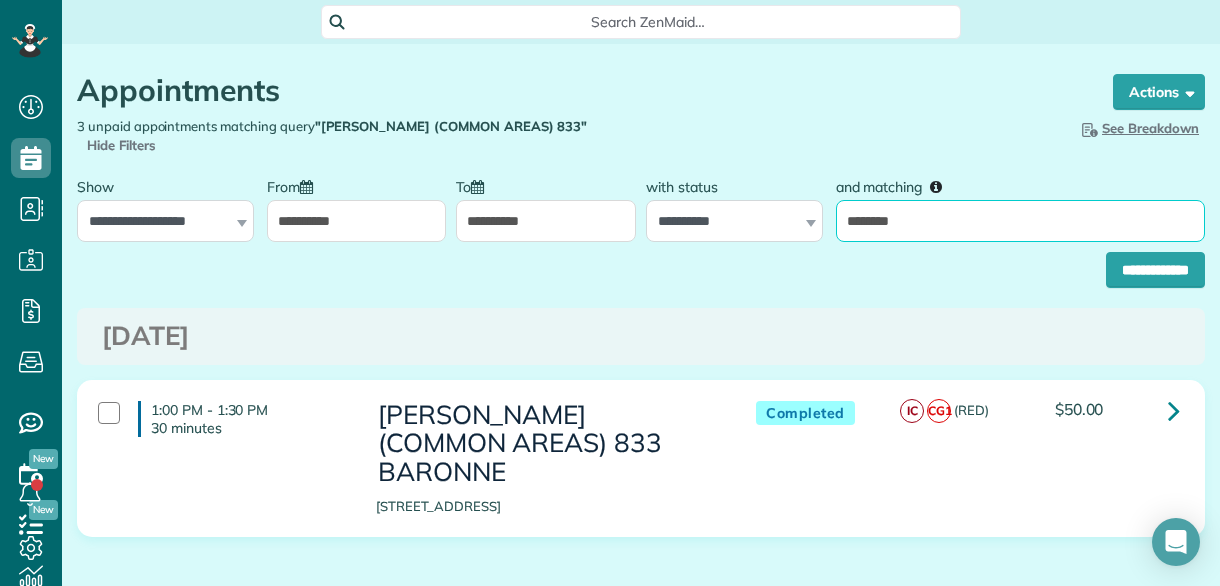 type on "********" 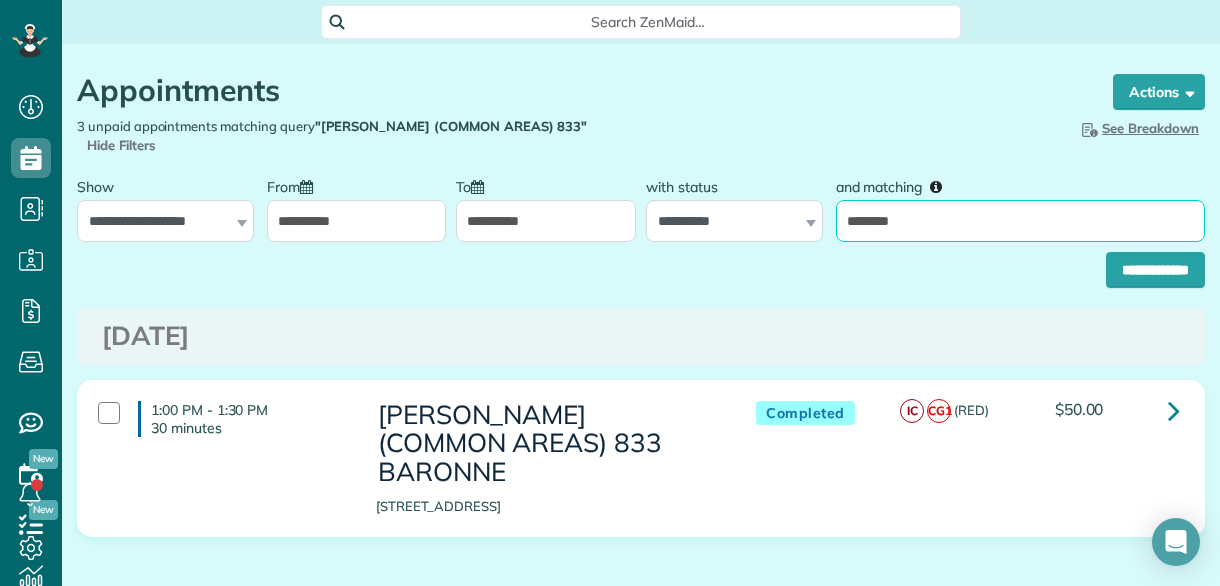 click on "**********" at bounding box center [1155, 270] 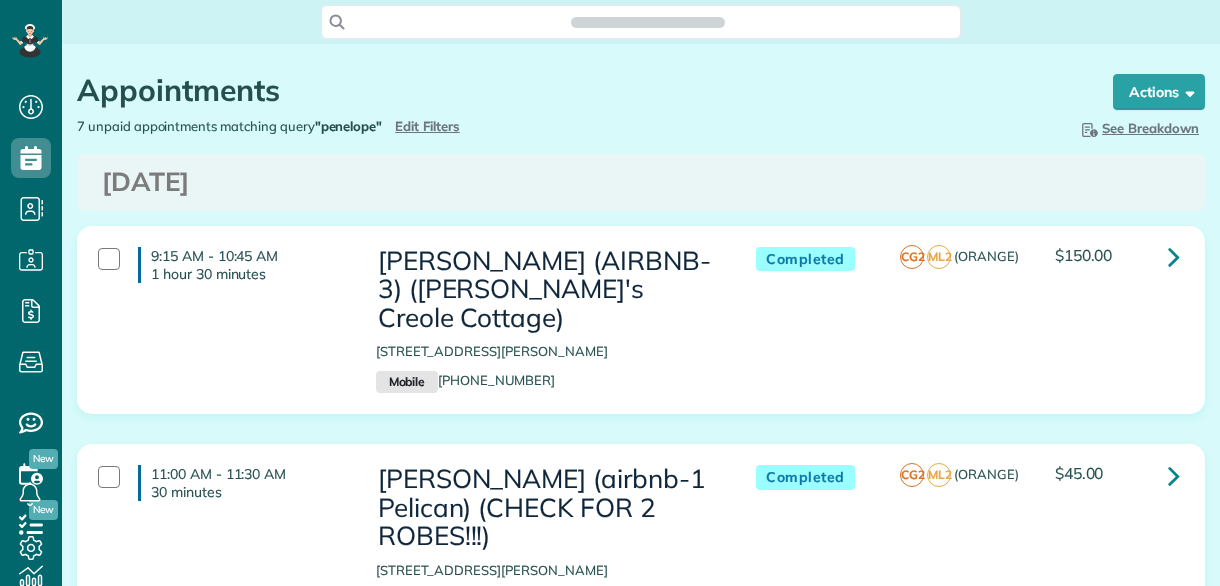 scroll, scrollTop: 0, scrollLeft: 0, axis: both 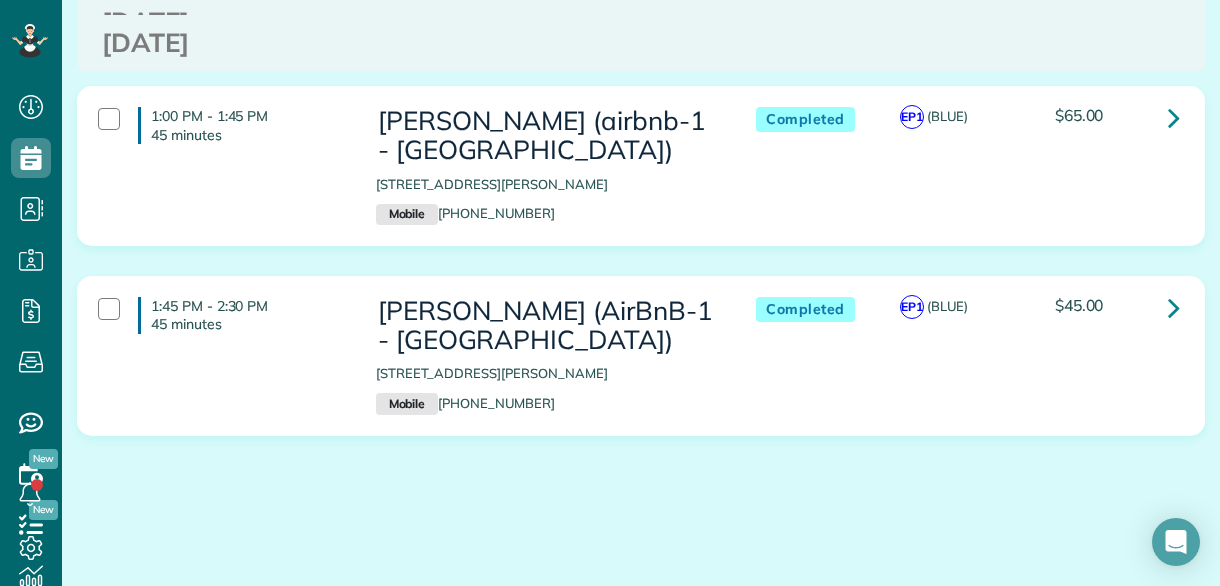 click on "Appointments
the List View [2 min]
Schedule Changes
Actions
Create Appointment
Create Task
Clock In/Out
Send Work Orders
Print Route Sheets
[DATE] Emails/Texts
Export data (Owner Only)..
Bulk Actions
Set status to: Active
Set status to: Stand-By" at bounding box center [641, -425] 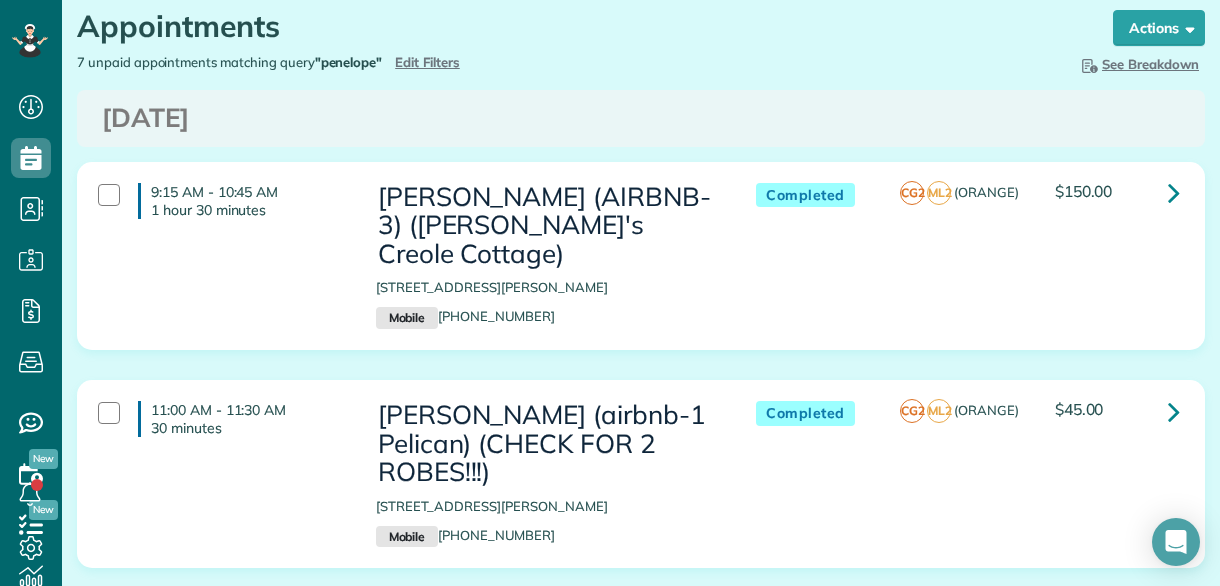 scroll, scrollTop: 0, scrollLeft: 0, axis: both 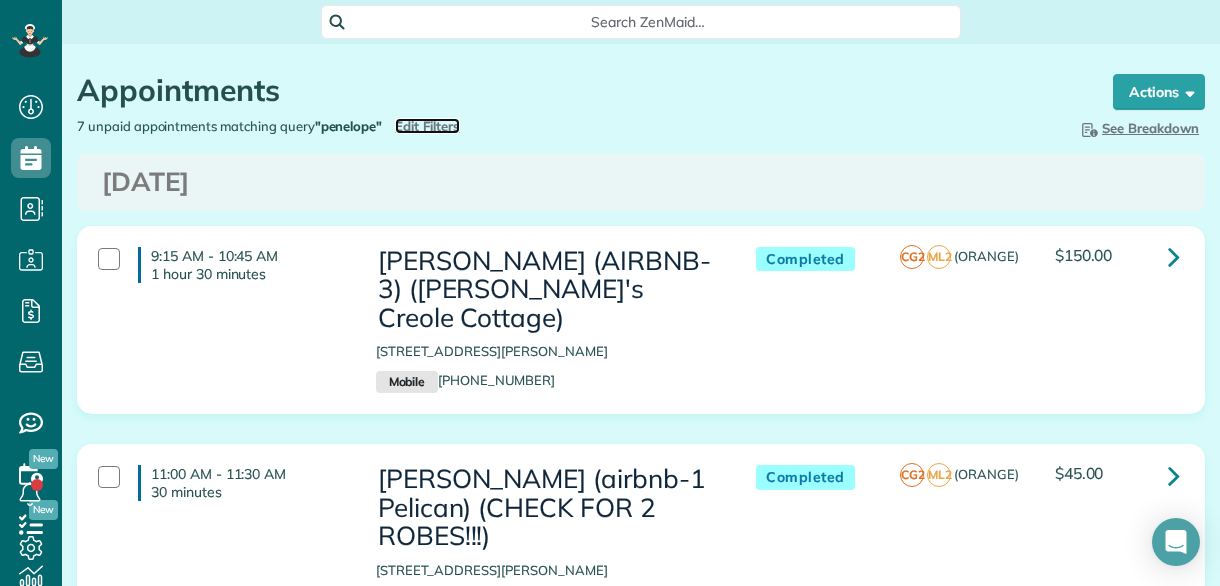 click on "Edit Filters" at bounding box center [427, 126] 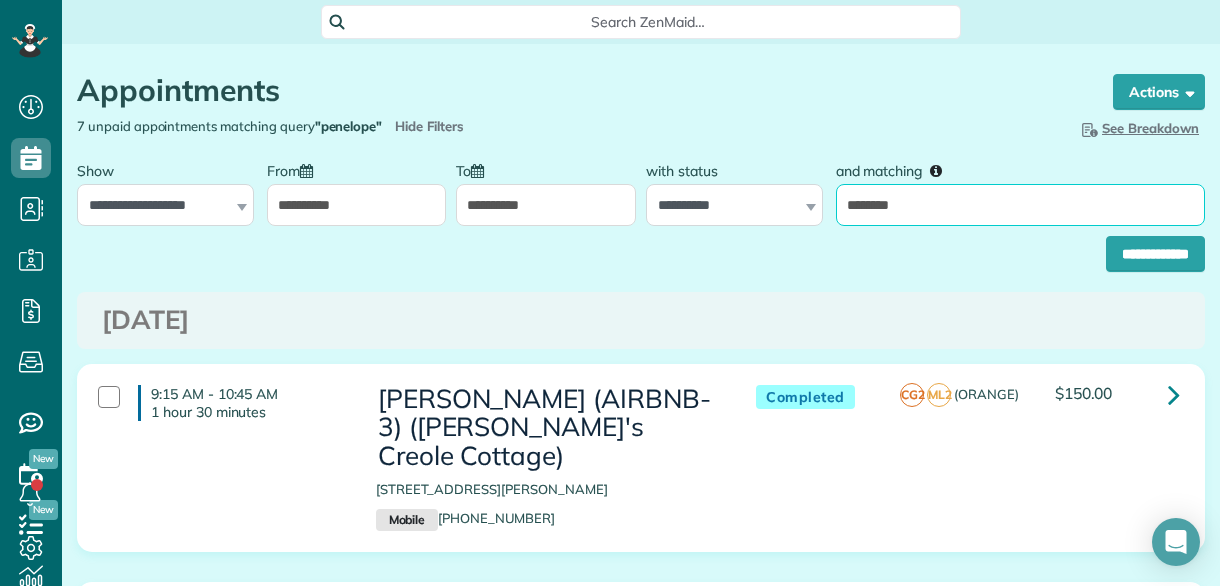 drag, startPoint x: 780, startPoint y: 210, endPoint x: 556, endPoint y: 201, distance: 224.18073 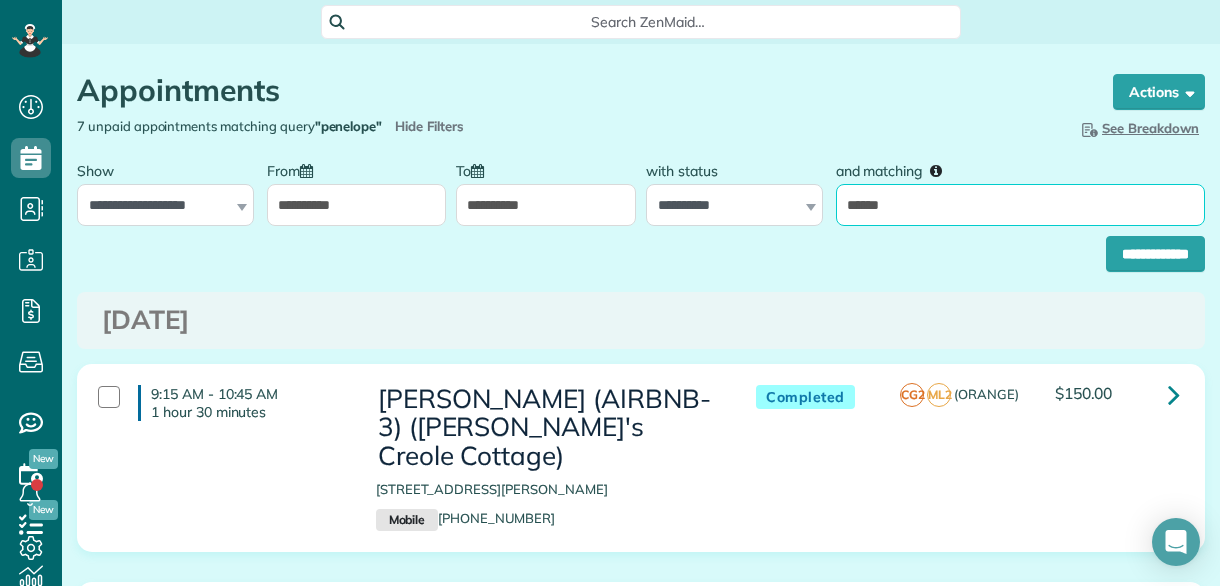 click on "**********" at bounding box center [1155, 254] 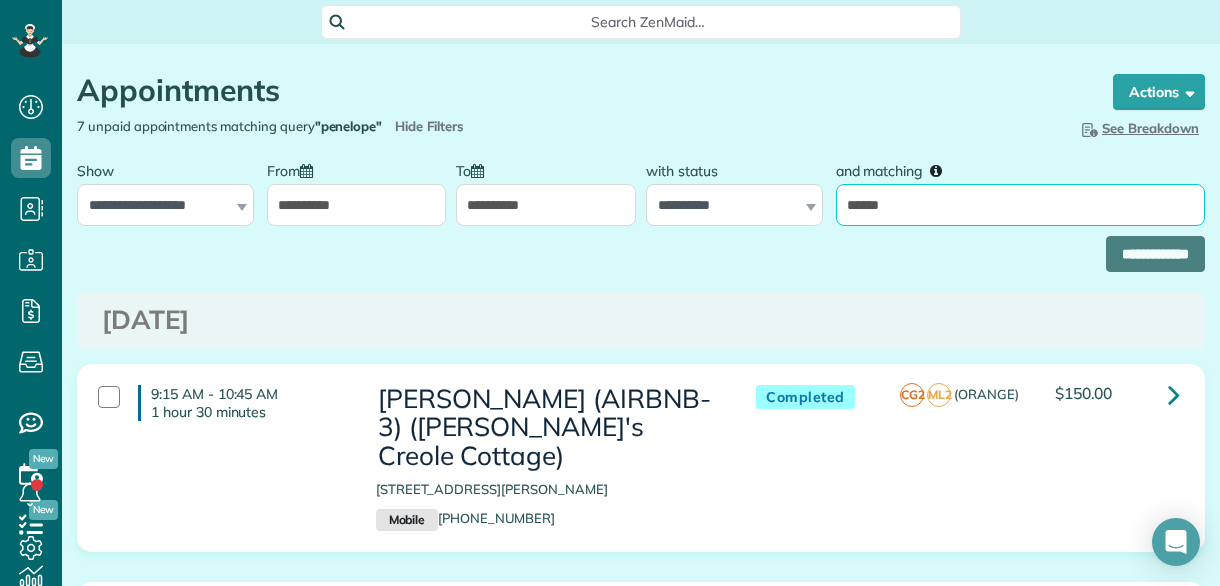 click on "******" at bounding box center [1020, 205] 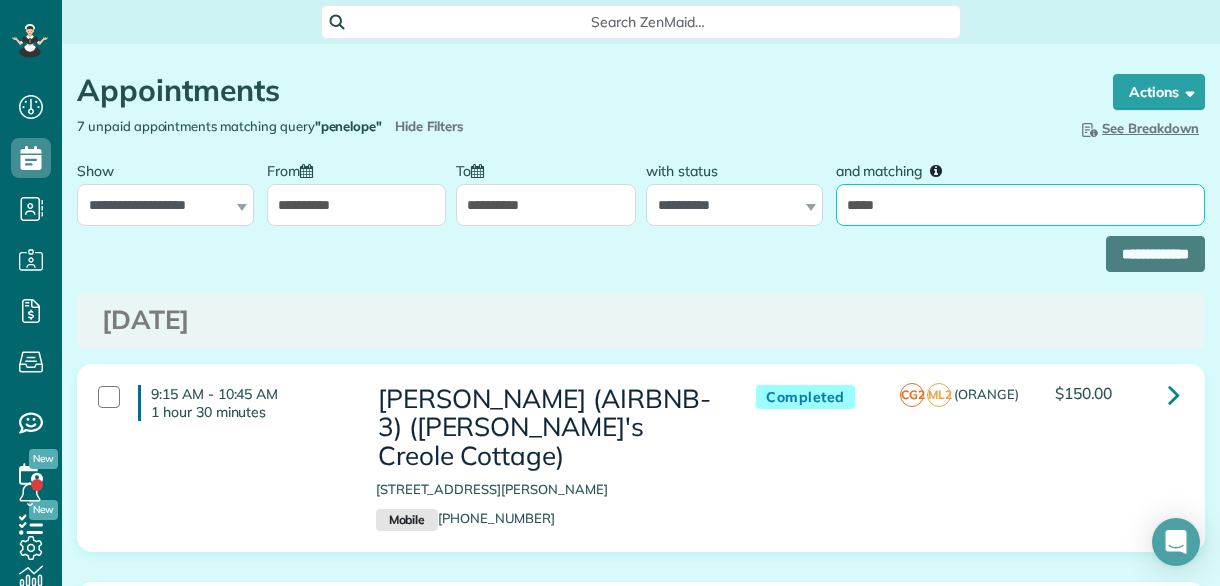 type on "*****" 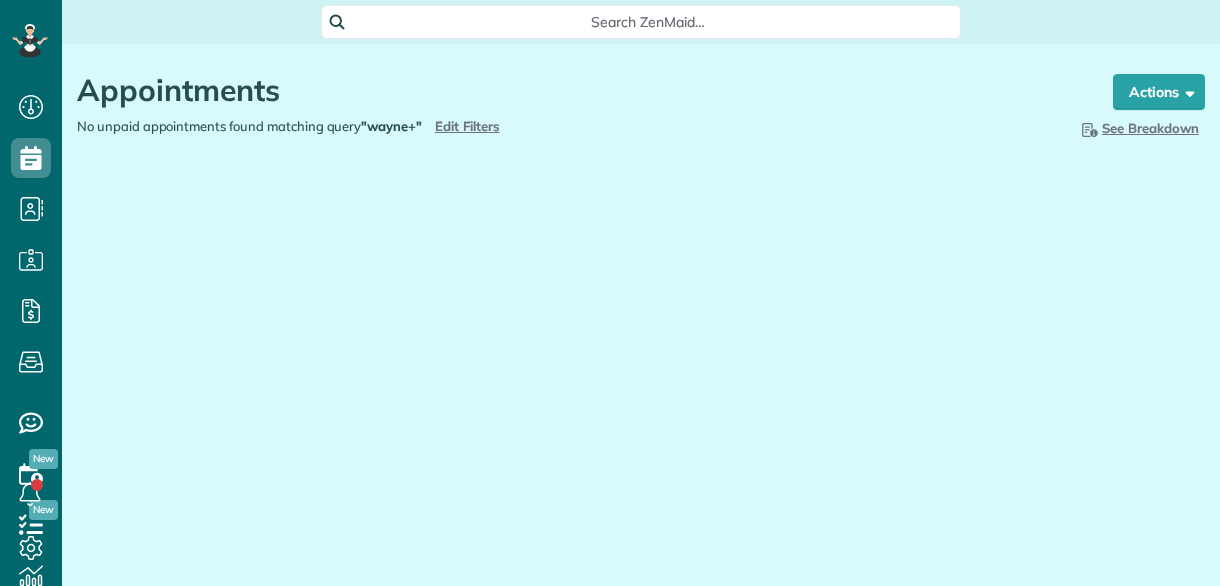 scroll, scrollTop: 0, scrollLeft: 0, axis: both 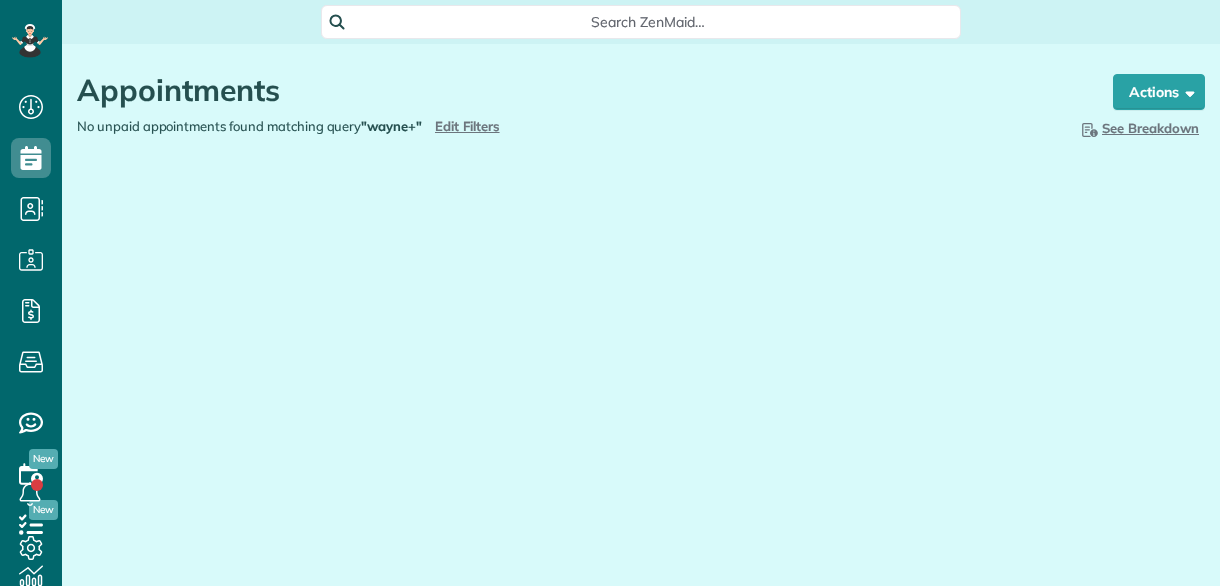 type on "**********" 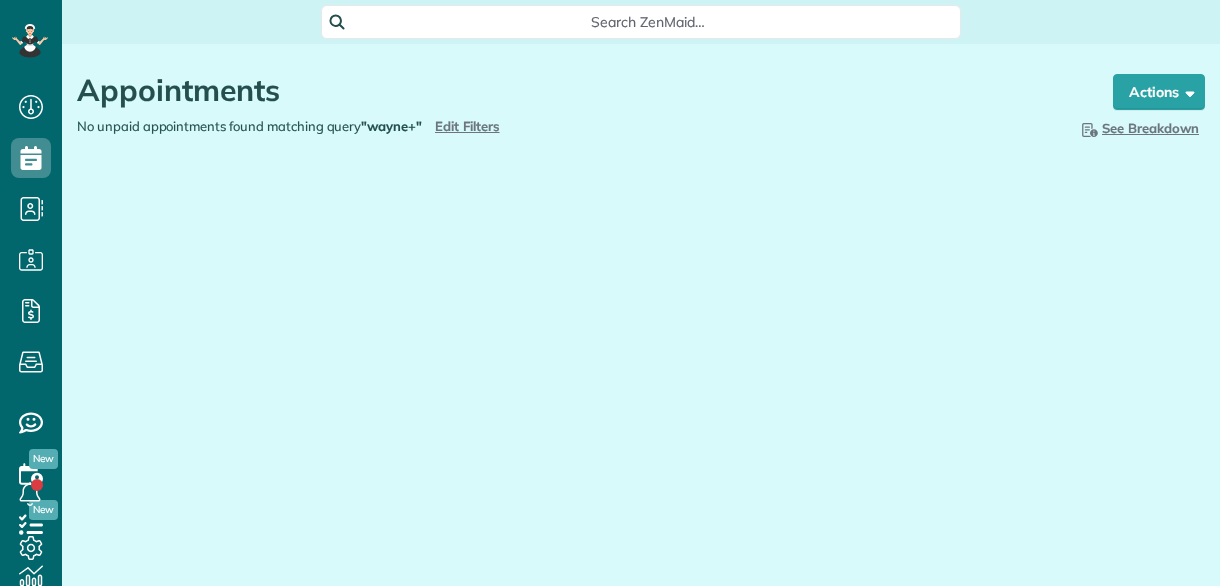 type on "**********" 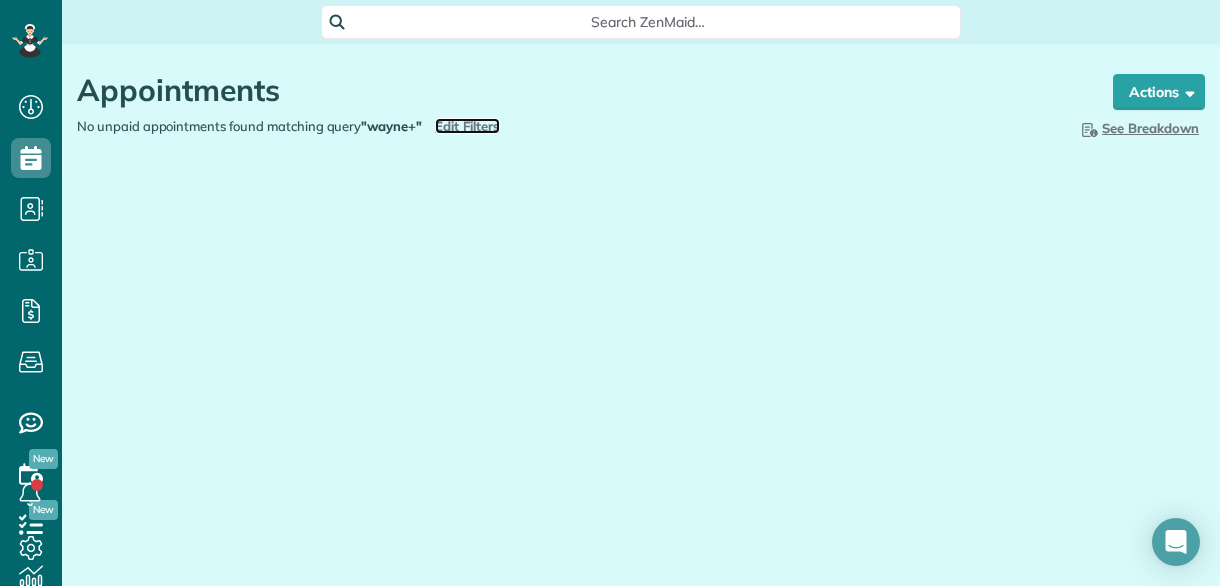 click on "Edit Filters" at bounding box center [467, 126] 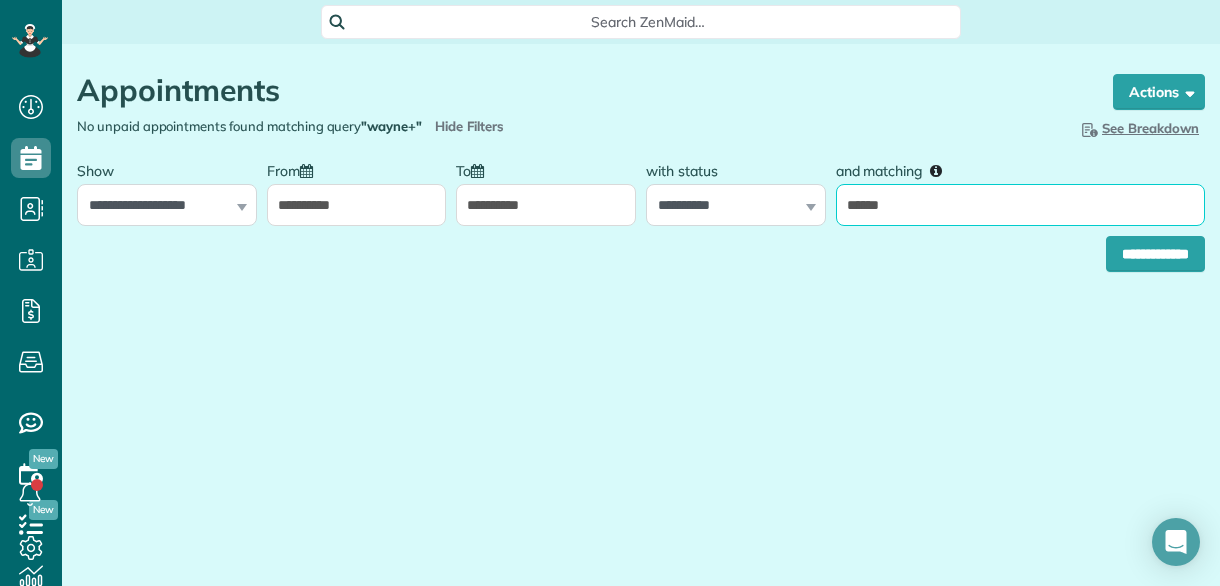 click on "******" at bounding box center (1020, 205) 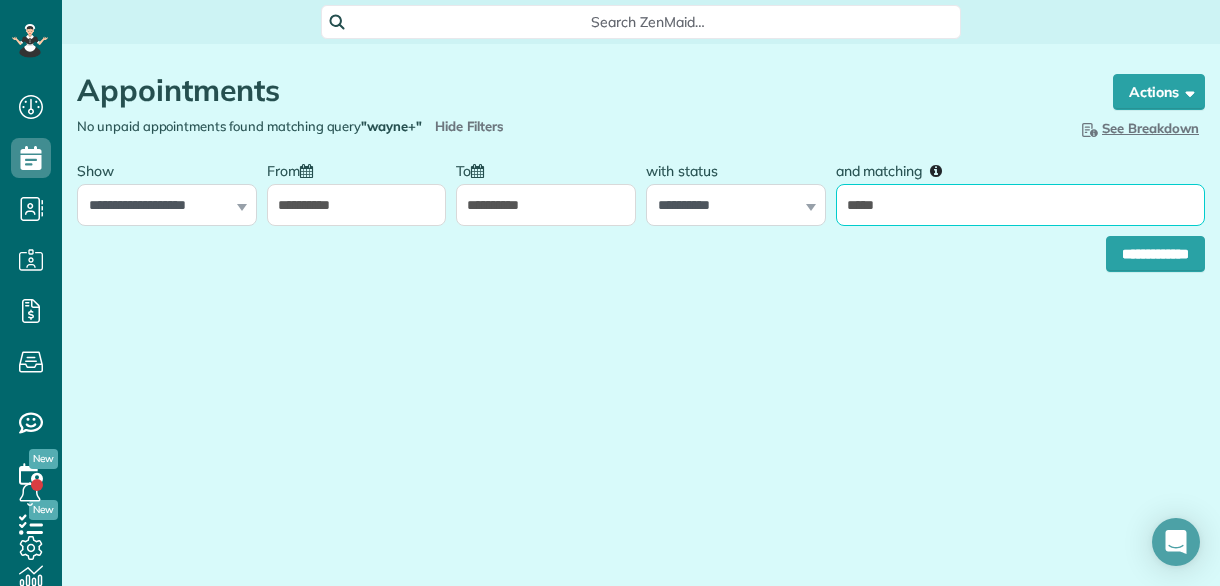 type on "*****" 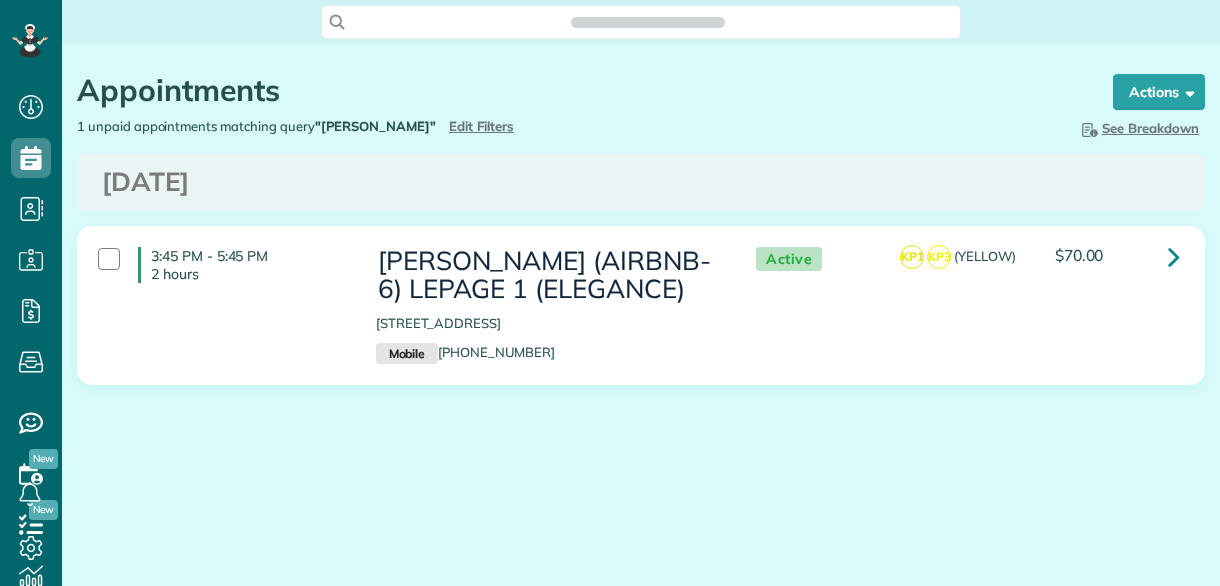 scroll, scrollTop: 0, scrollLeft: 0, axis: both 